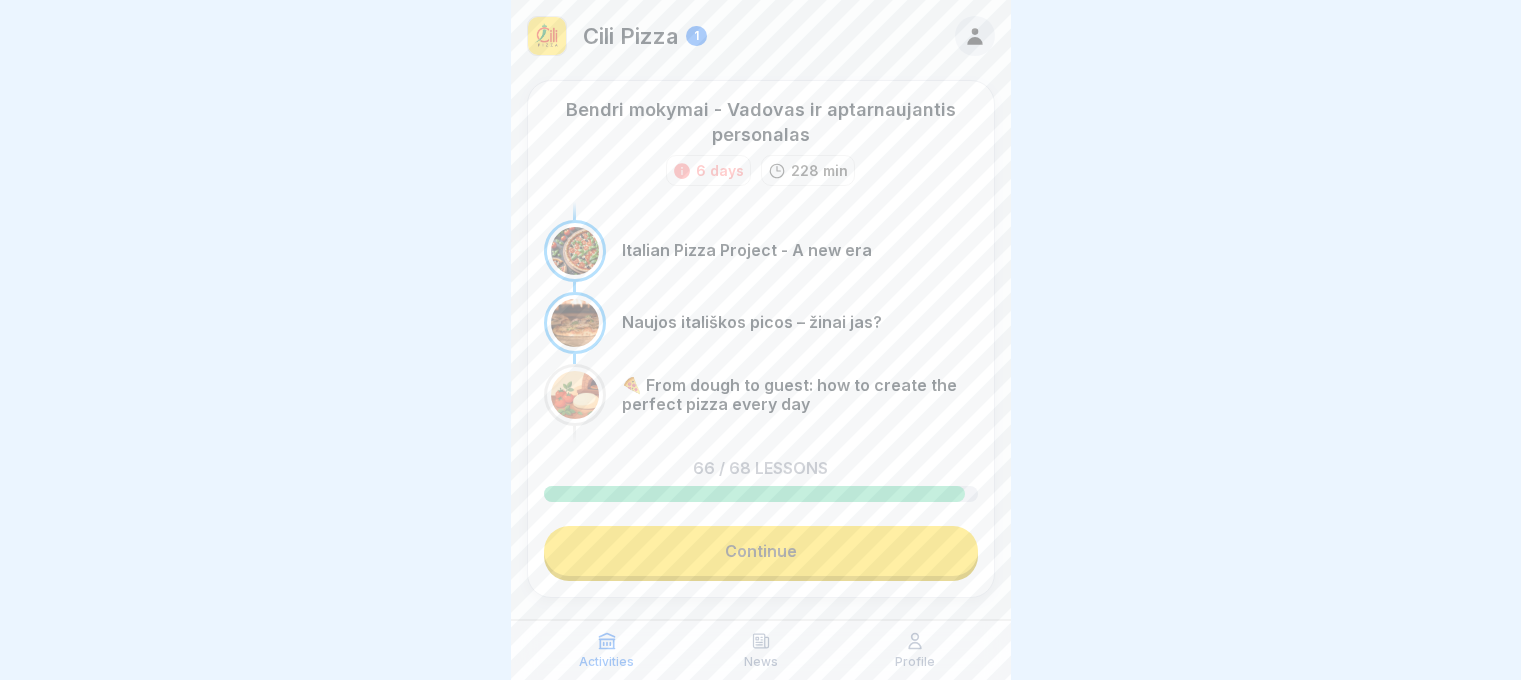 scroll, scrollTop: 0, scrollLeft: 0, axis: both 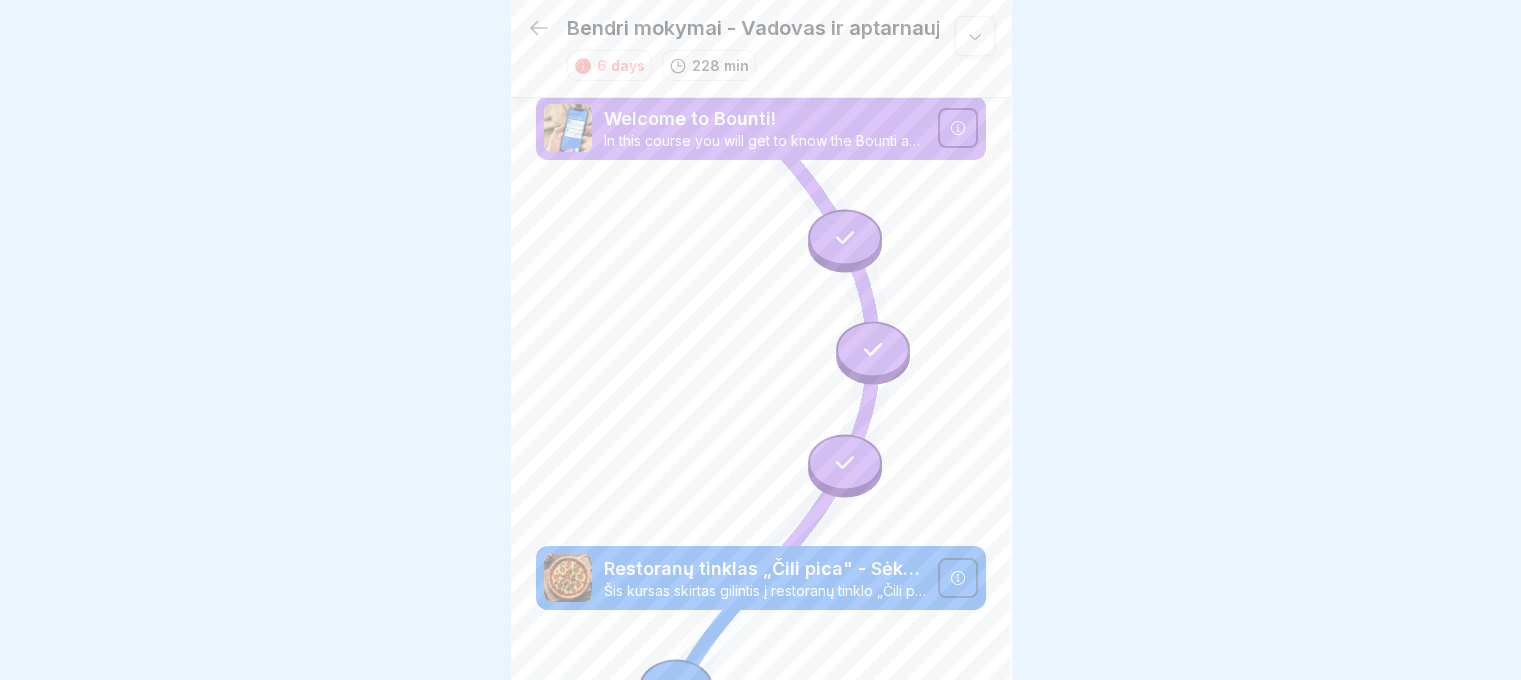 click 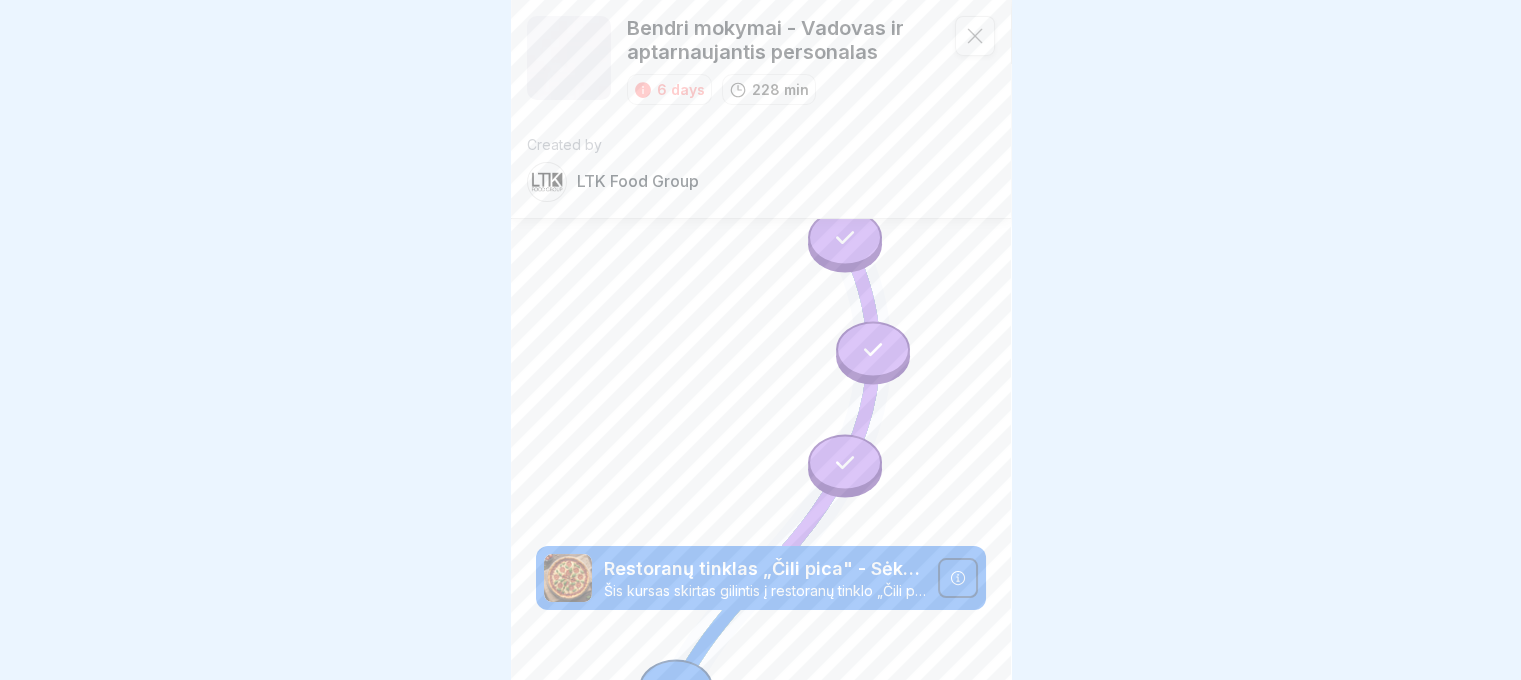 click on "LTK Food Group" at bounding box center [638, 181] 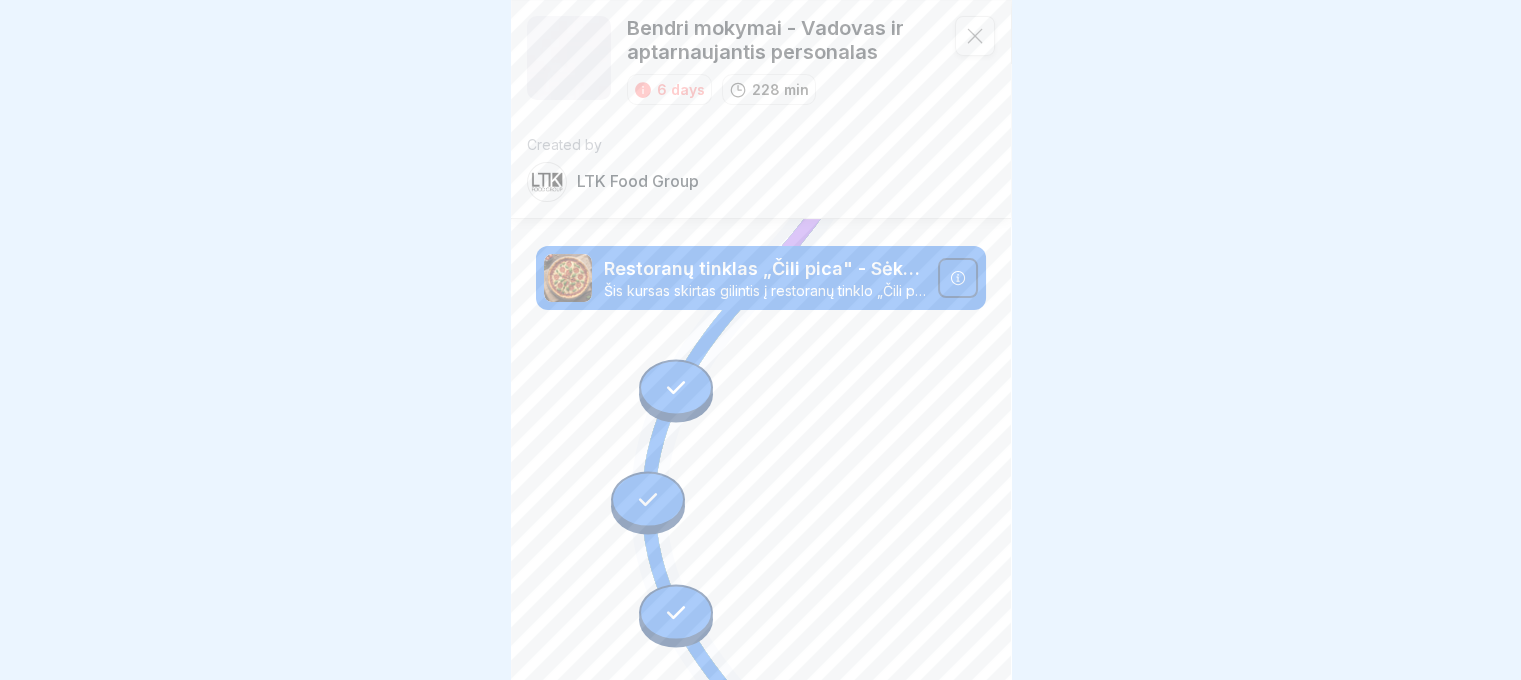 scroll, scrollTop: 0, scrollLeft: 0, axis: both 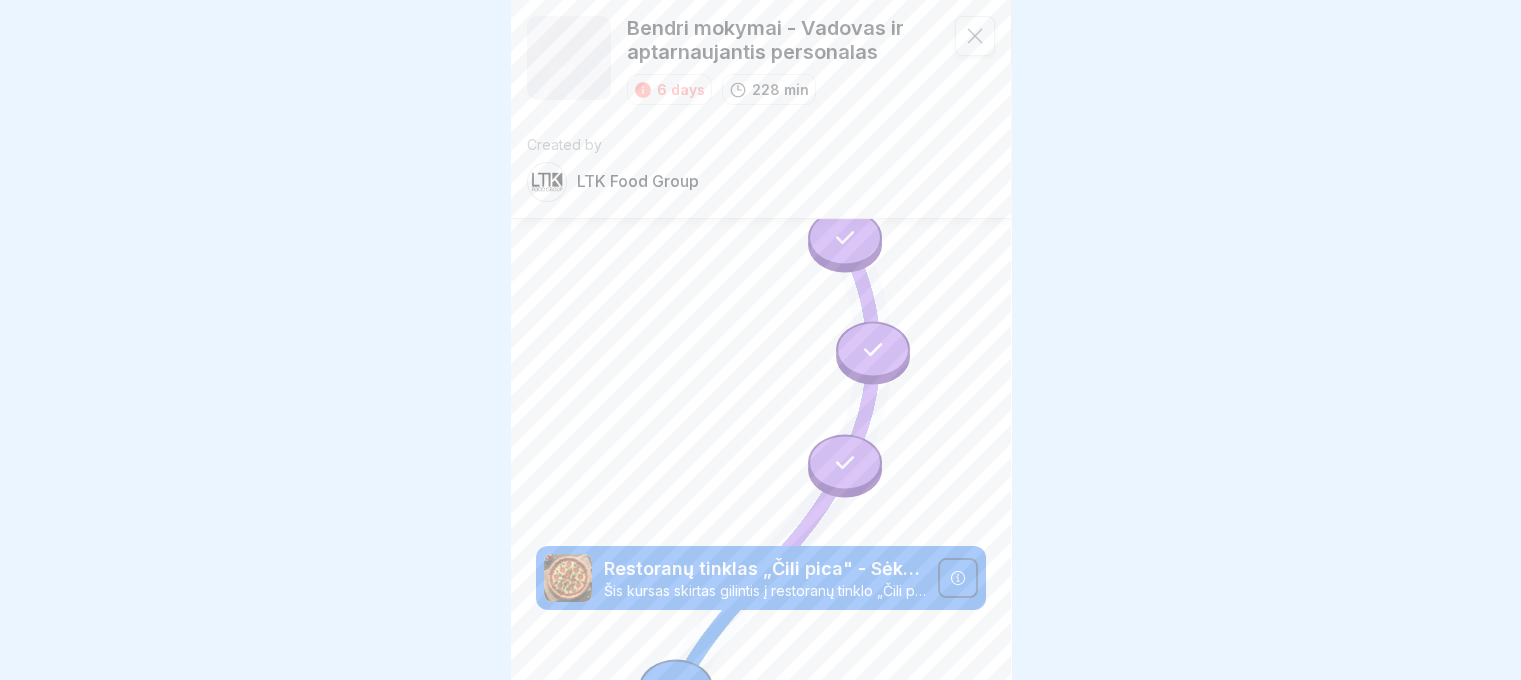 click 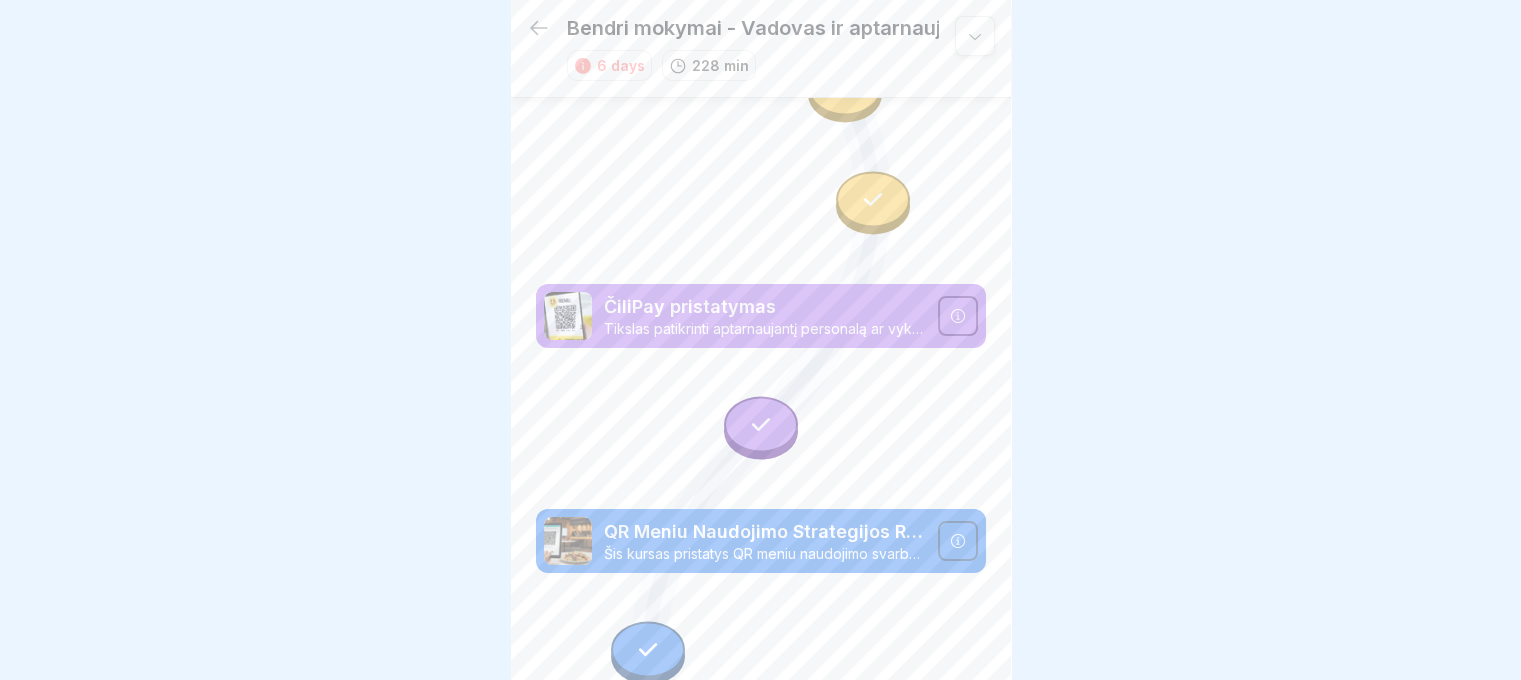 scroll, scrollTop: 6950, scrollLeft: 0, axis: vertical 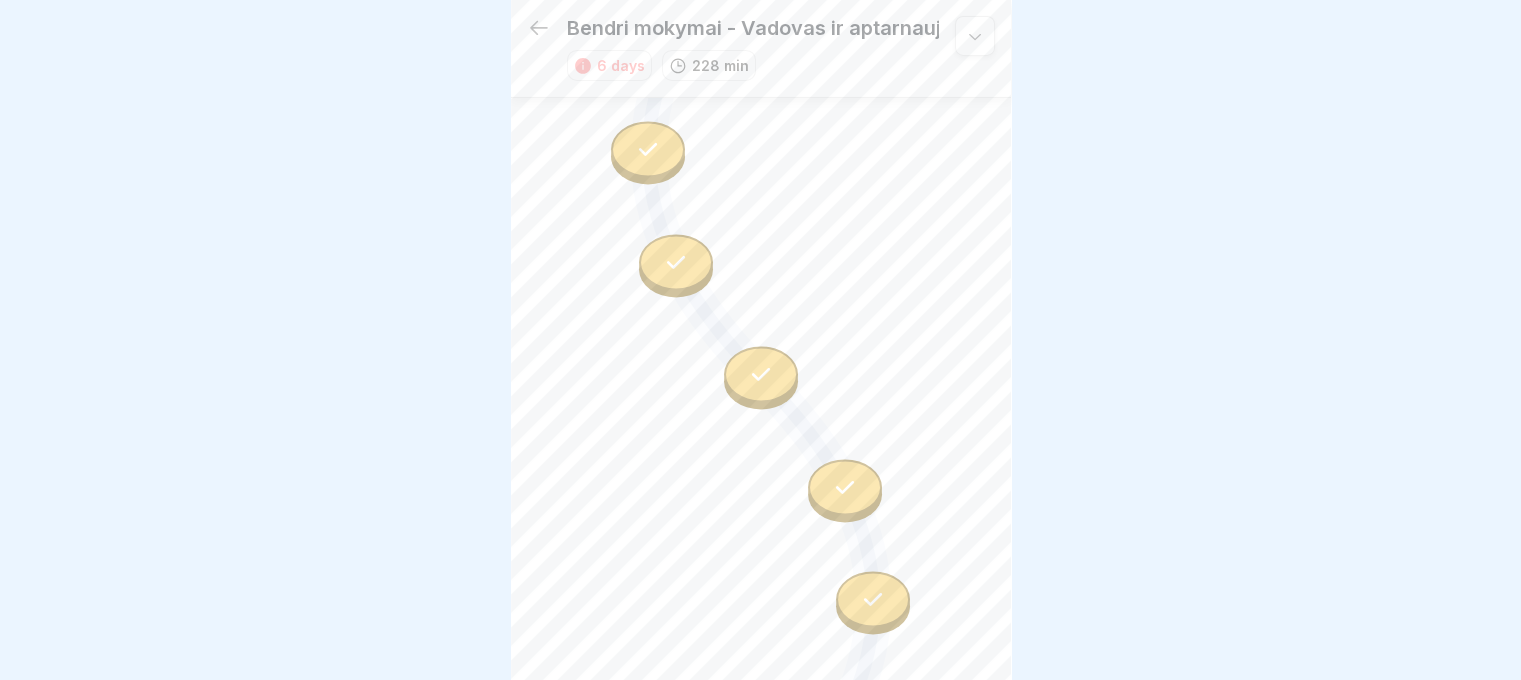click 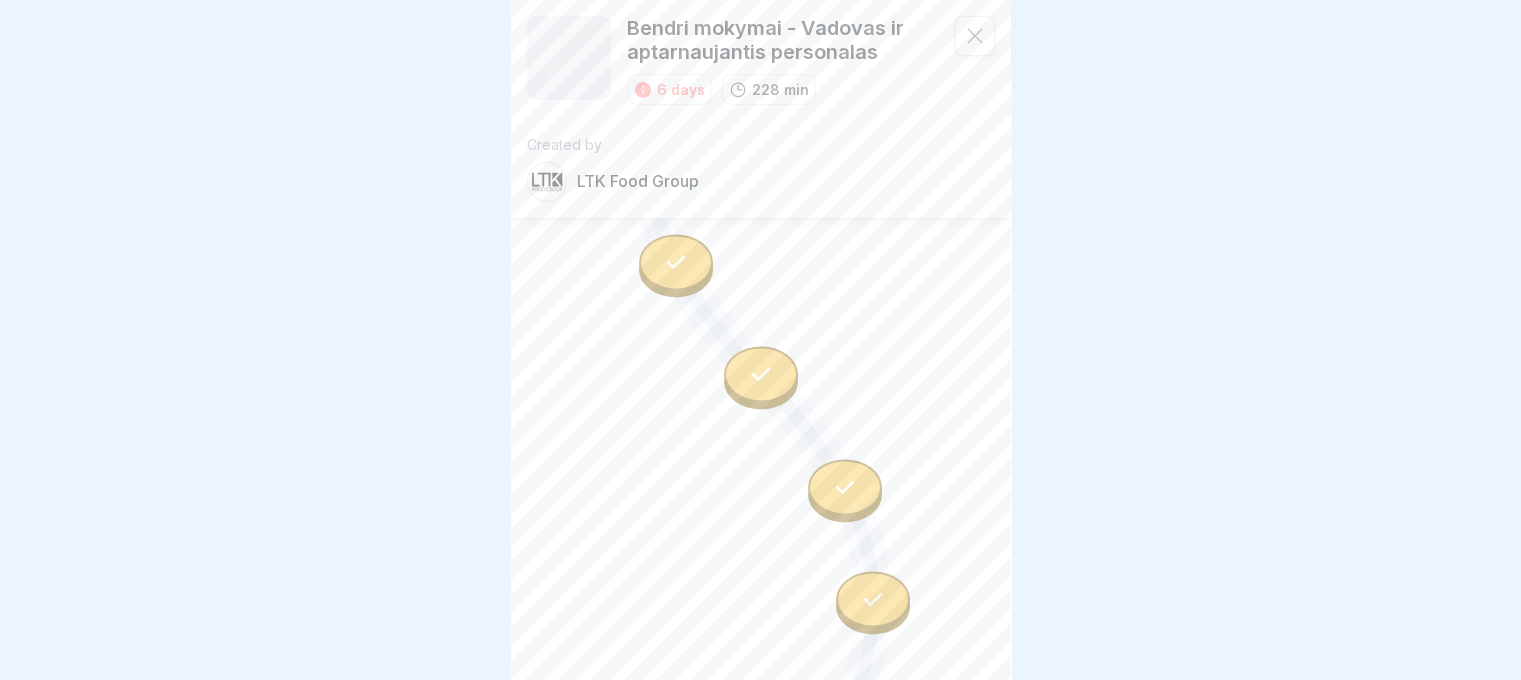 click on "Bendri mokymai - Vadovas ir aptarnaujantis personalas" at bounding box center [783, 40] 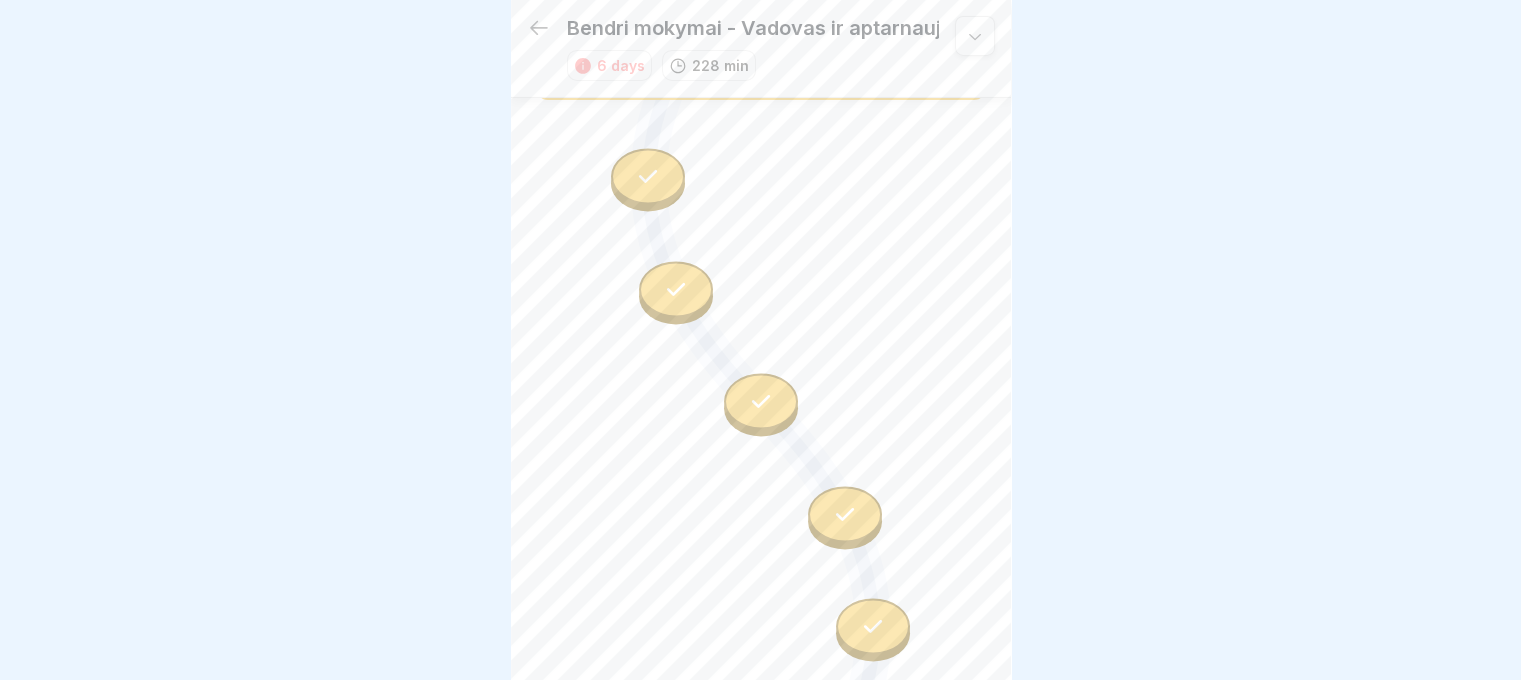 scroll, scrollTop: 6910, scrollLeft: 0, axis: vertical 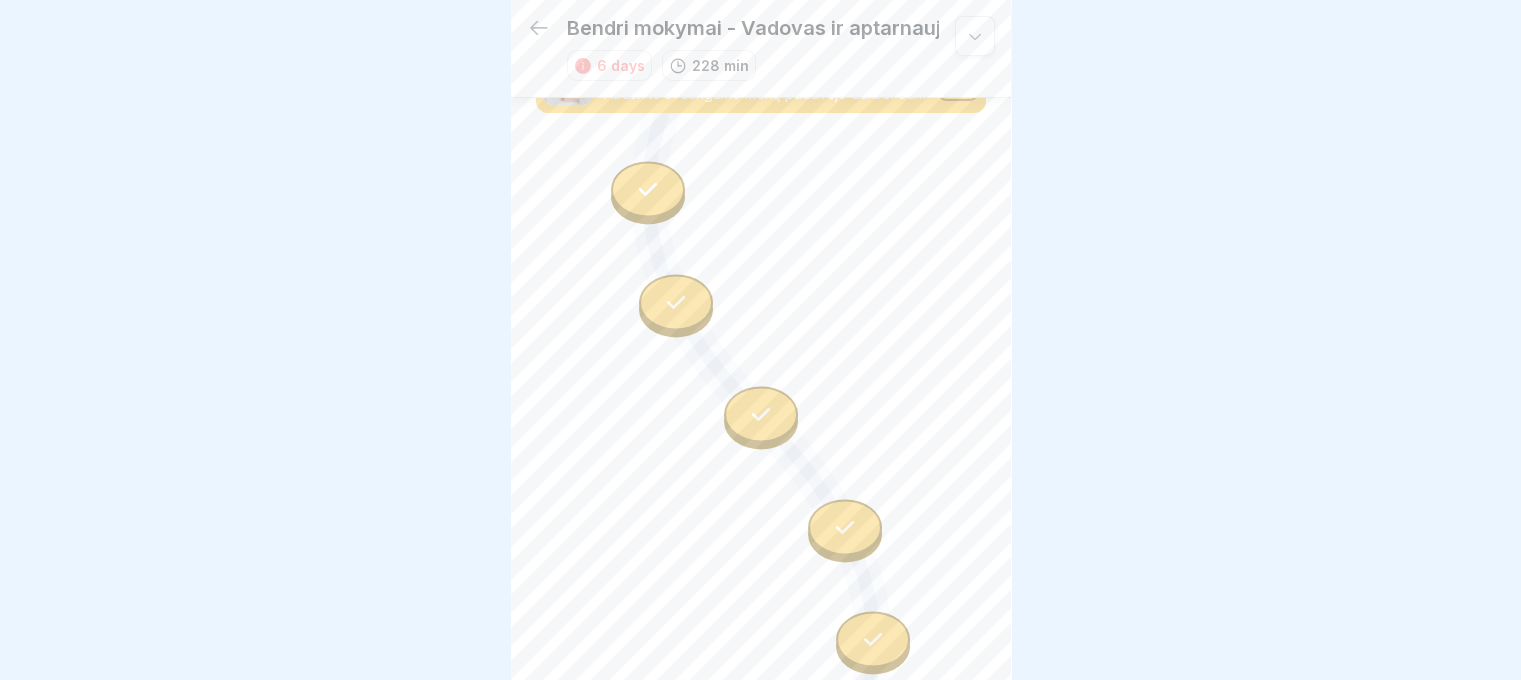 click 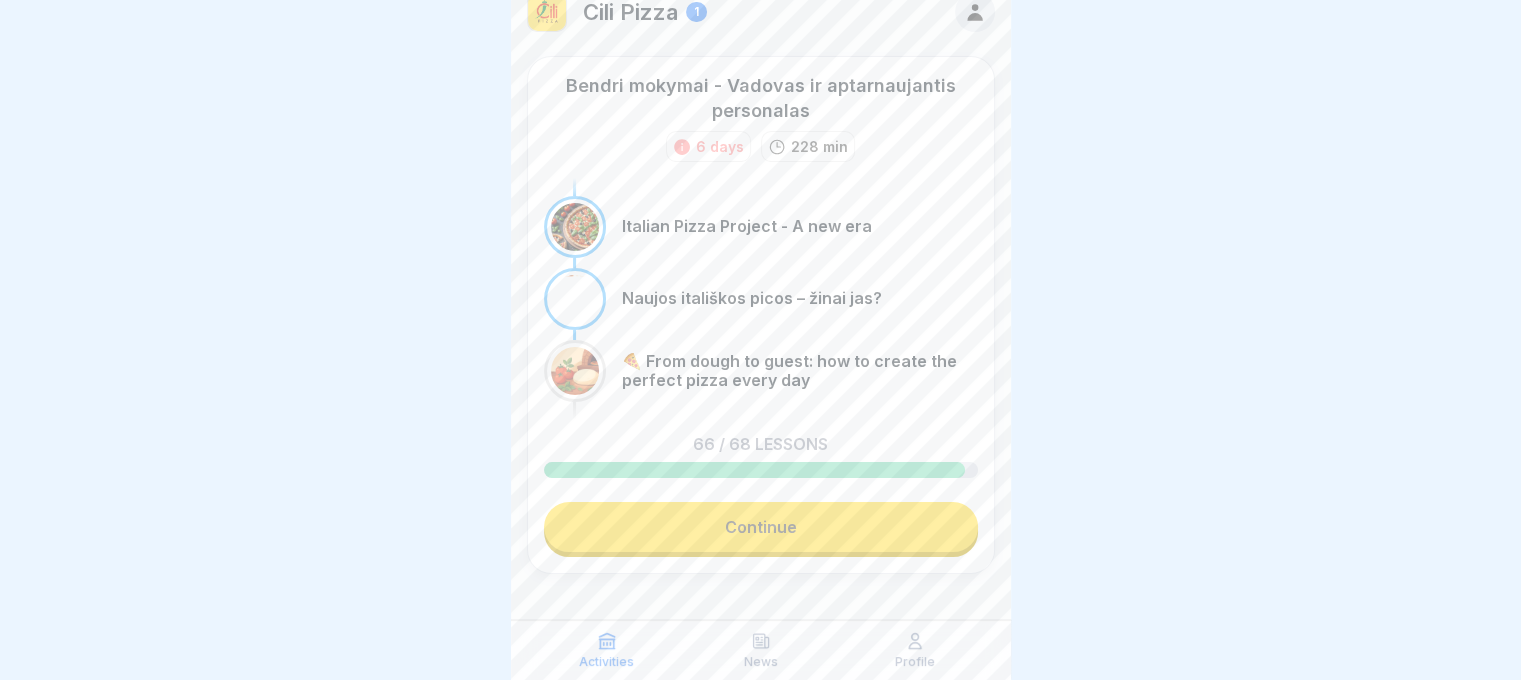 scroll, scrollTop: 38, scrollLeft: 0, axis: vertical 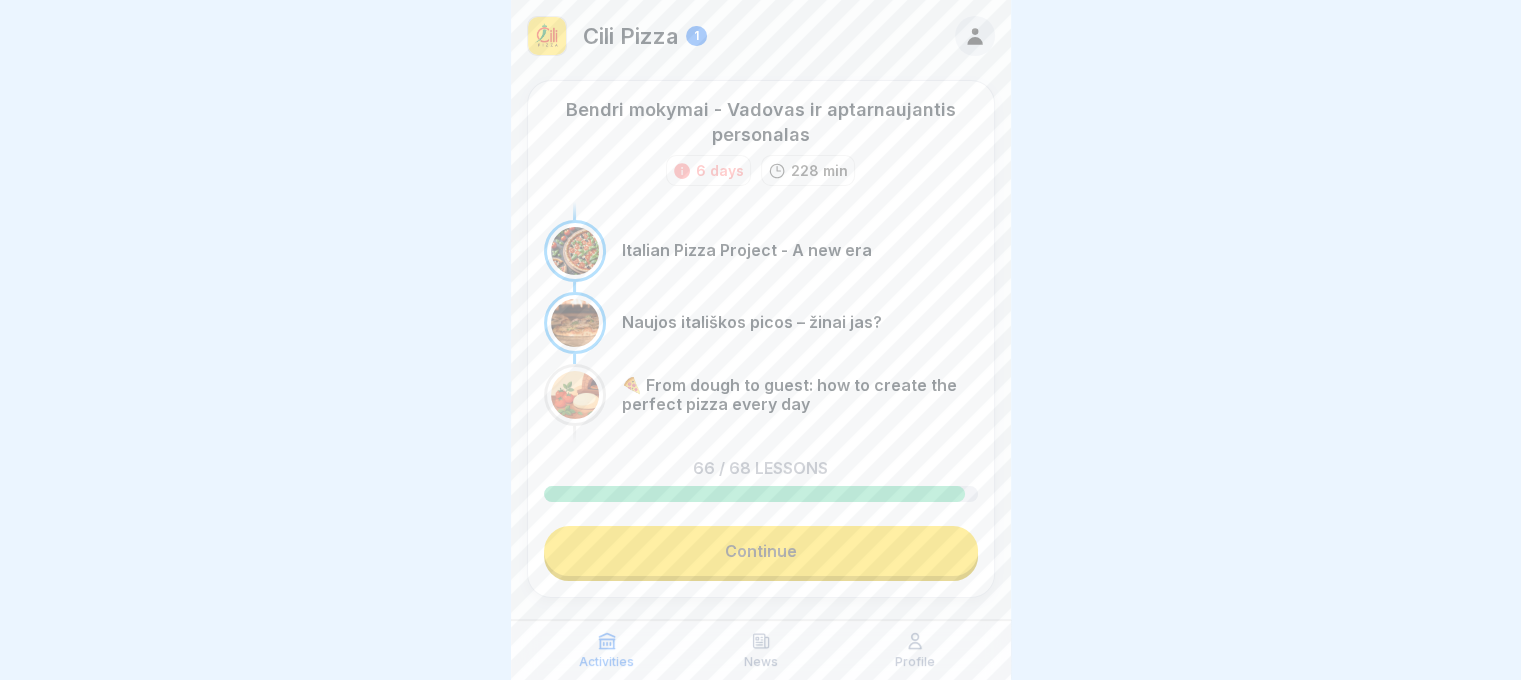 click on "Italian Pizza Project - A new era" at bounding box center (747, 250) 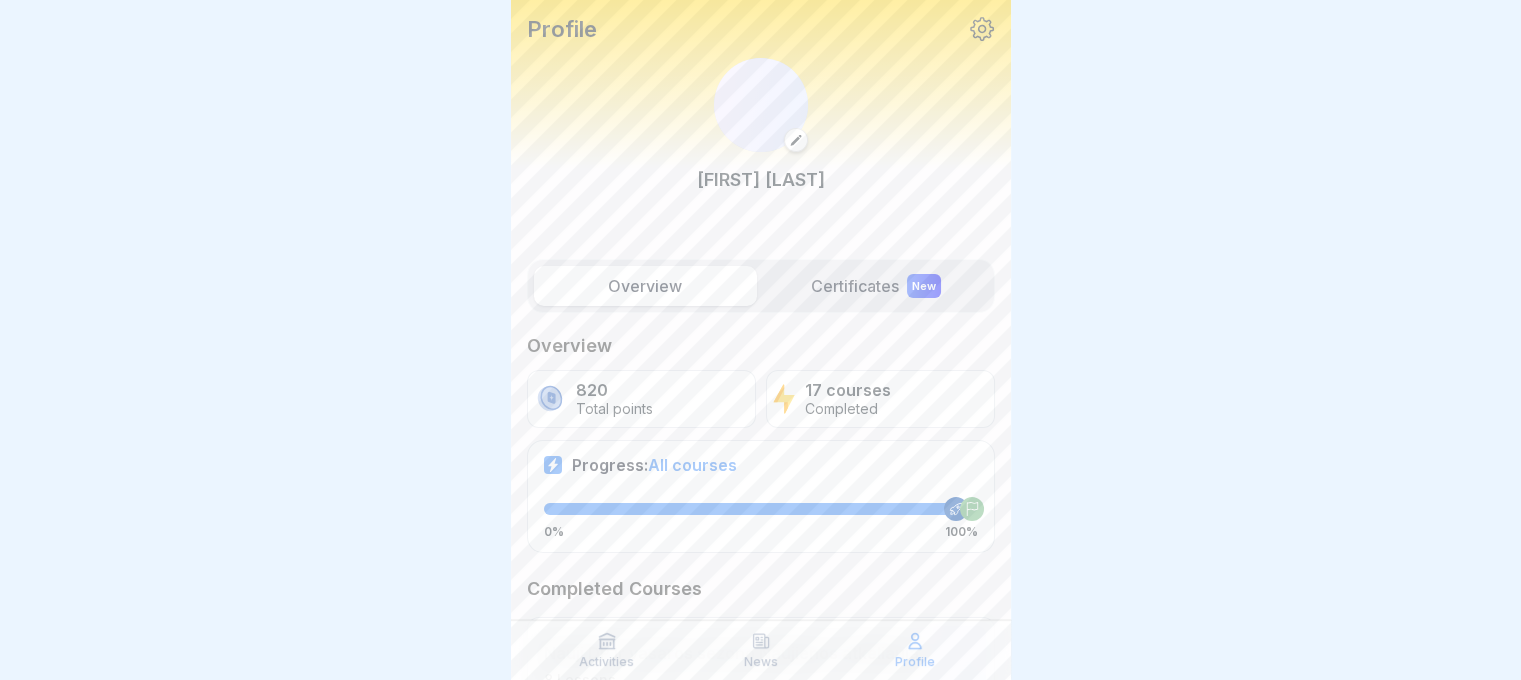 scroll, scrollTop: 0, scrollLeft: 0, axis: both 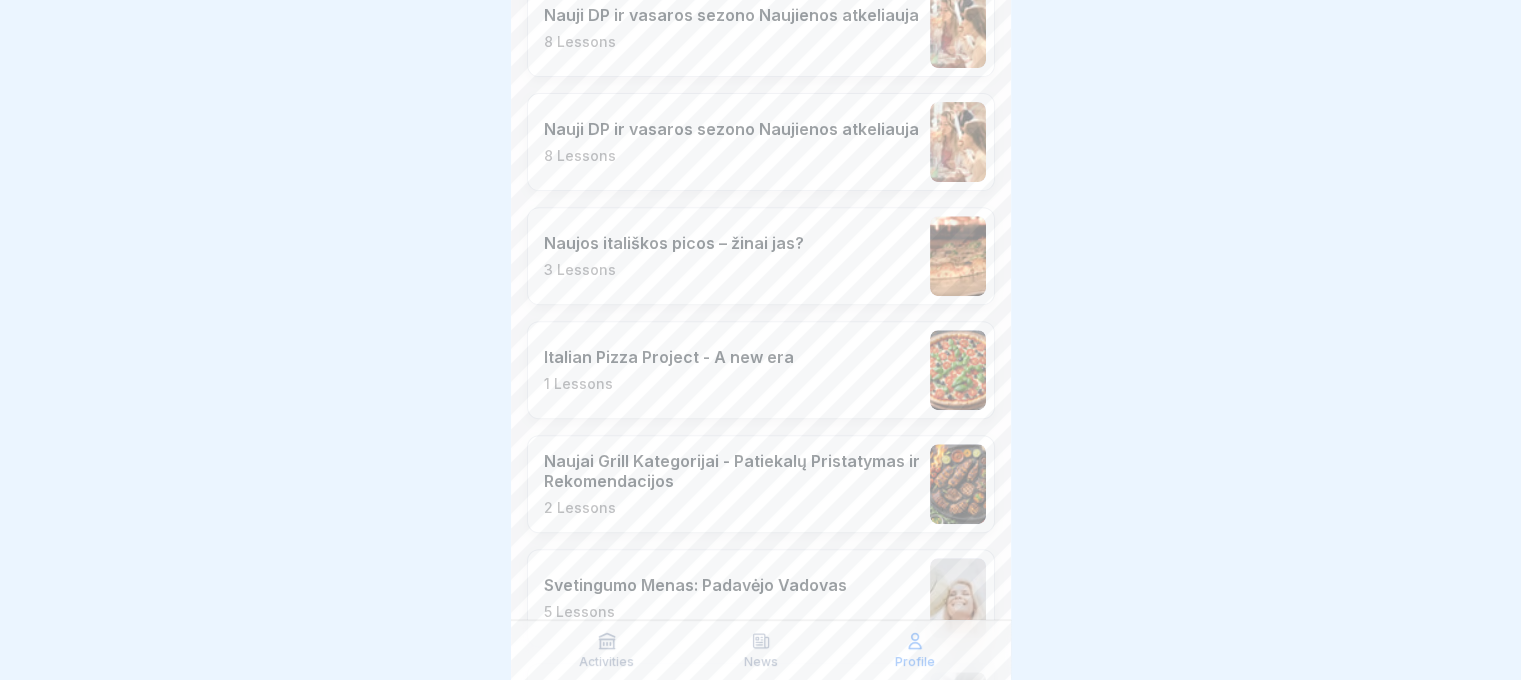 click on "Italian Pizza Project - A new era 1 Lessons" at bounding box center (669, 370) 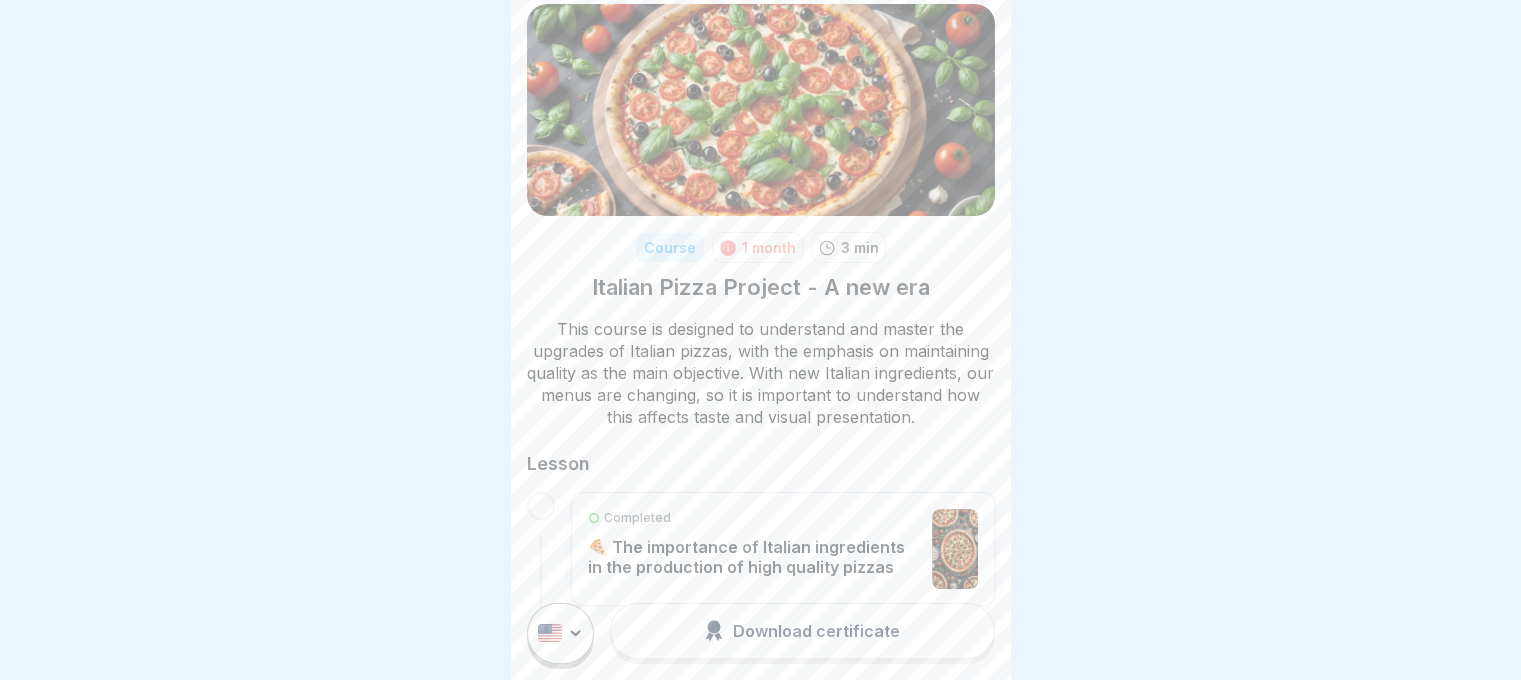 scroll, scrollTop: 96, scrollLeft: 0, axis: vertical 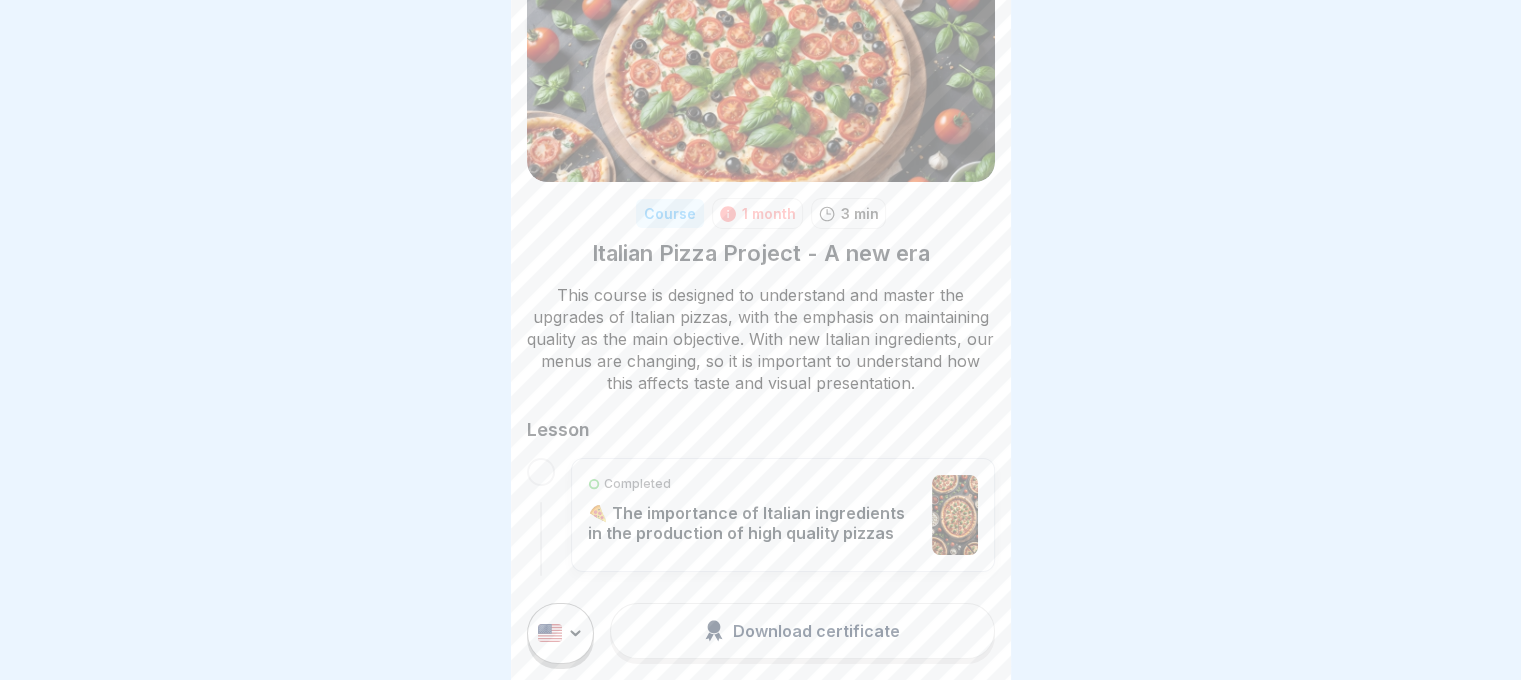 click at bounding box center [541, 472] 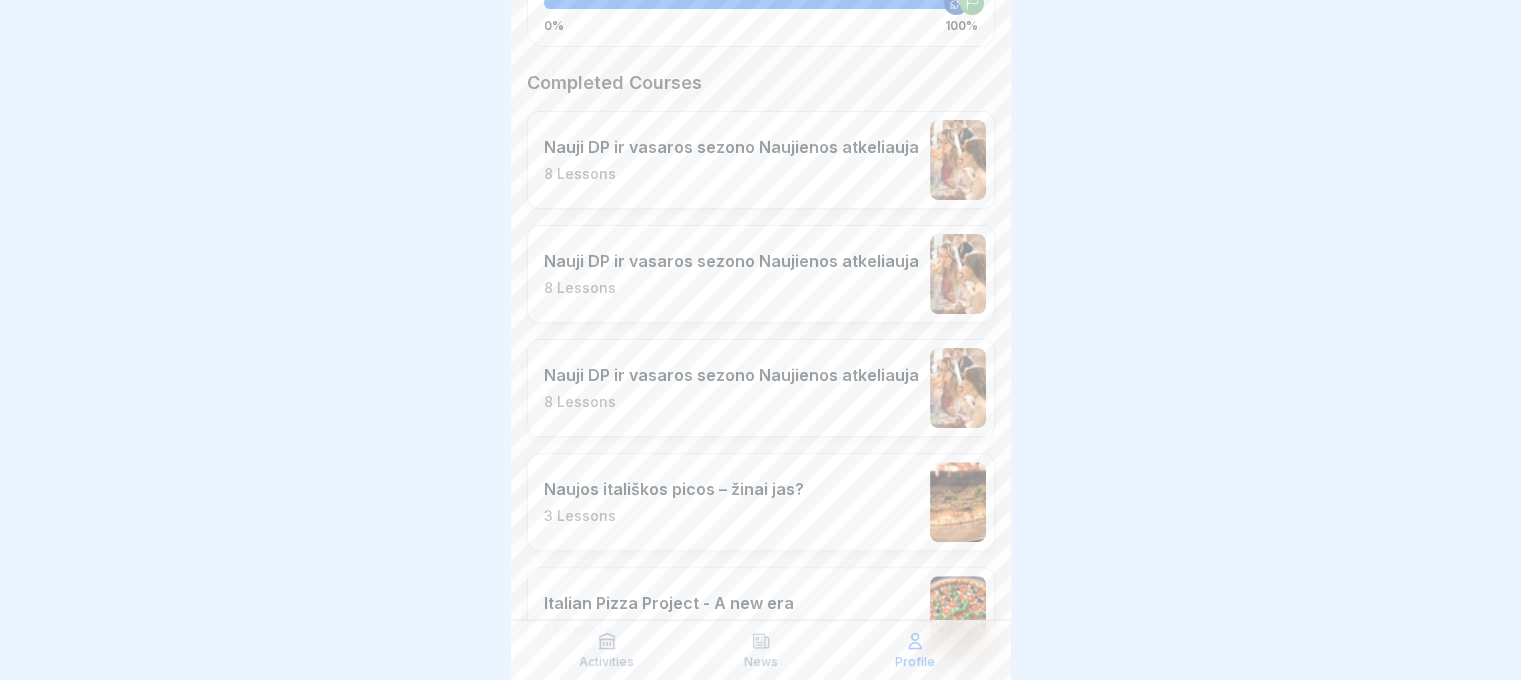 scroll, scrollTop: 596, scrollLeft: 0, axis: vertical 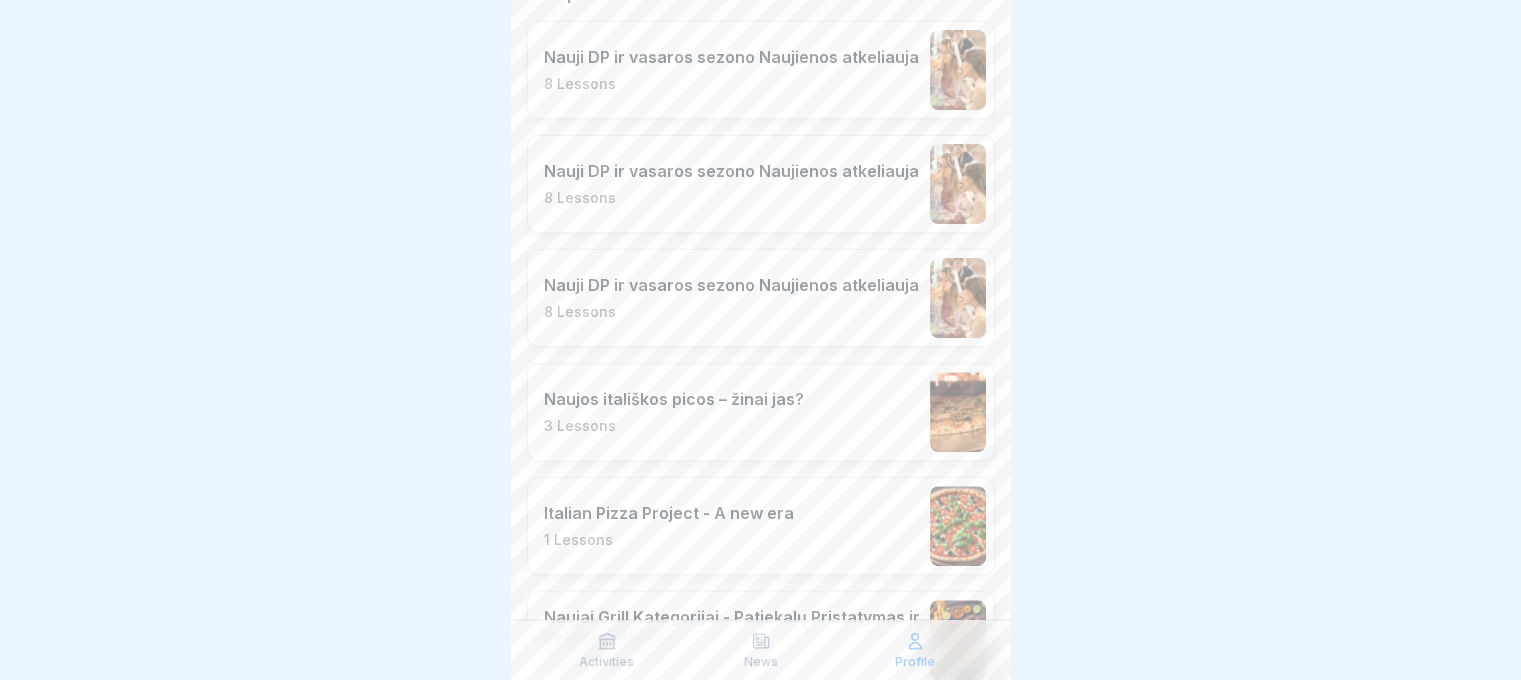 click on "Naujos itališkos picos – žinai jas?" at bounding box center [674, 399] 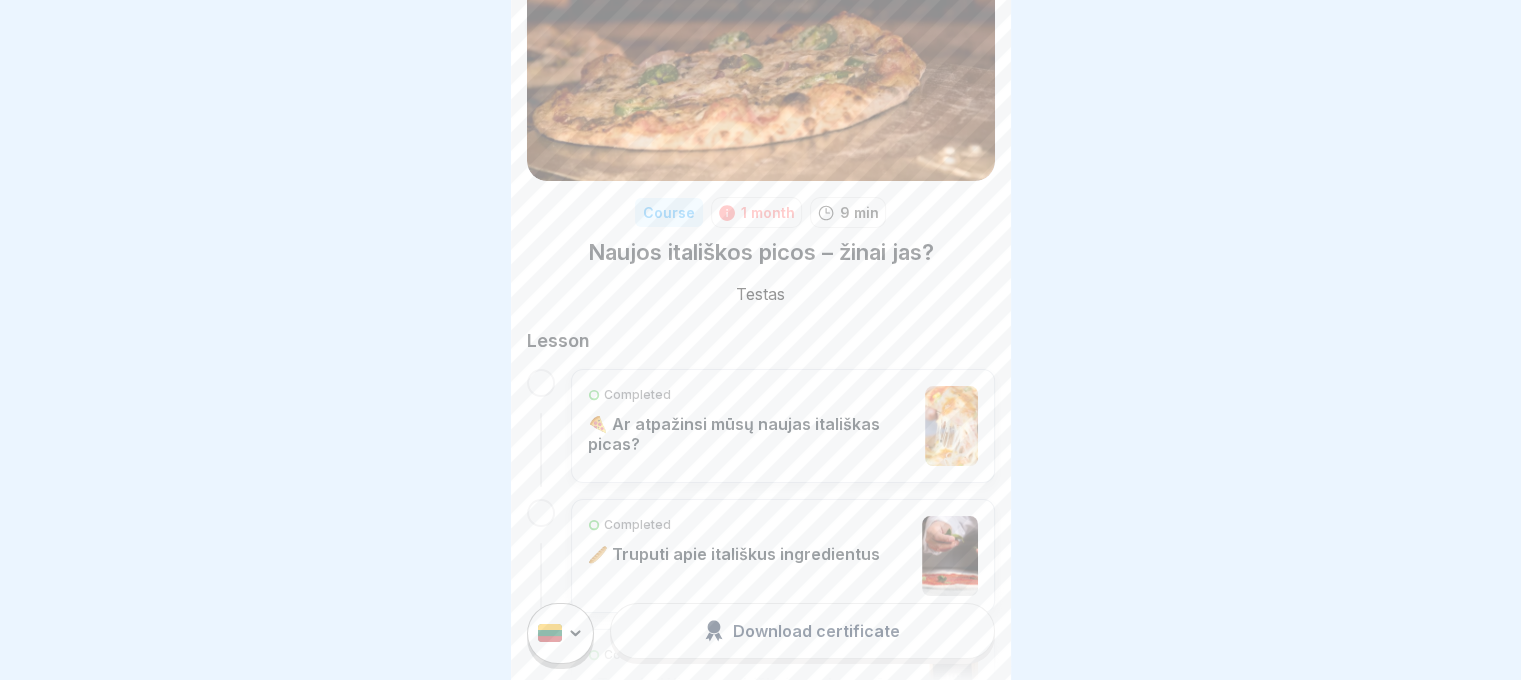 scroll, scrollTop: 267, scrollLeft: 0, axis: vertical 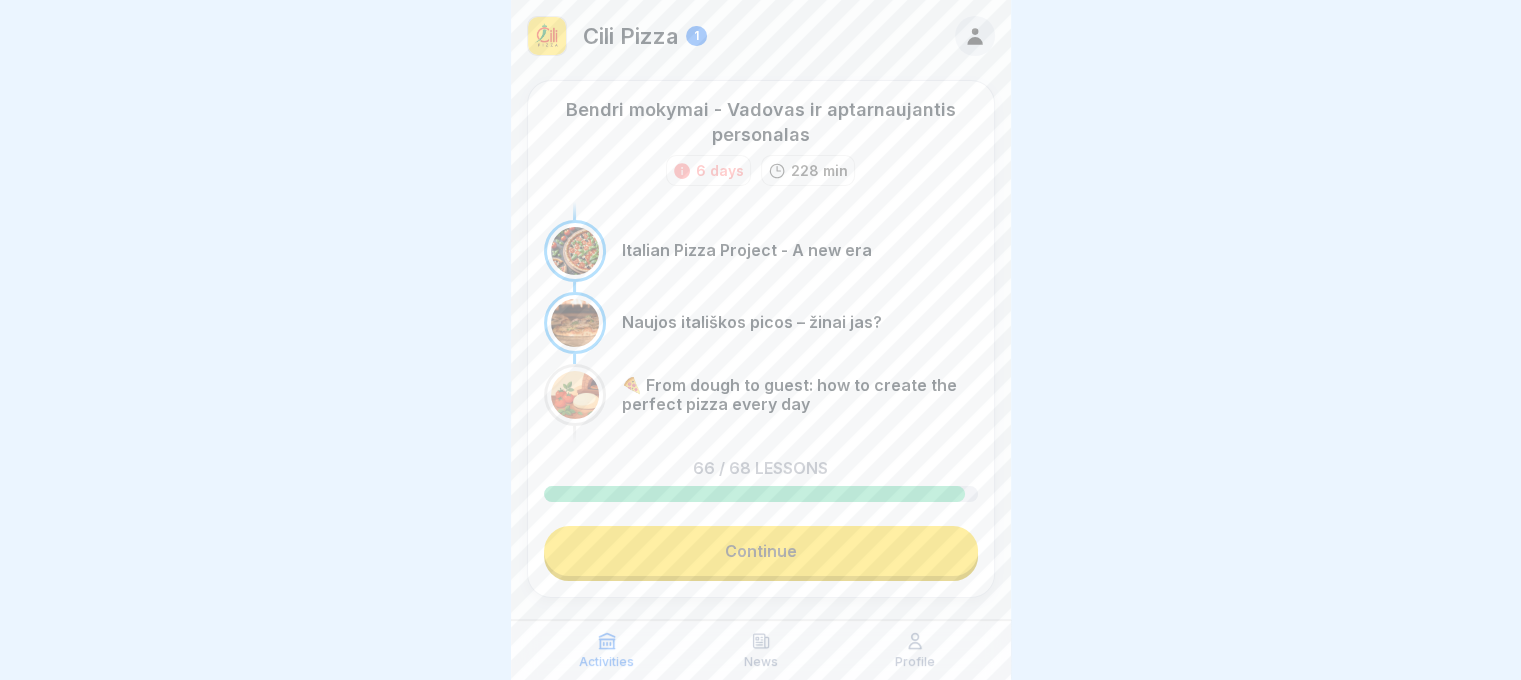 click on "Italian Pizza Project - A new era" at bounding box center [747, 250] 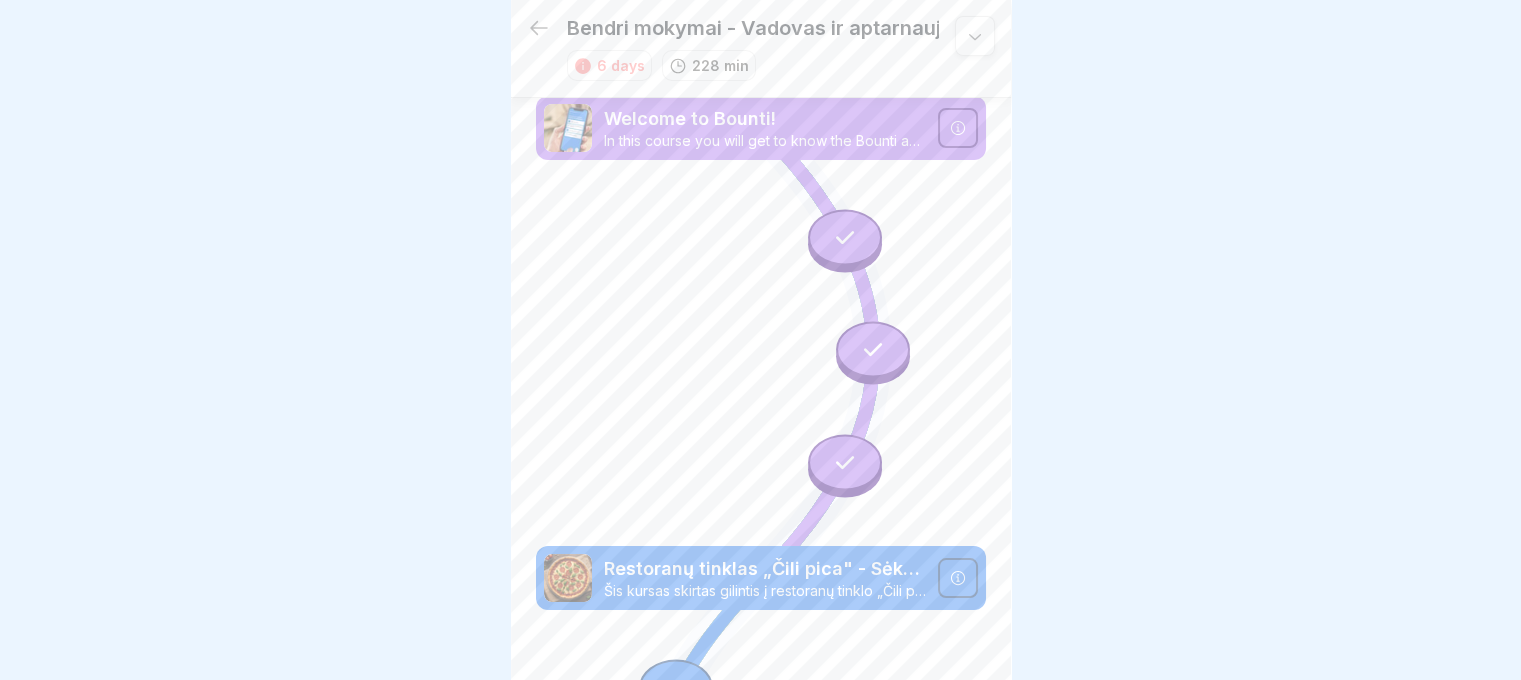 scroll, scrollTop: 7, scrollLeft: 0, axis: vertical 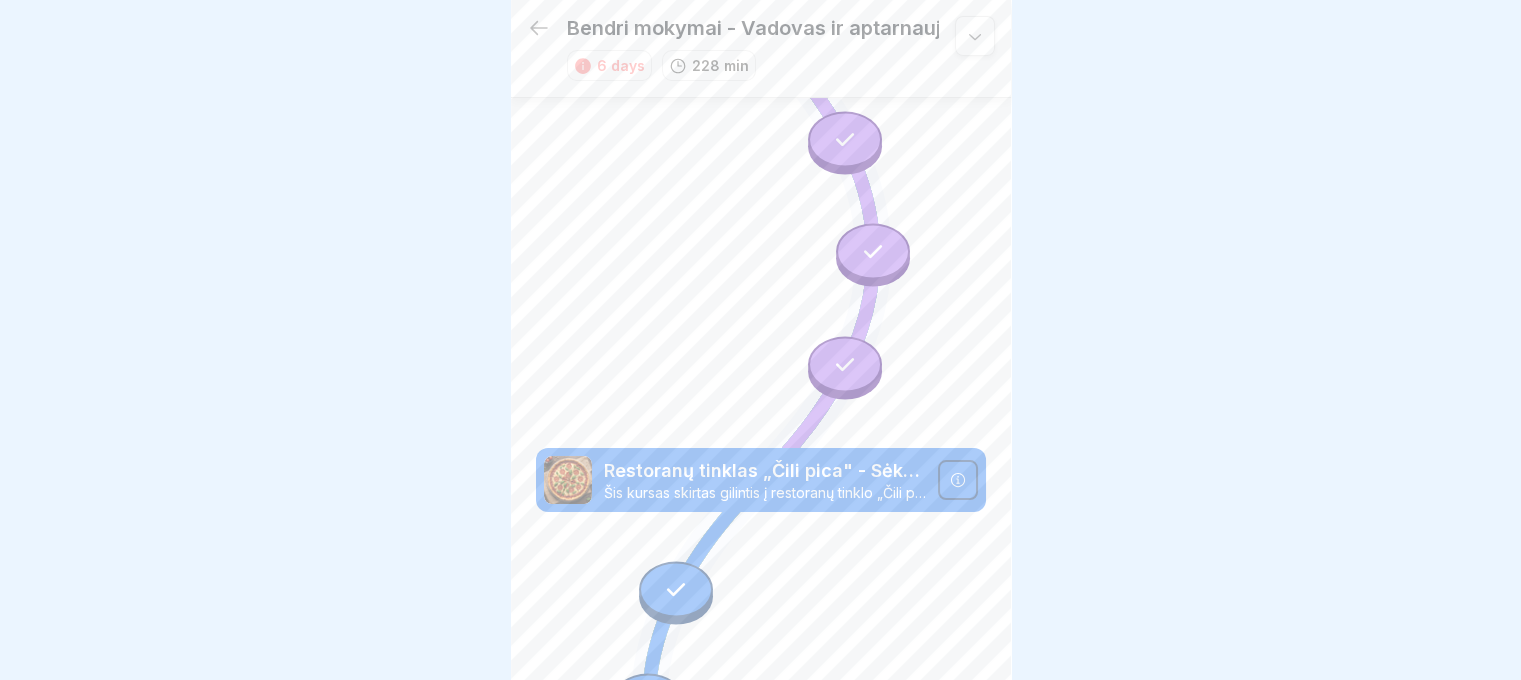 click 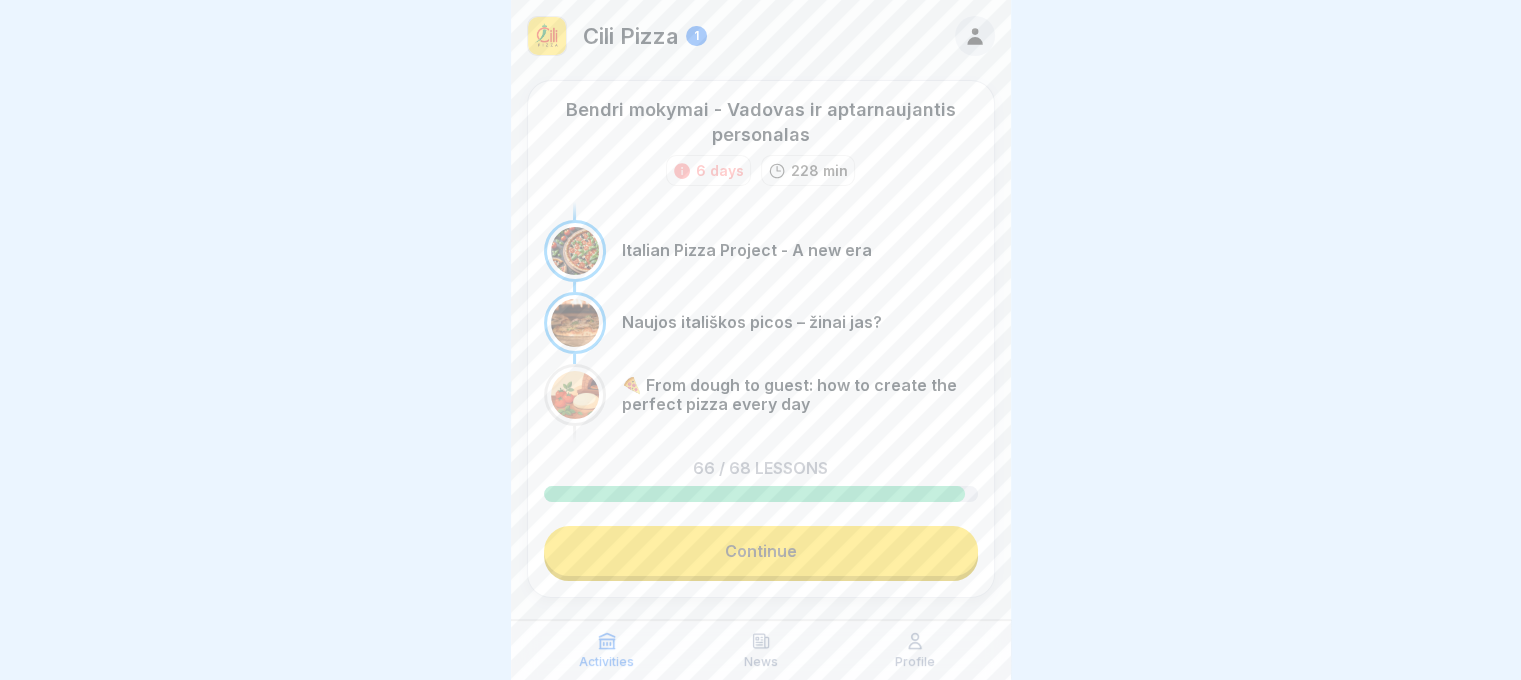 click on "1" at bounding box center (696, 36) 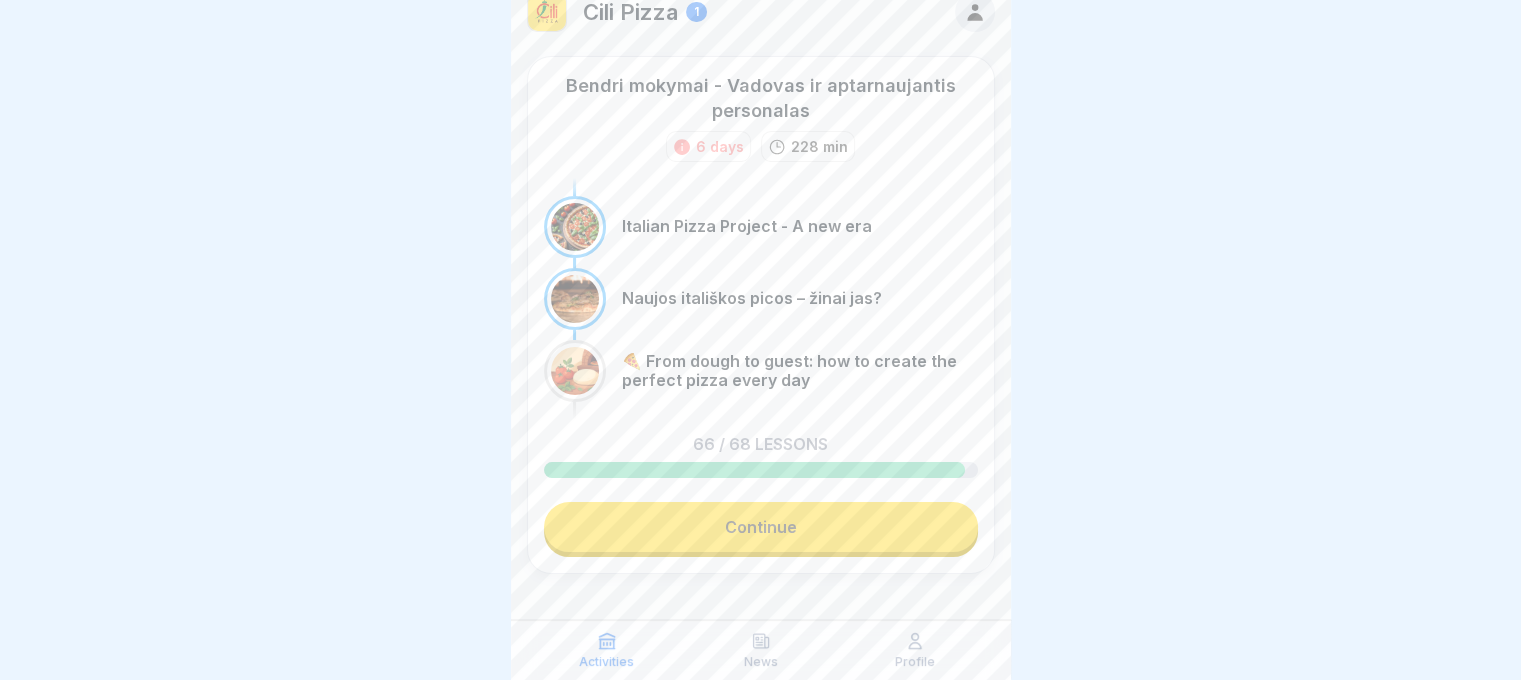 scroll, scrollTop: 38, scrollLeft: 0, axis: vertical 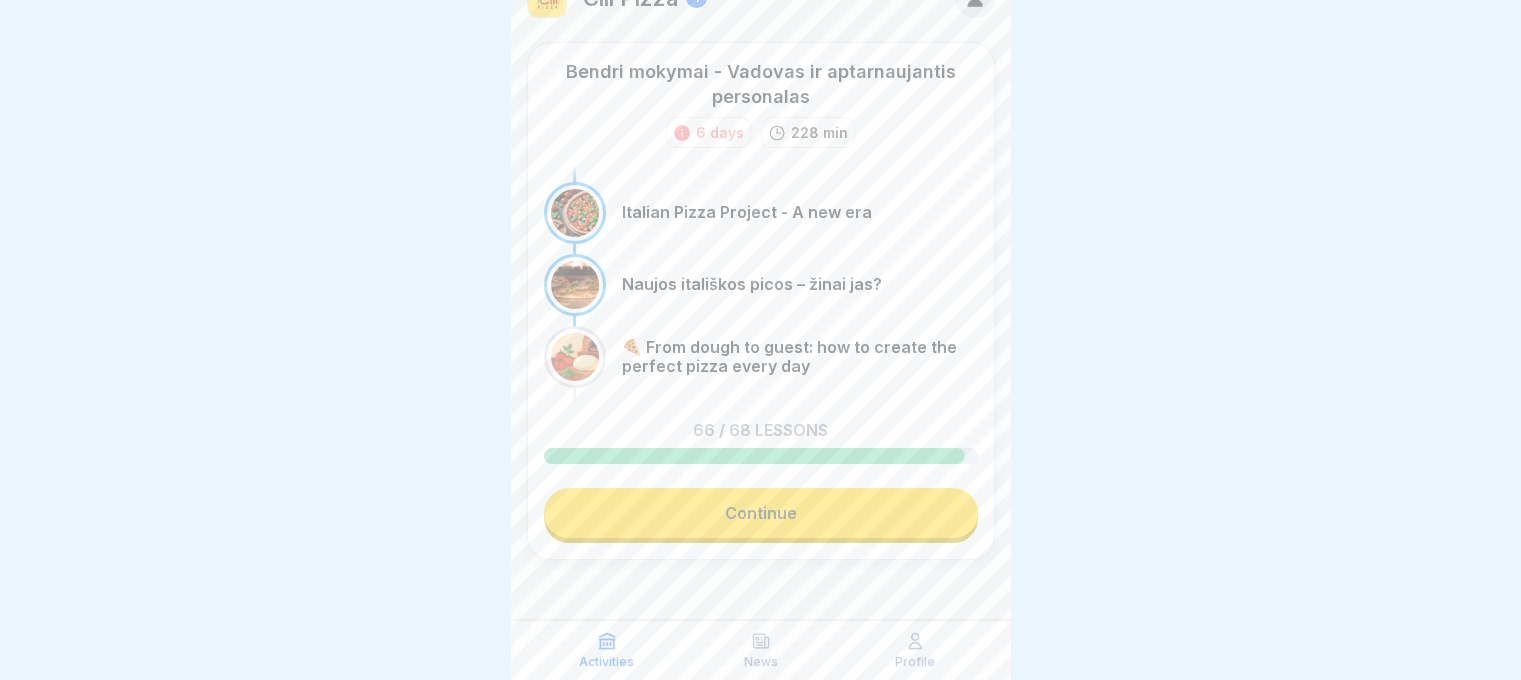 click on "Continue" at bounding box center (761, 513) 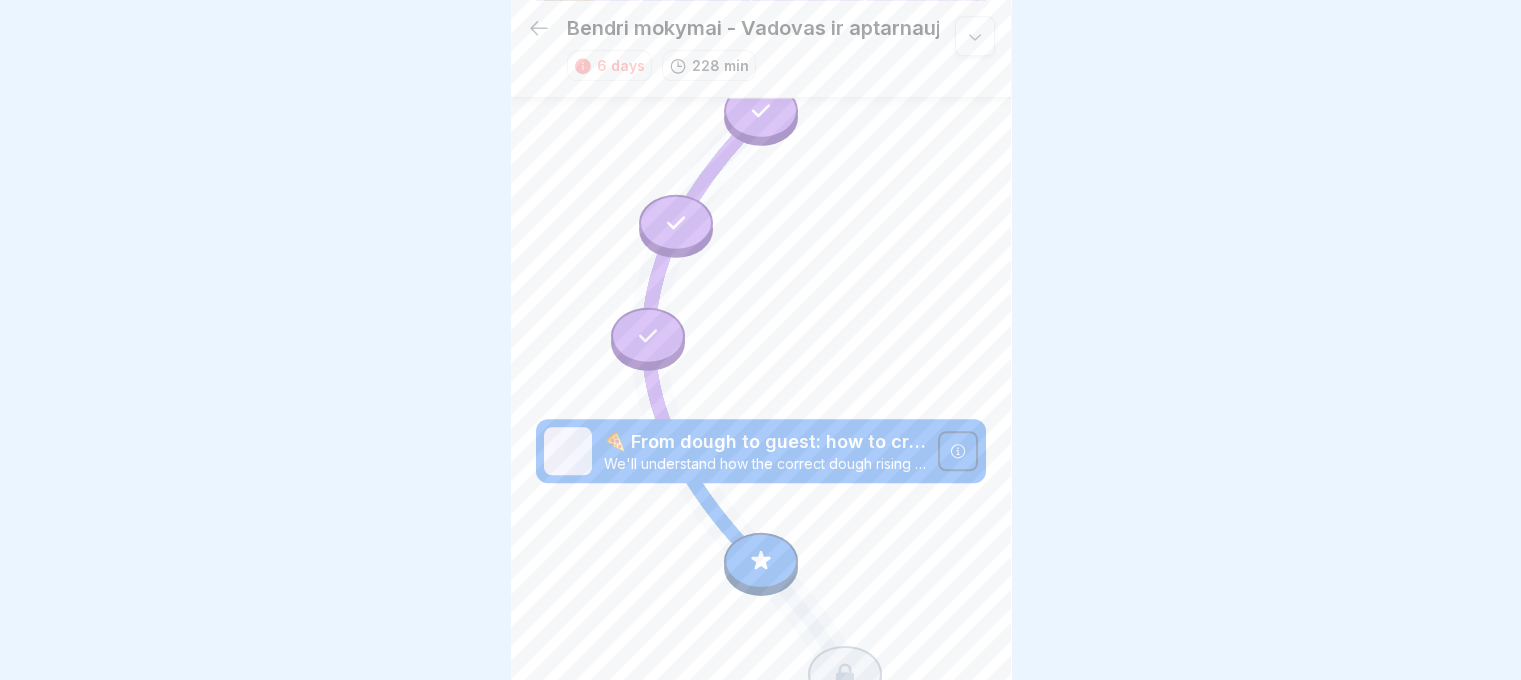 scroll, scrollTop: 2398, scrollLeft: 0, axis: vertical 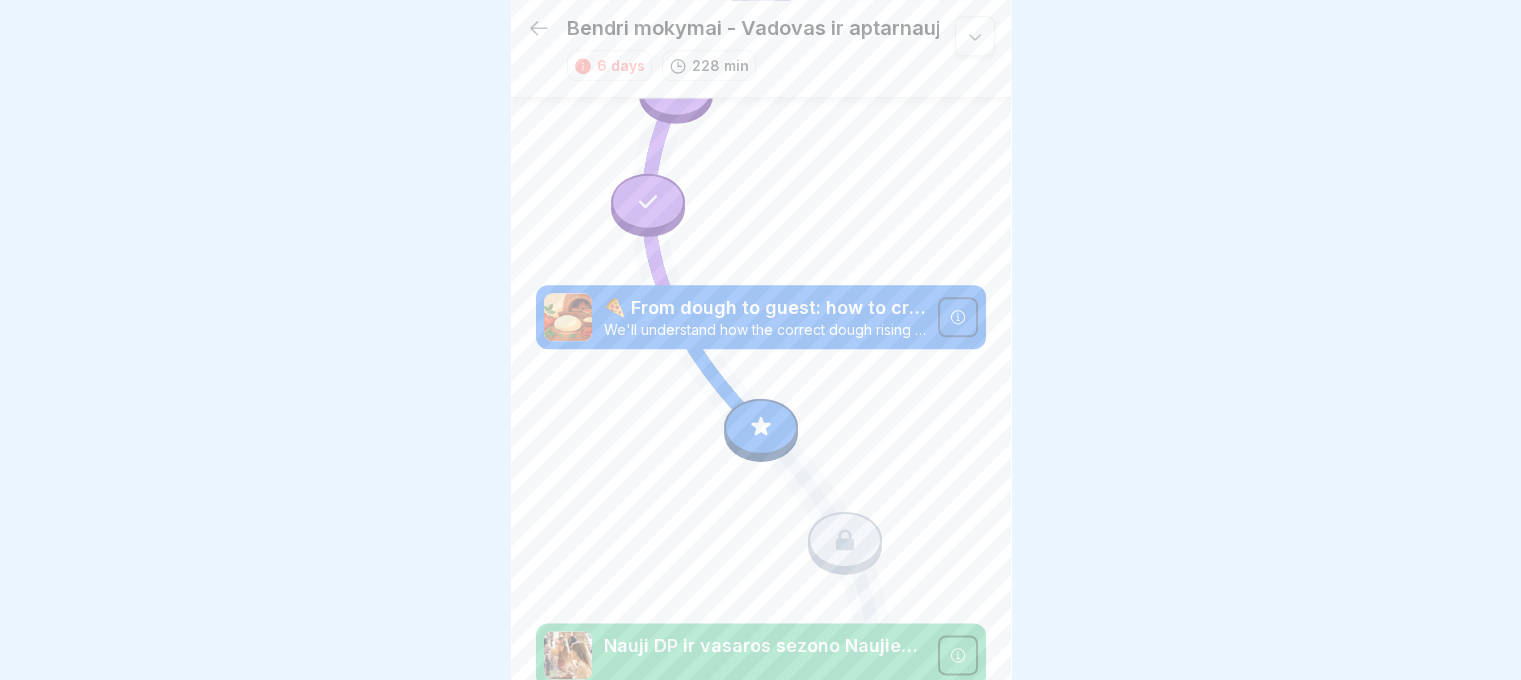click 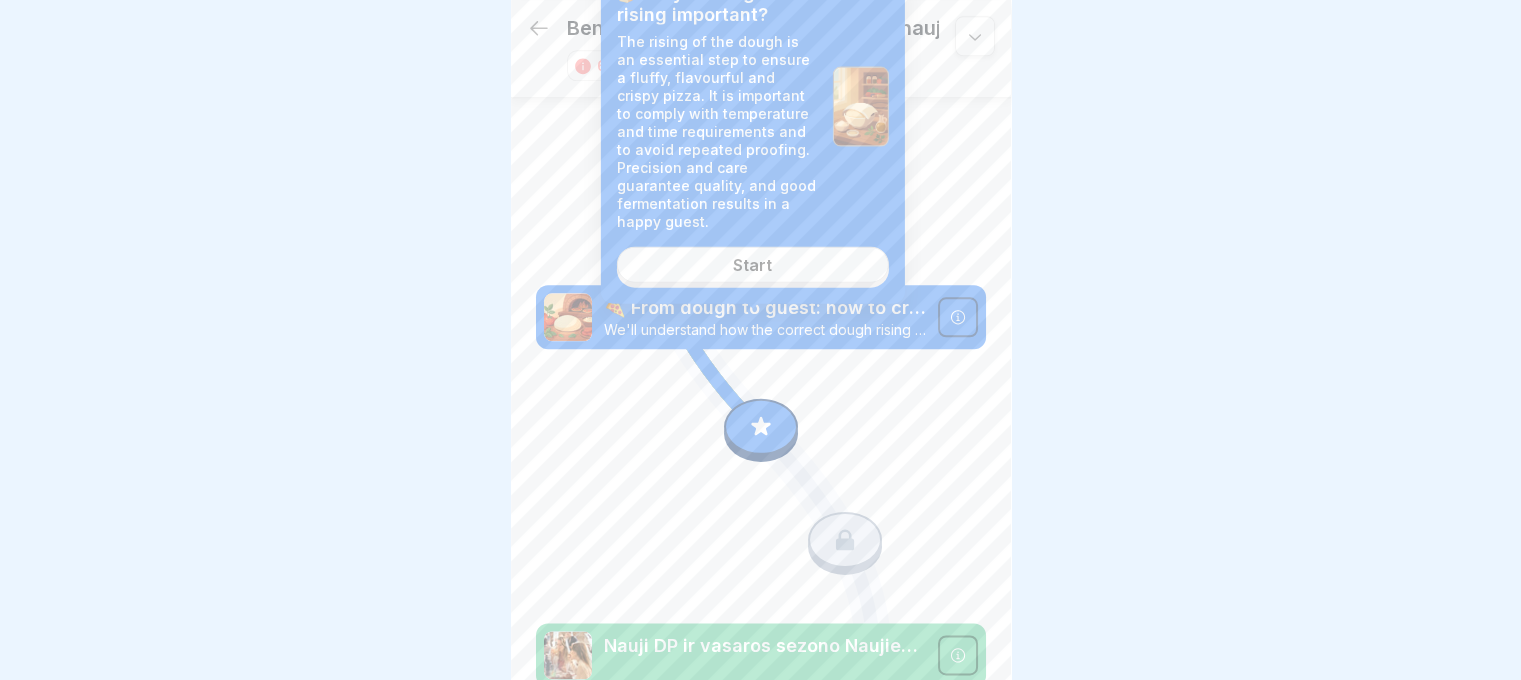 click on "Start" at bounding box center (752, 265) 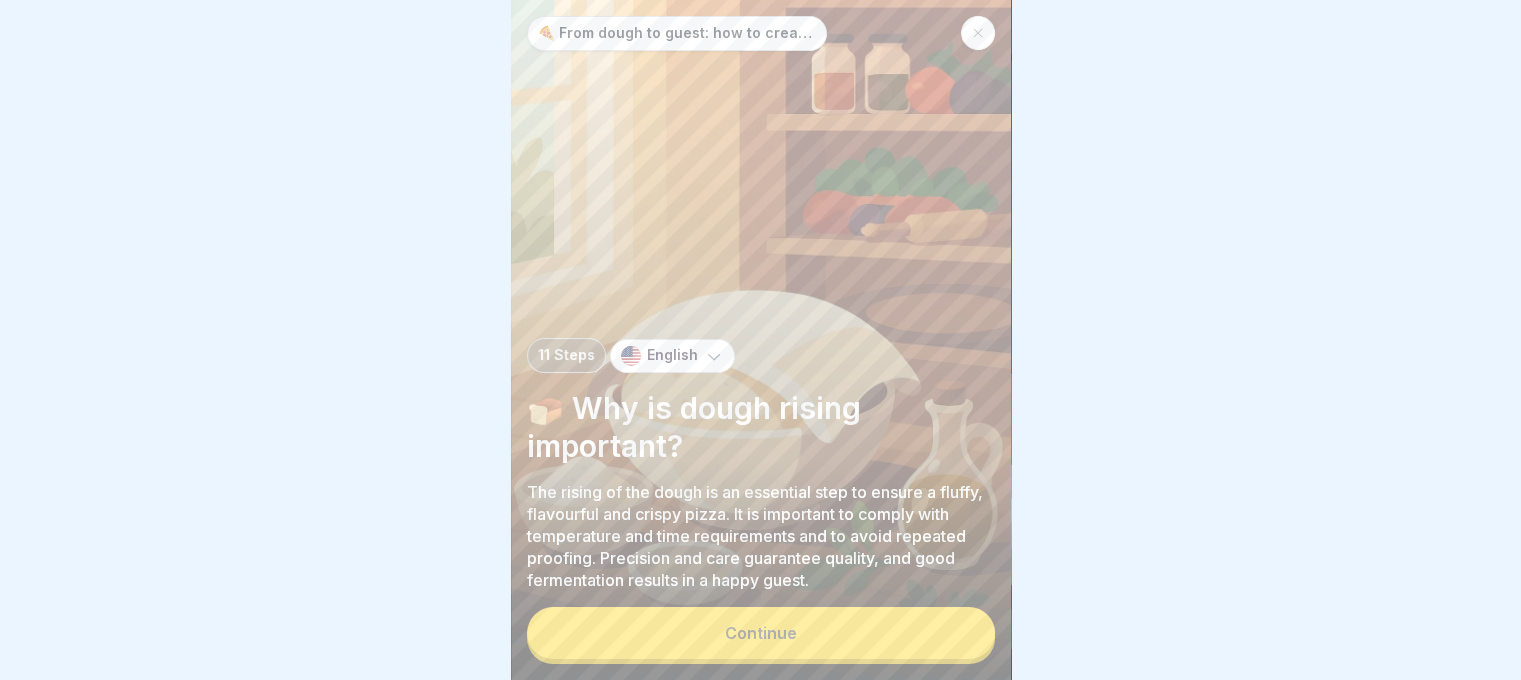 scroll, scrollTop: 0, scrollLeft: 0, axis: both 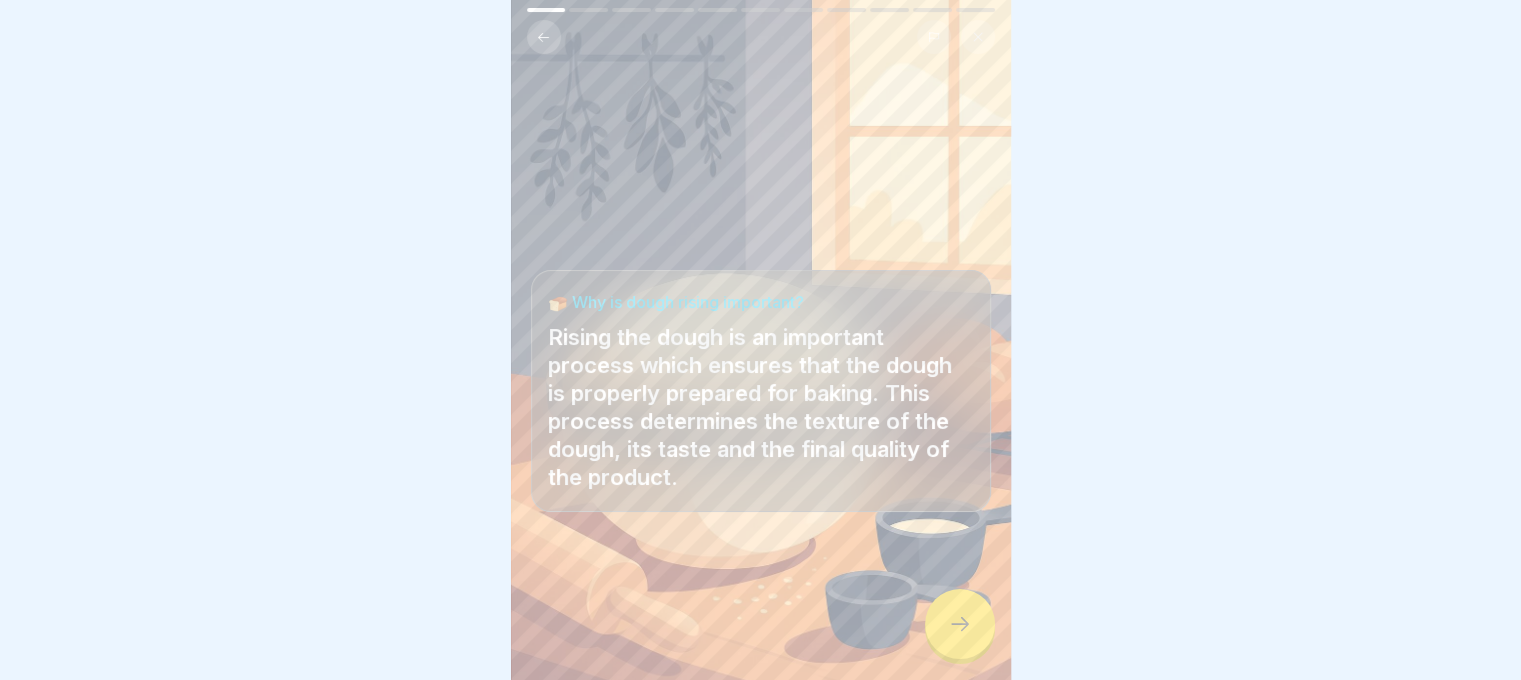 click at bounding box center (960, 624) 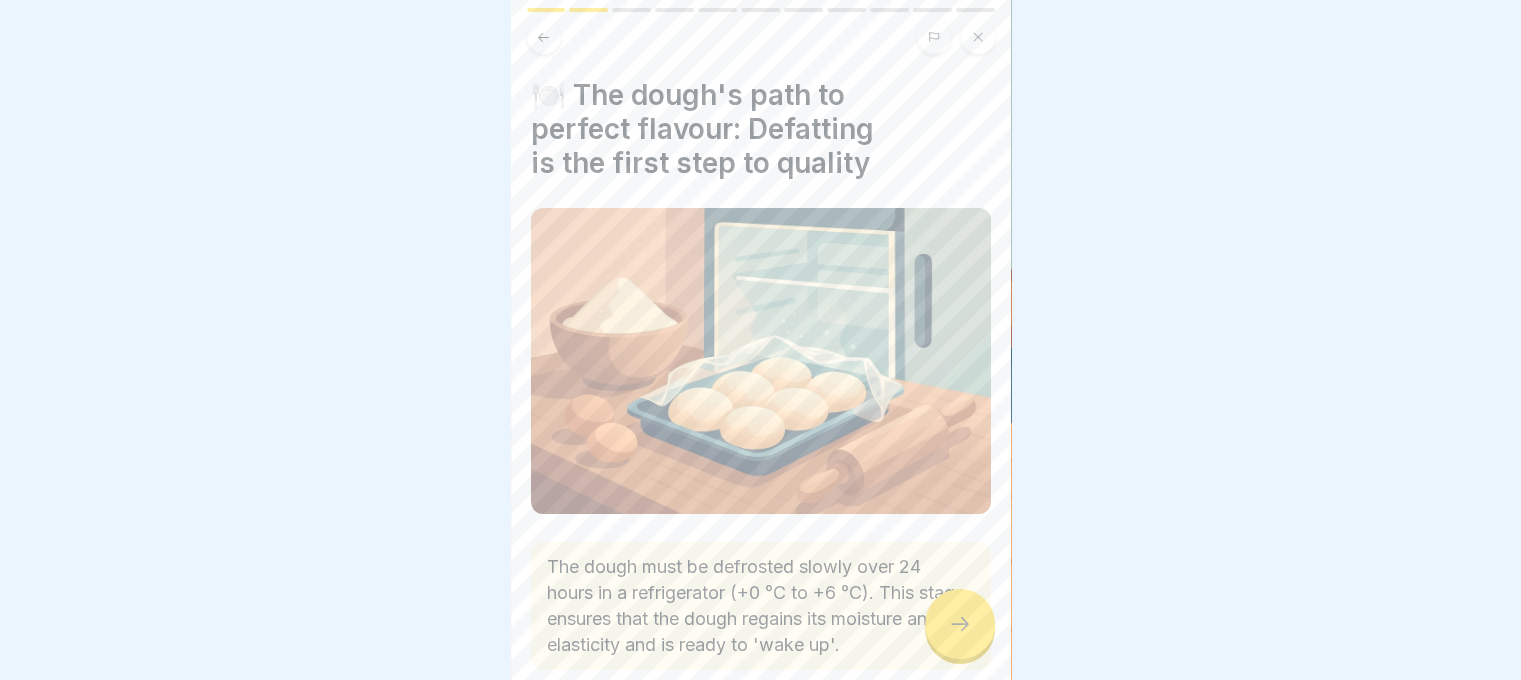 click at bounding box center (960, 624) 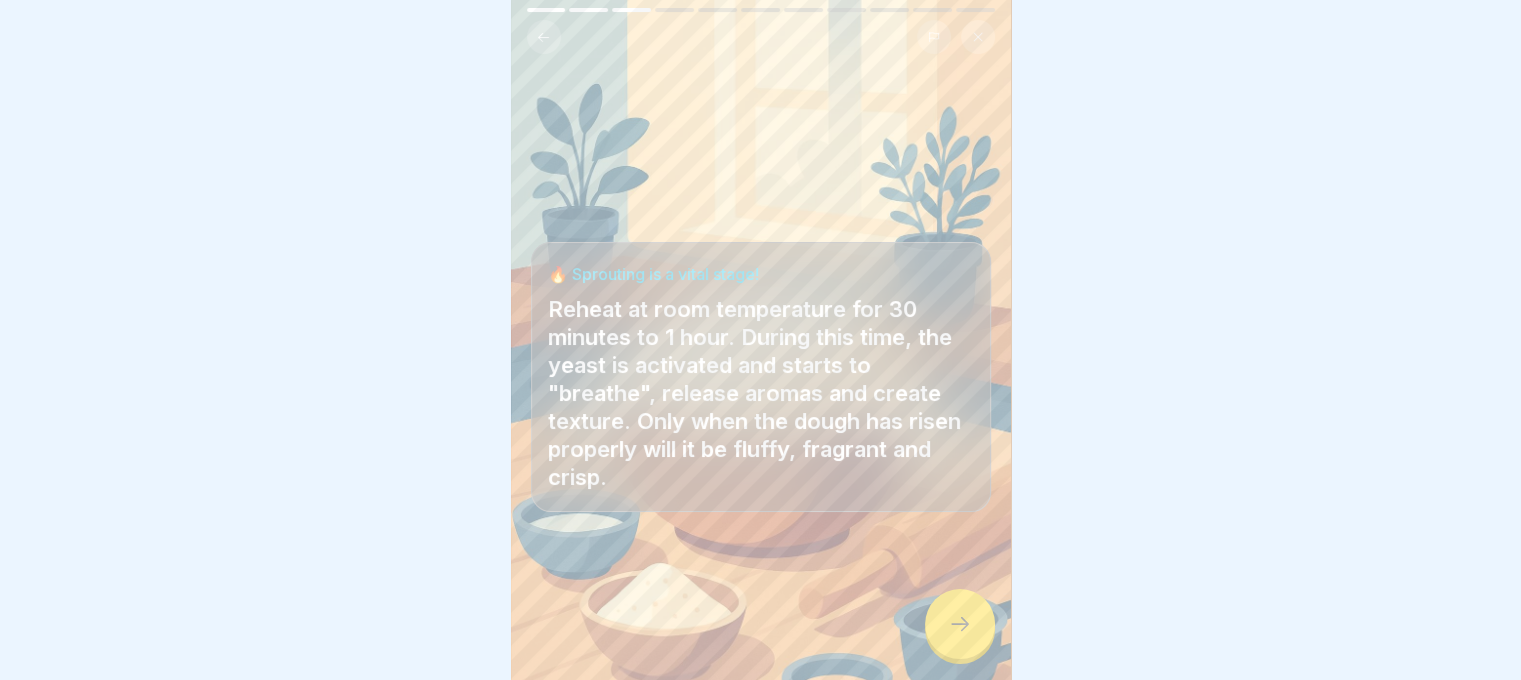 click at bounding box center [960, 624] 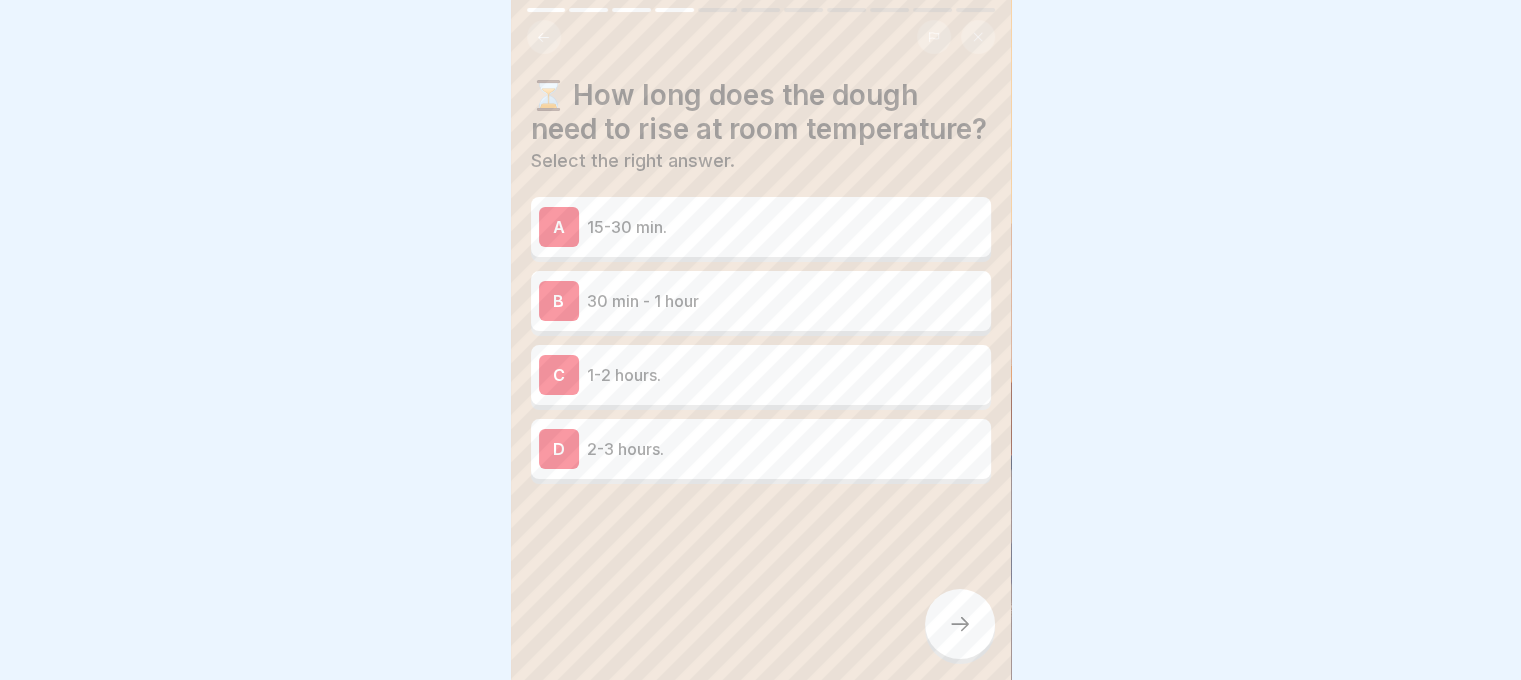 click on "30 min - 1 hour" at bounding box center [785, 301] 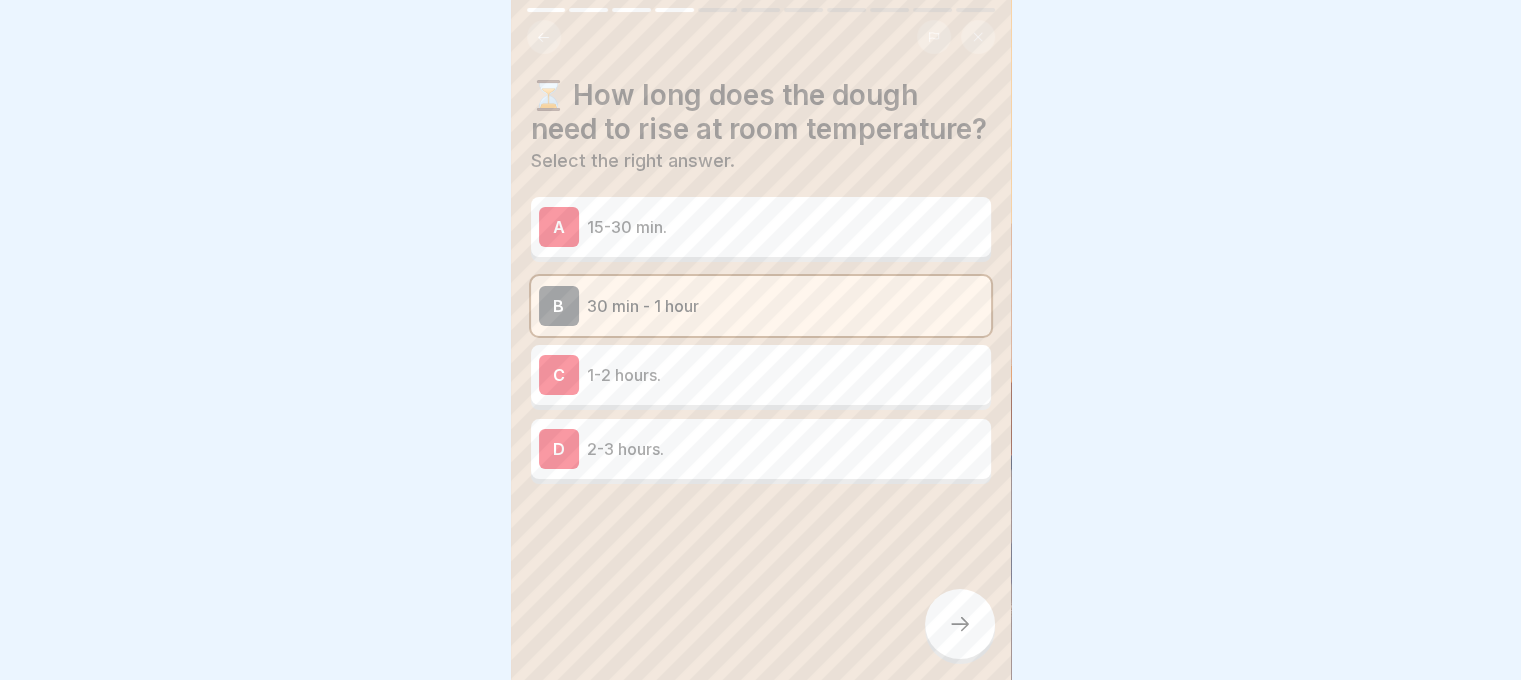 click 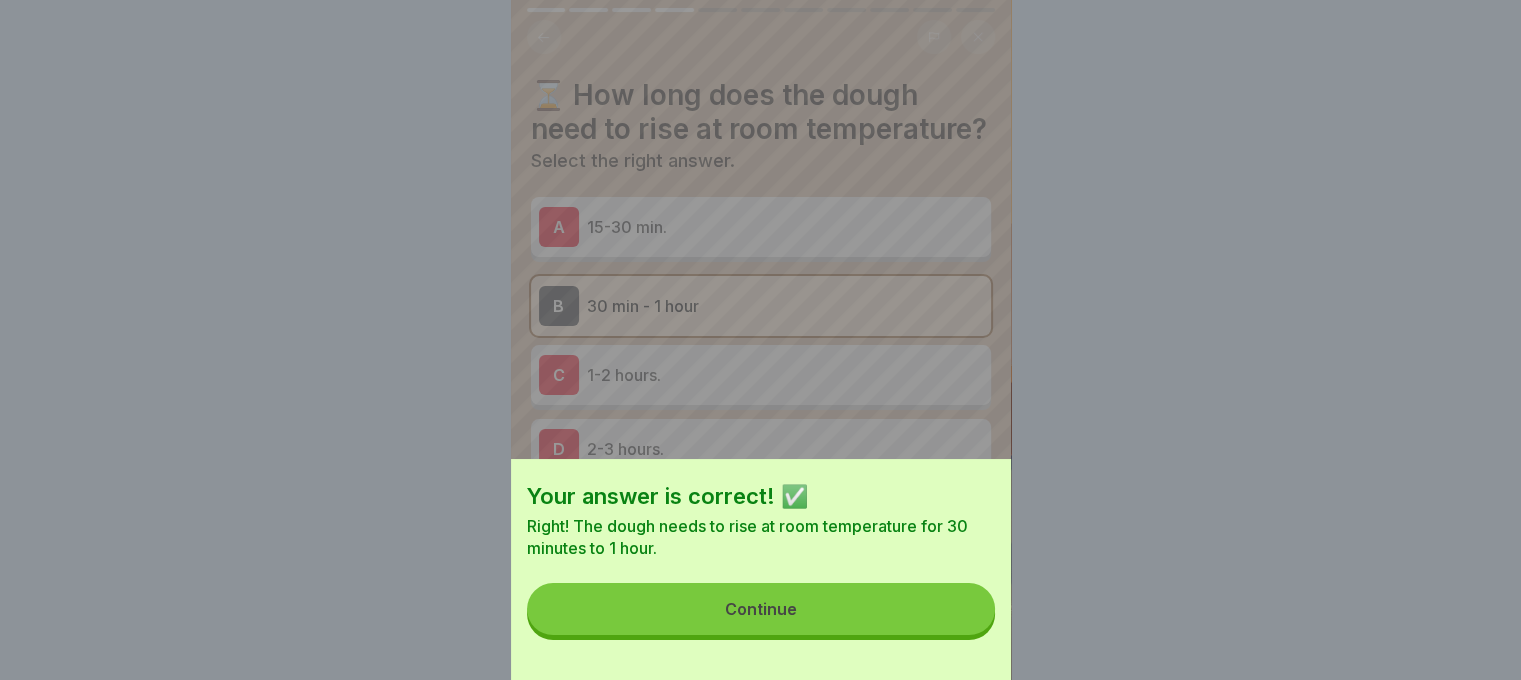 click on "Continue" at bounding box center [761, 609] 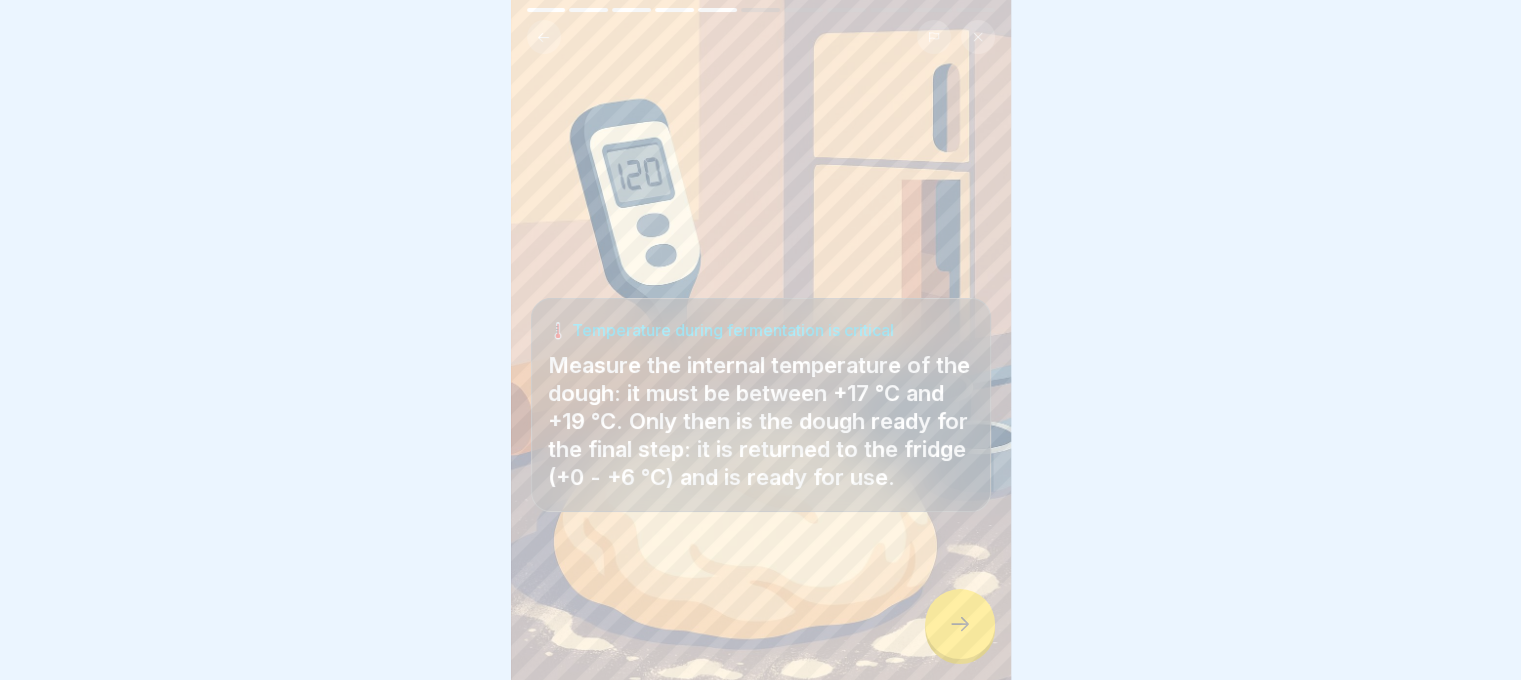 click 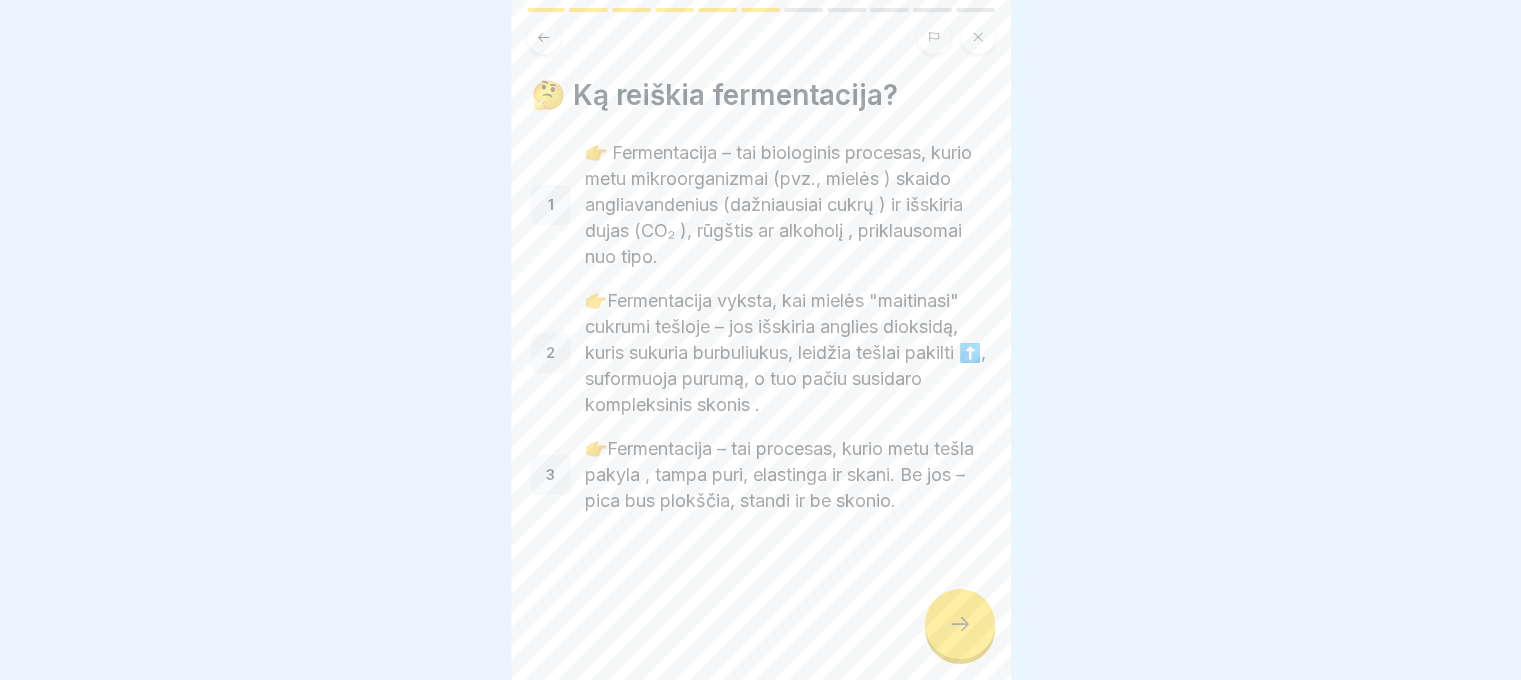 click 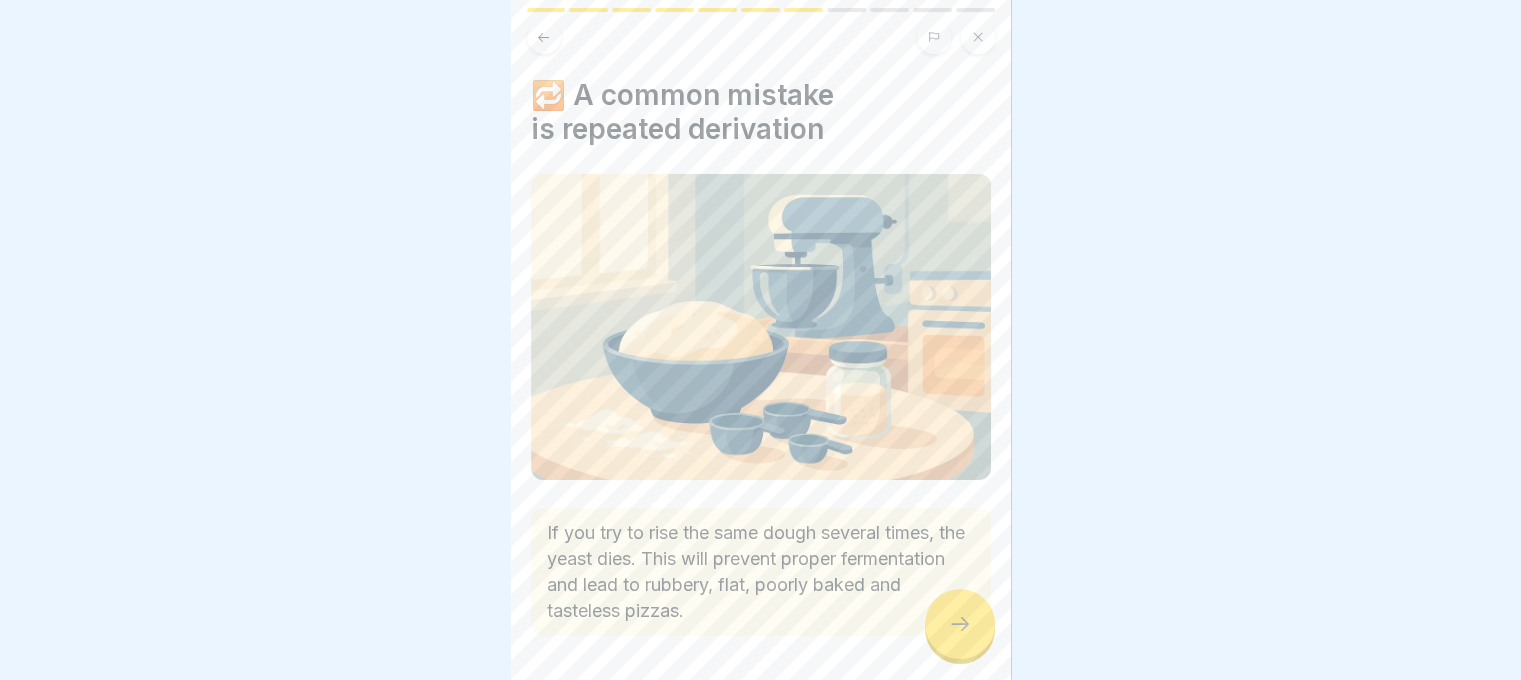 click 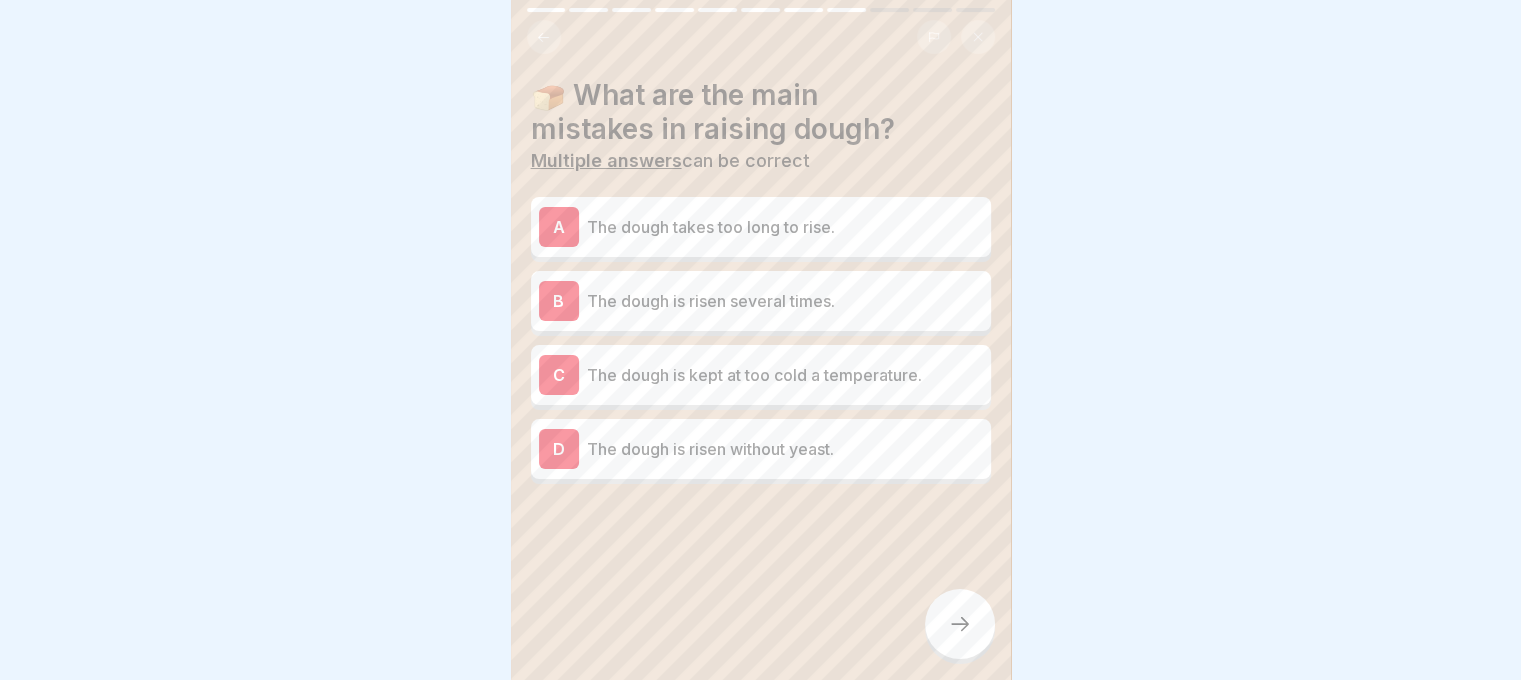 click on "The dough is risen without yeast." at bounding box center (785, 449) 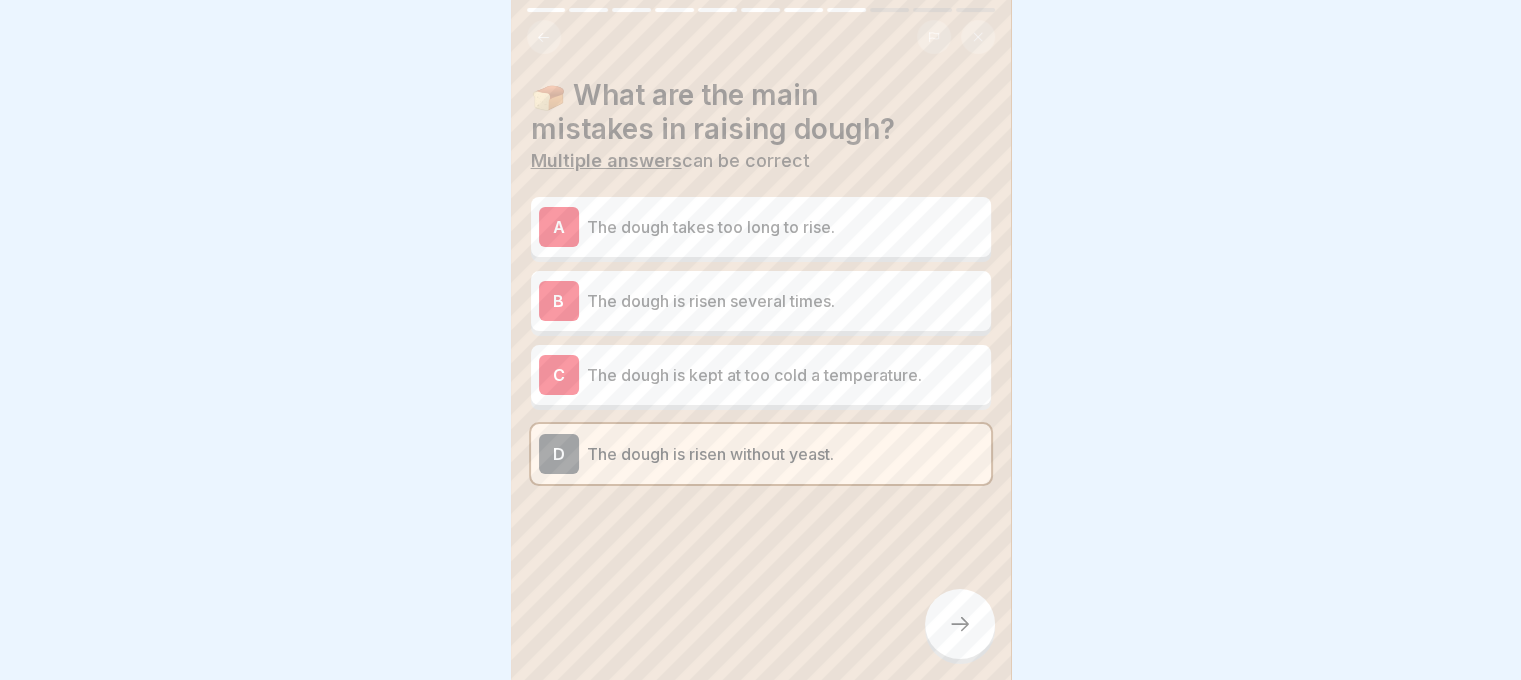 click on "C The dough is kept at too cold a temperature." at bounding box center (761, 375) 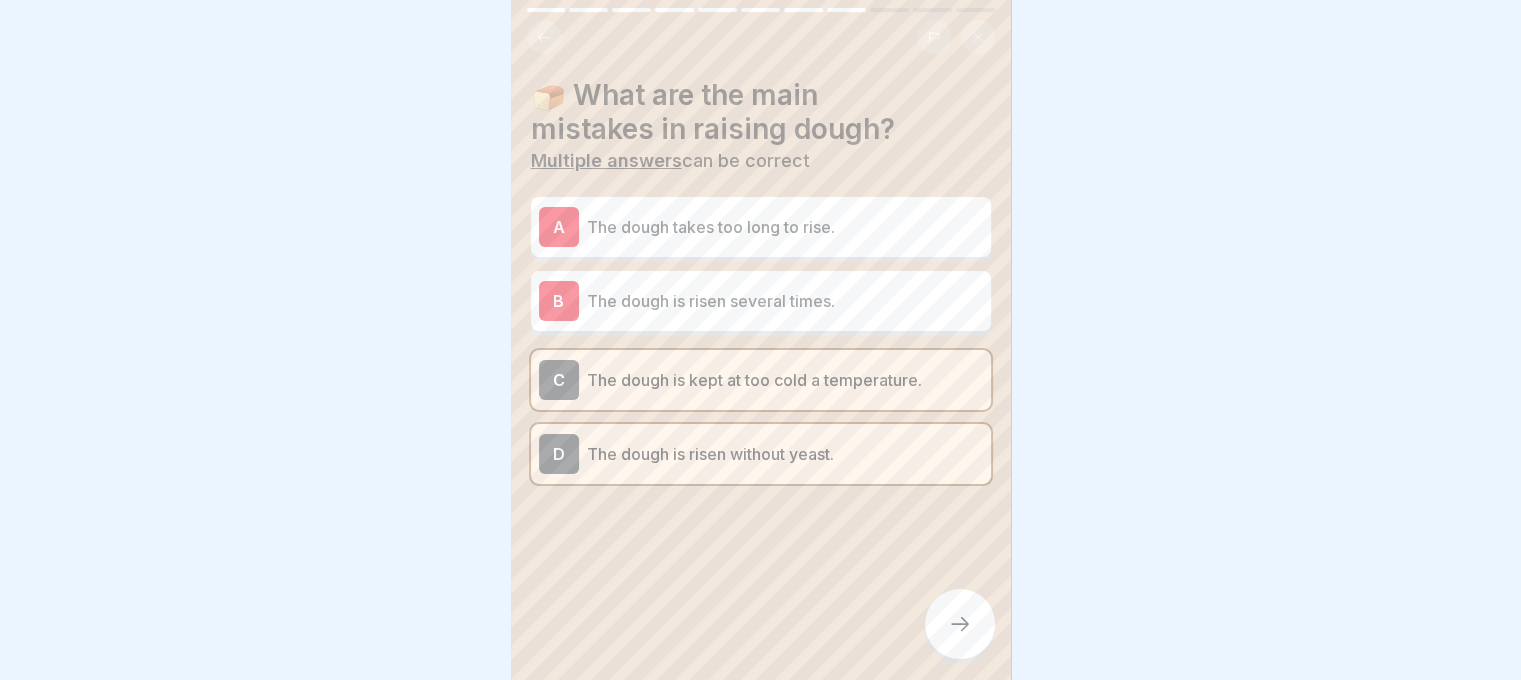 click on "B The dough is risen several times." at bounding box center [761, 301] 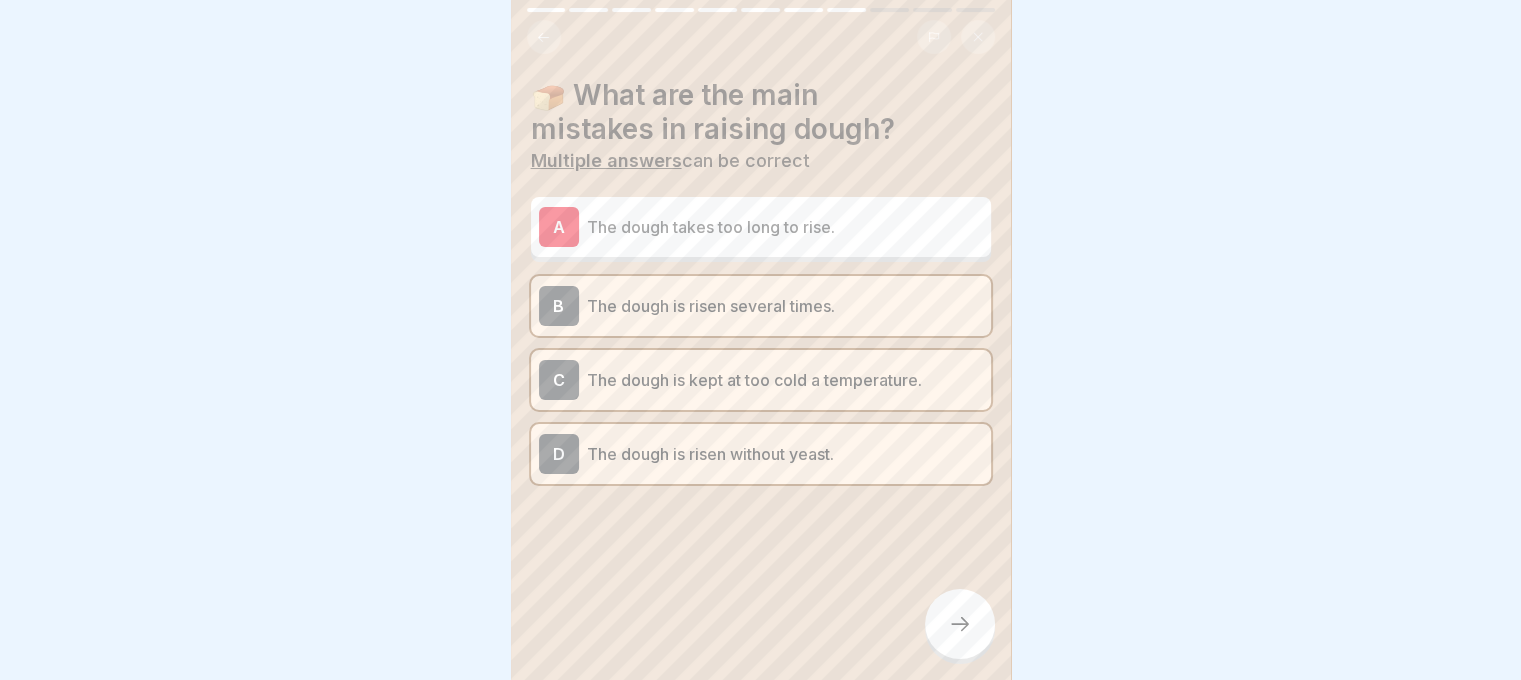 click on "The dough takes too long to rise." at bounding box center [785, 227] 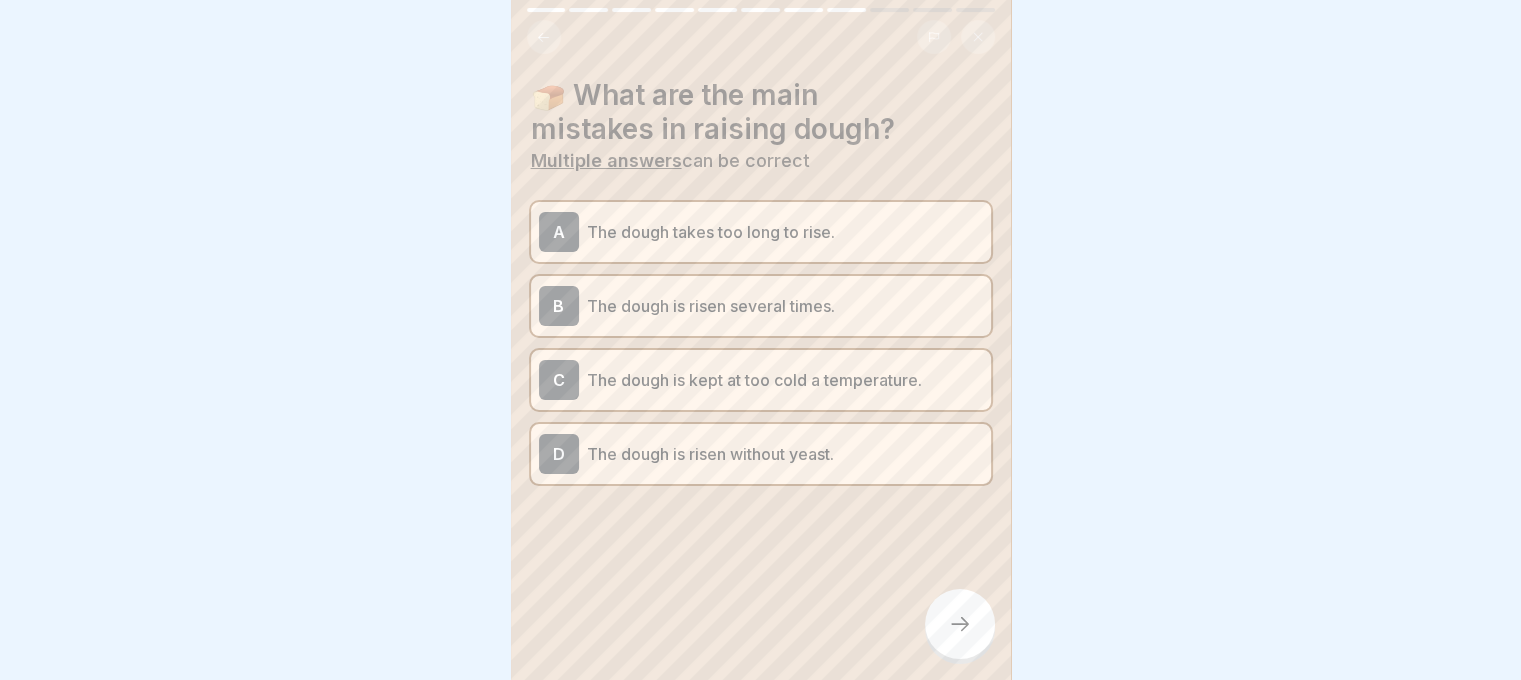 click 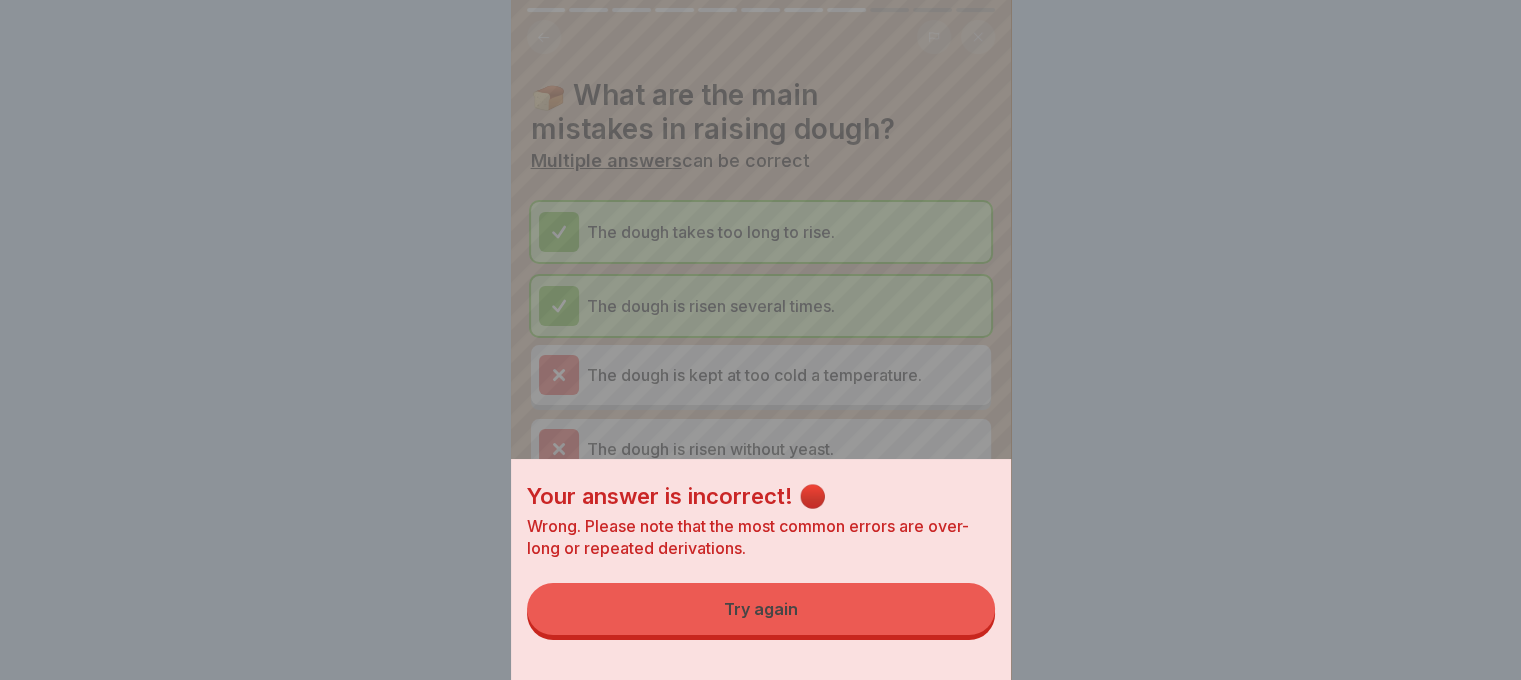 click on "Try again" at bounding box center (761, 609) 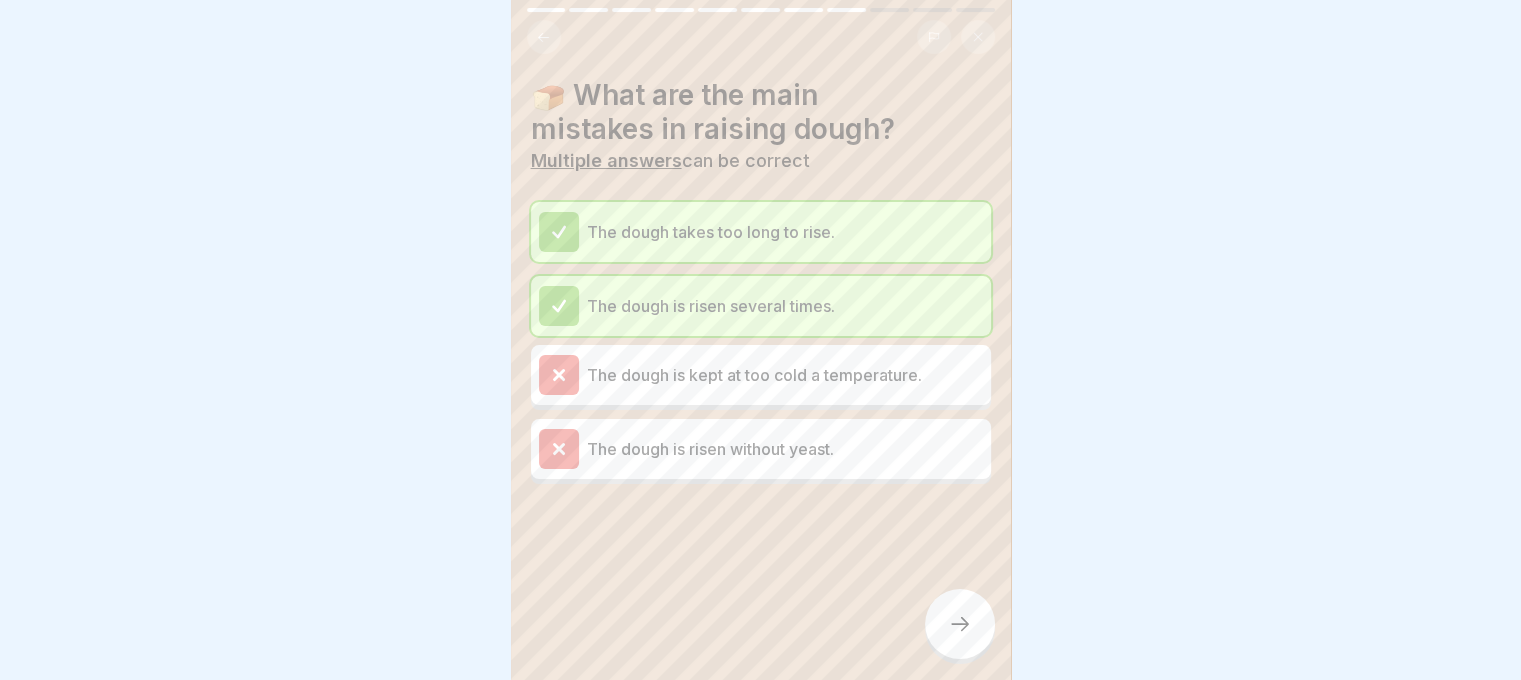 click 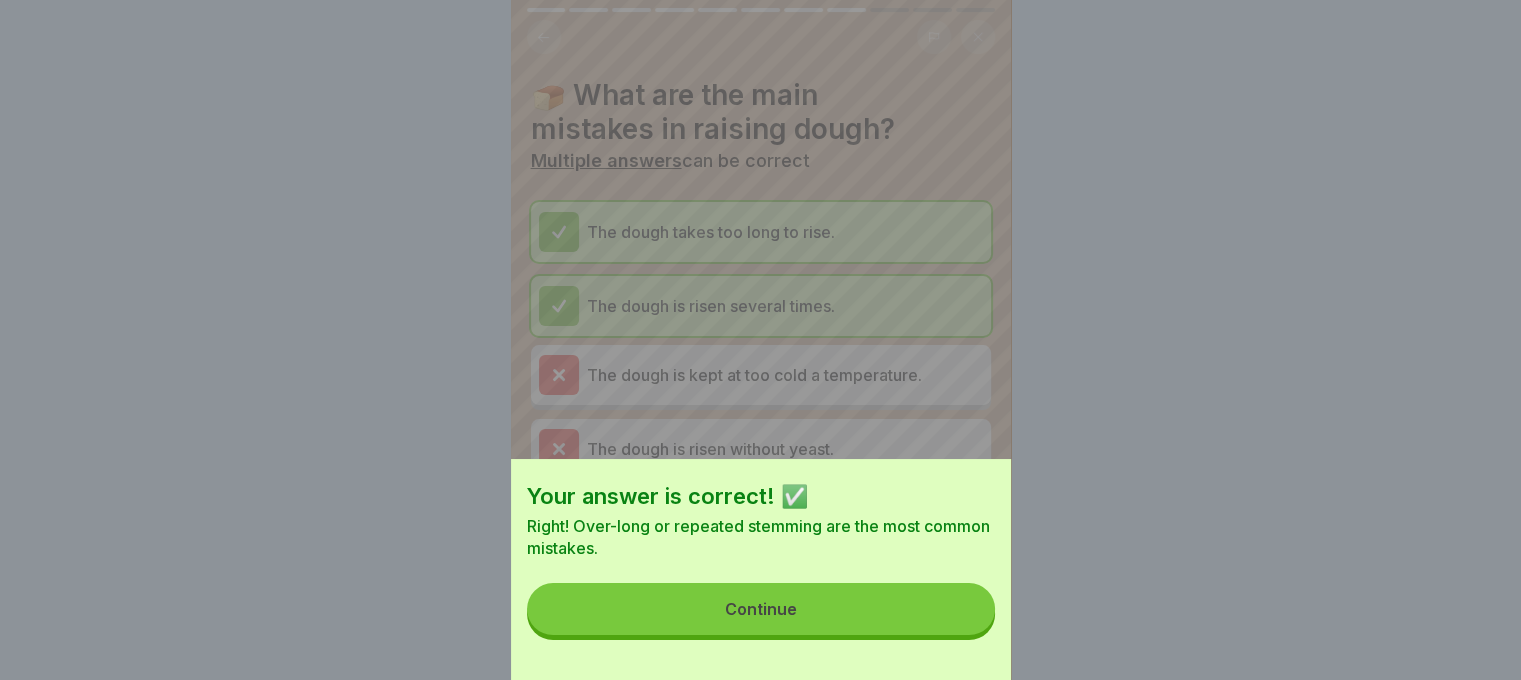 click on "Continue" at bounding box center [761, 609] 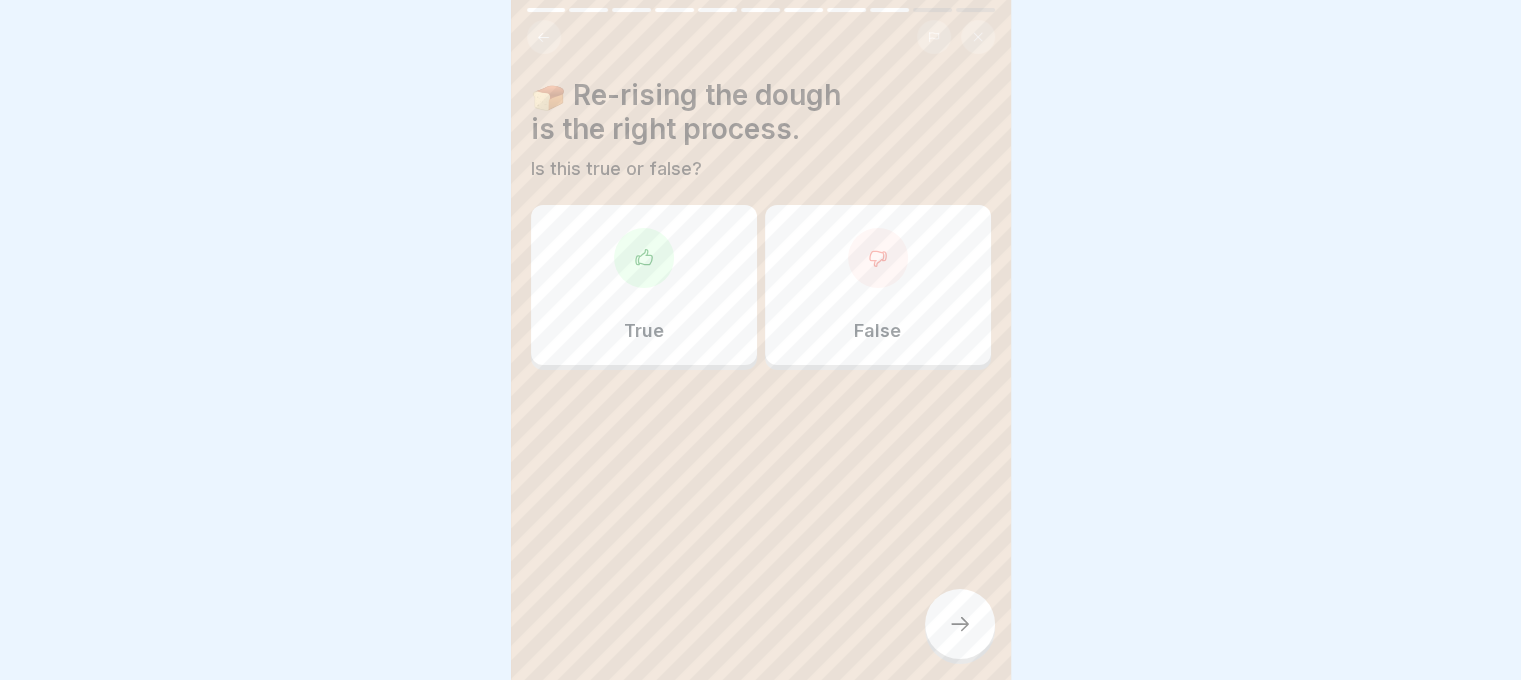 click on "False" at bounding box center [878, 285] 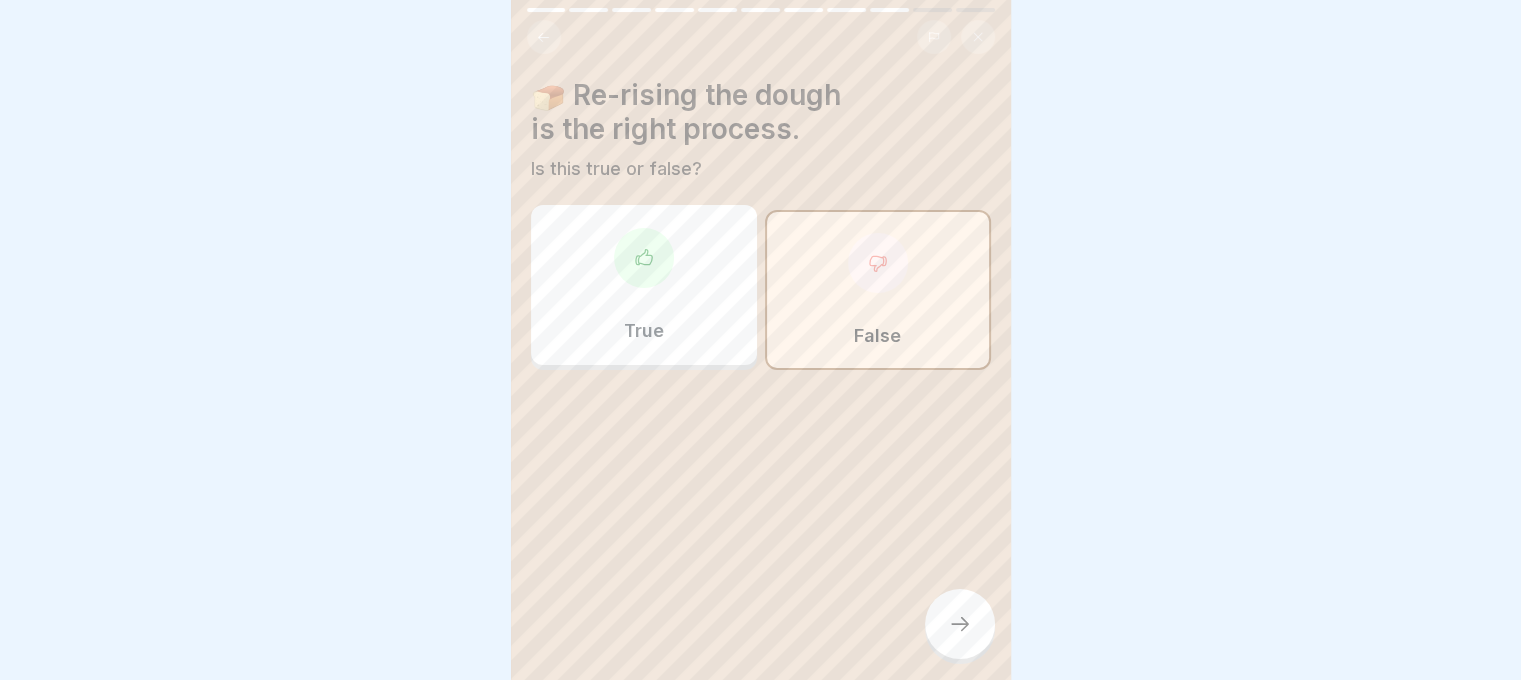 click 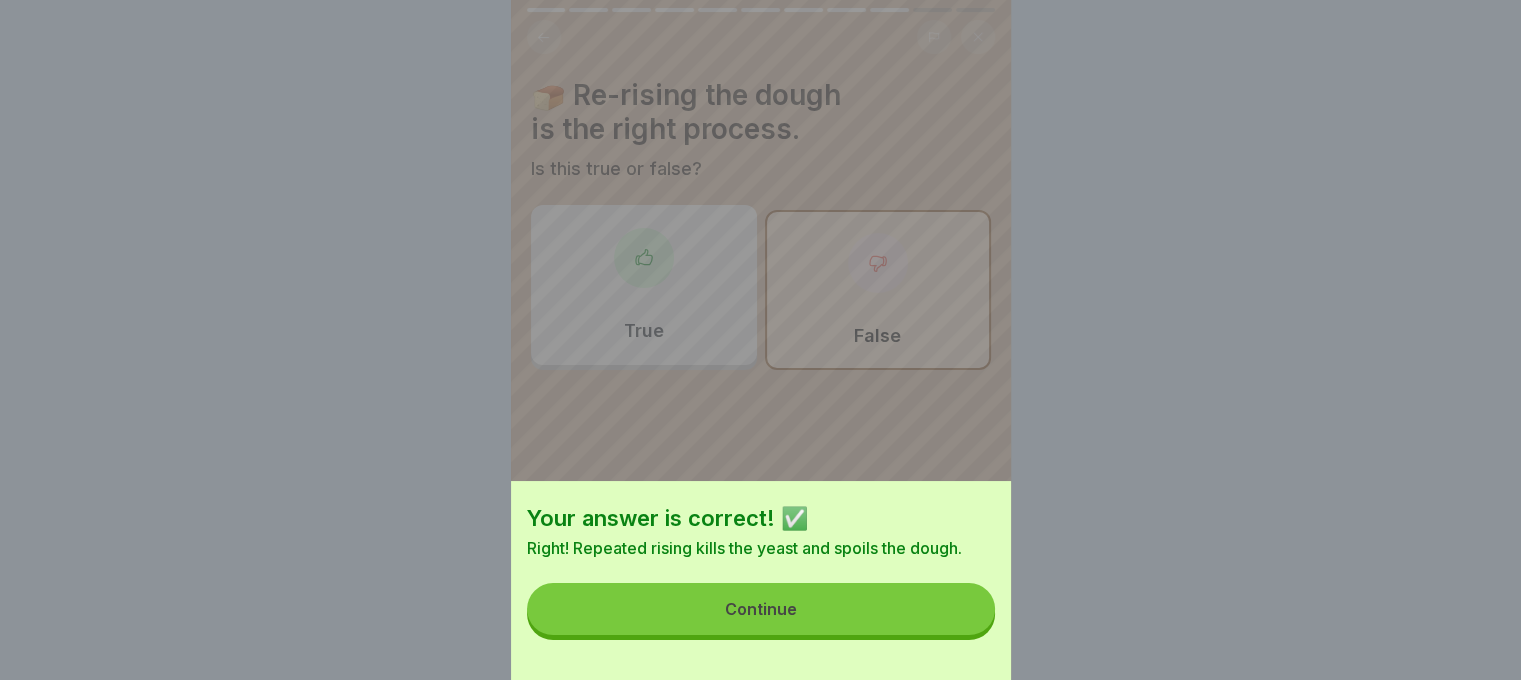 click on "Continue" at bounding box center [761, 609] 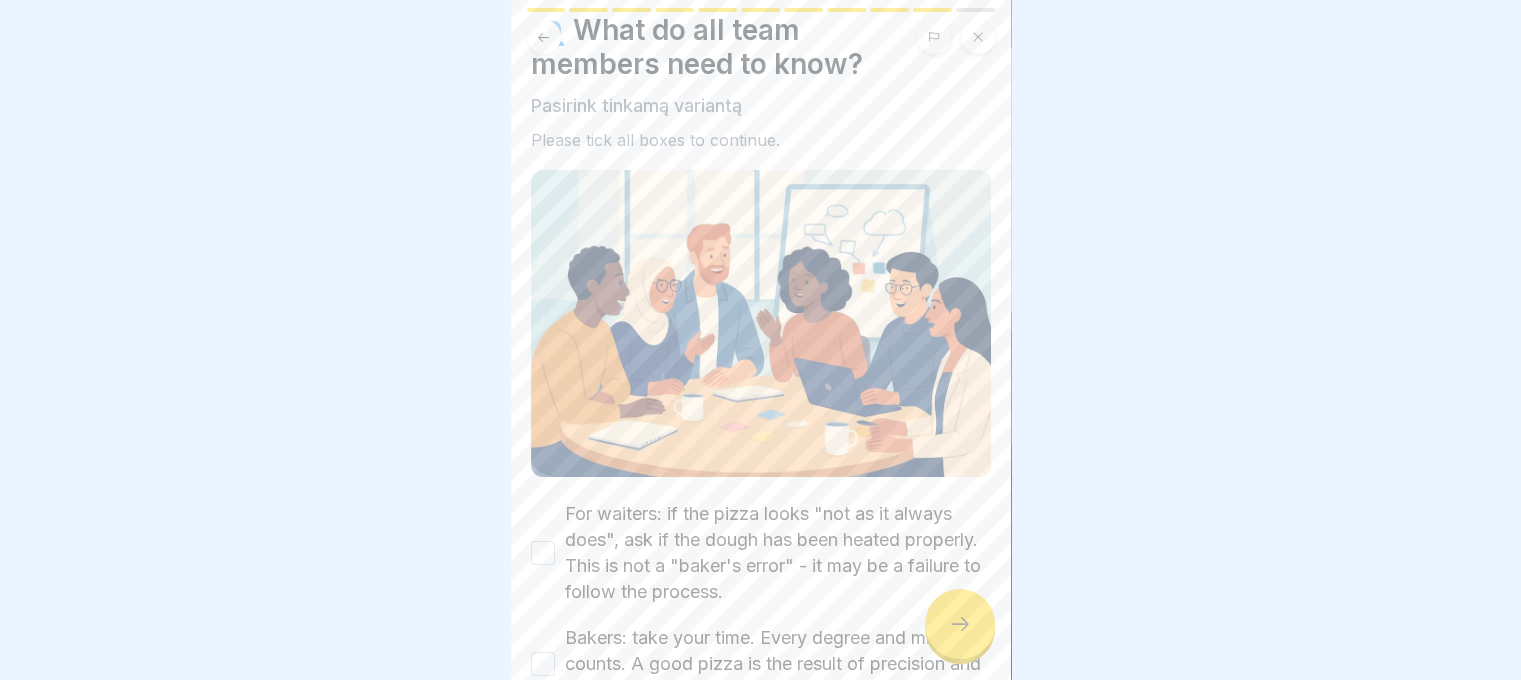 scroll, scrollTop: 100, scrollLeft: 0, axis: vertical 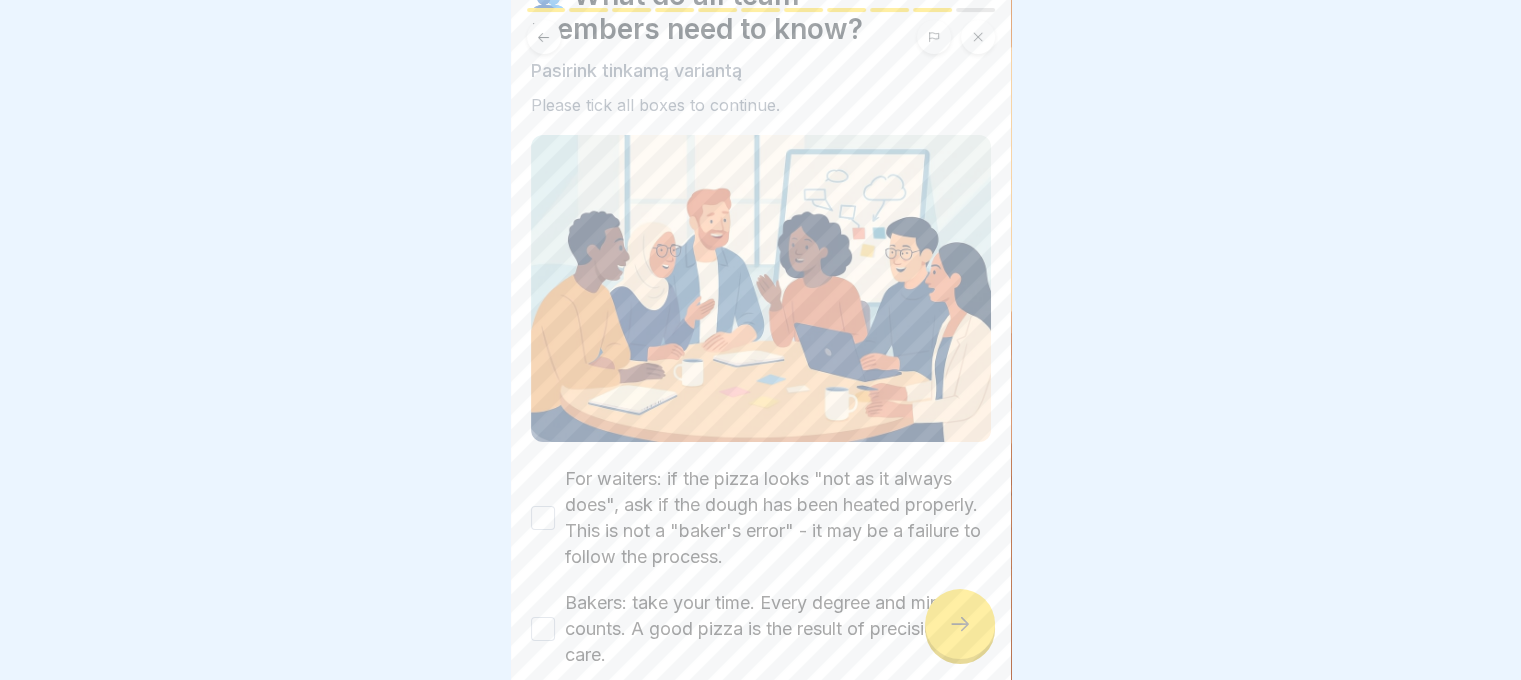 click on "For waiters: if the pizza looks "not as it always does", ask if the dough has been heated properly. This is not a "baker's error" - it may be a failure to follow the process." at bounding box center (543, 518) 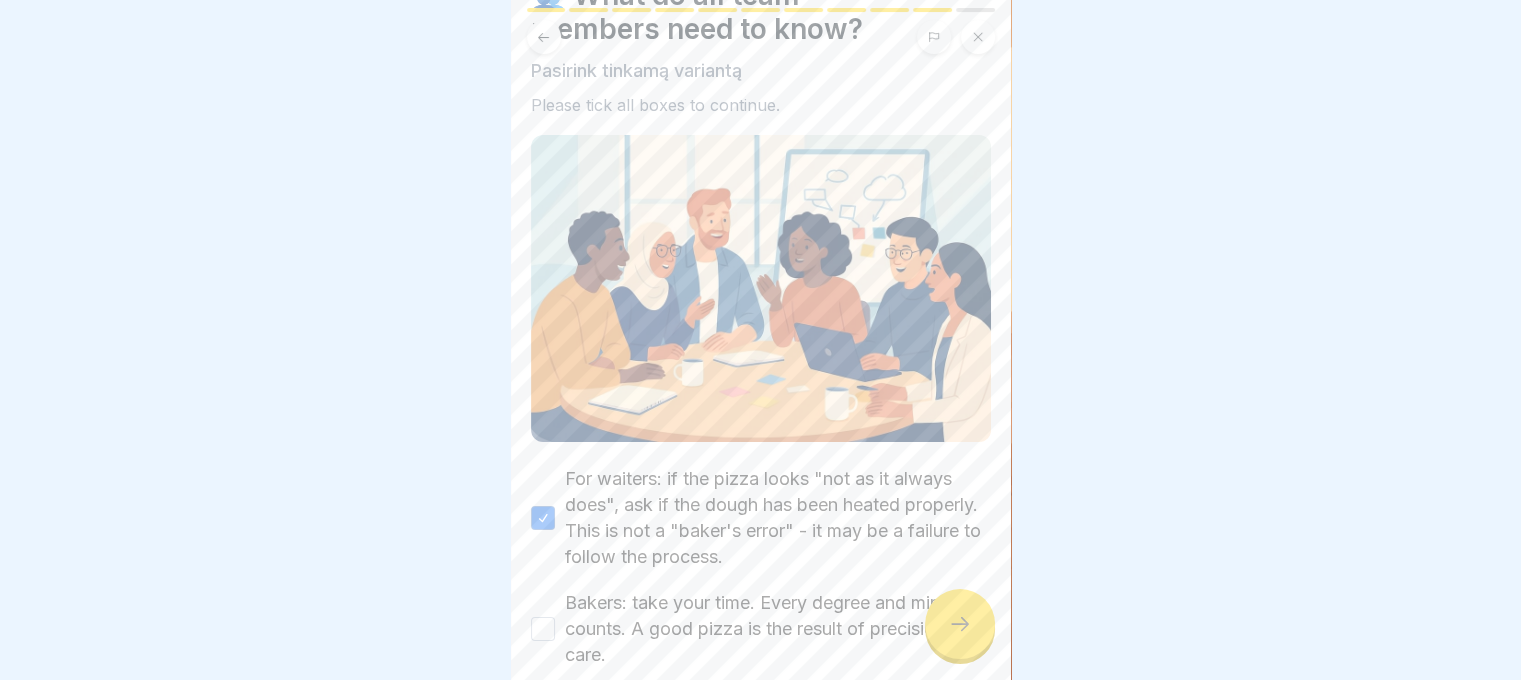 click on "Bakers: take your time. Every degree and minute counts. A good pizza is the result of precision and care." at bounding box center (543, 629) 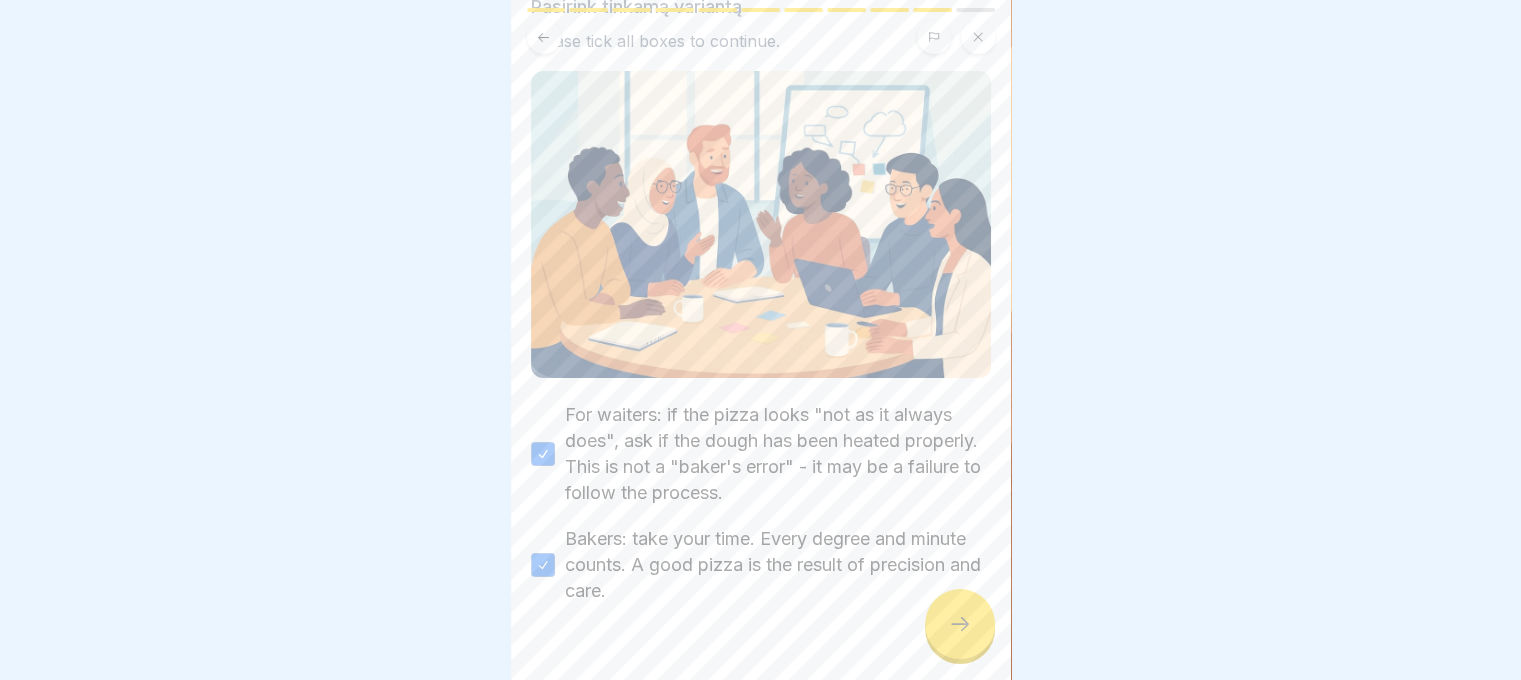 scroll, scrollTop: 197, scrollLeft: 0, axis: vertical 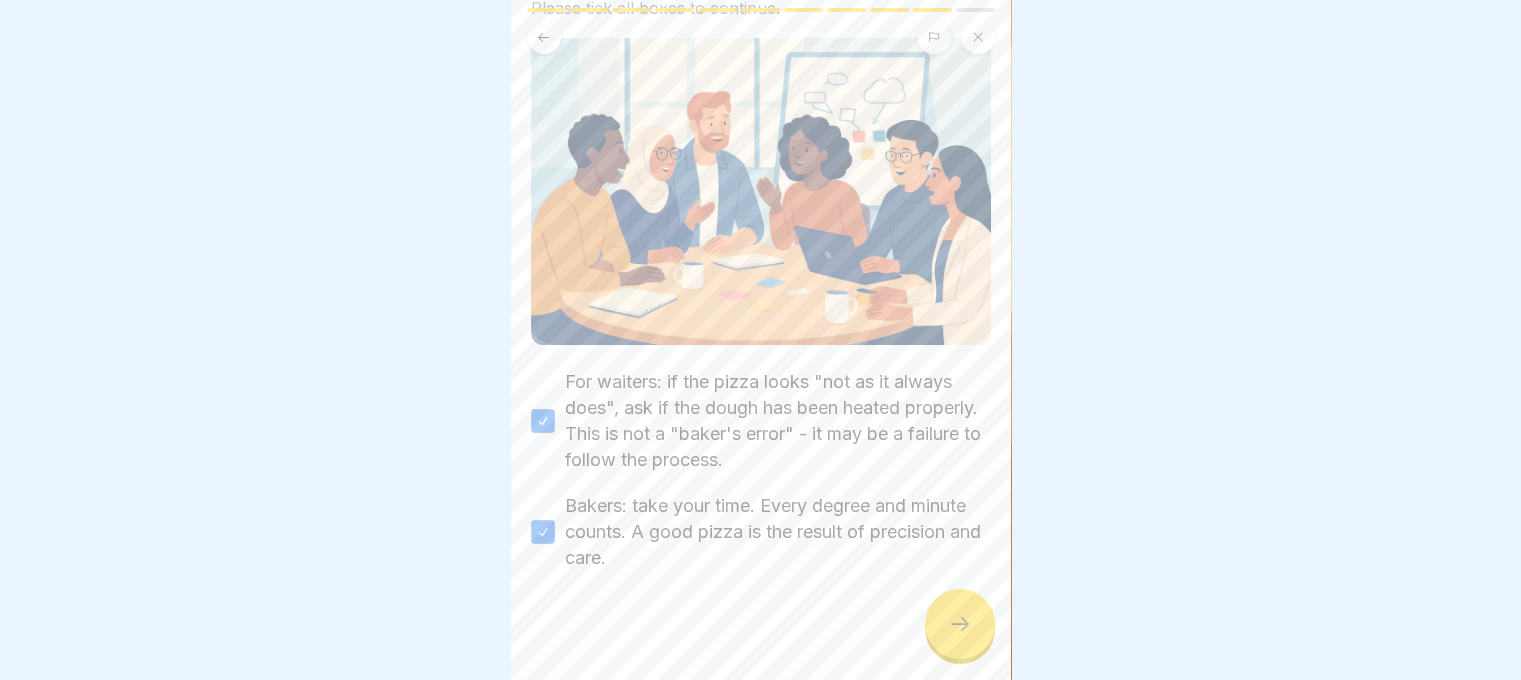 click 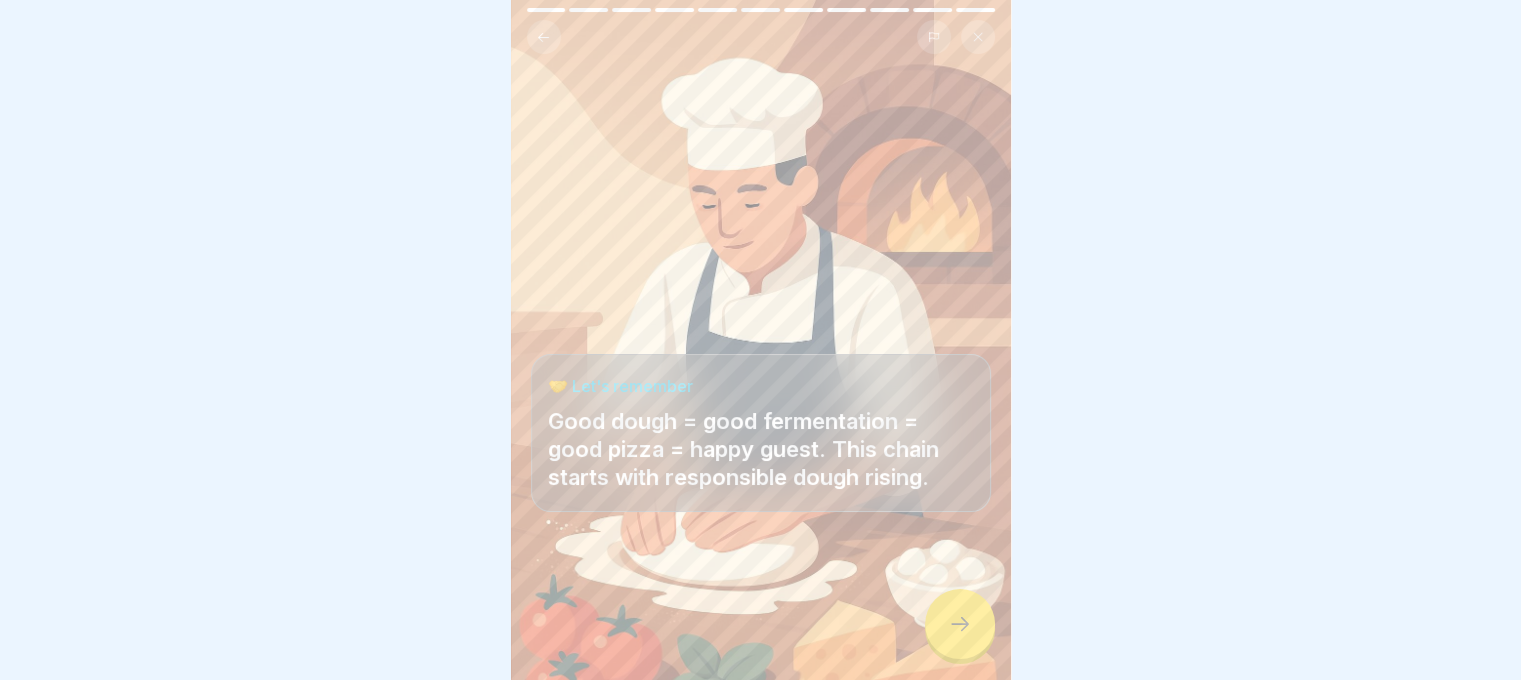 scroll, scrollTop: 15, scrollLeft: 0, axis: vertical 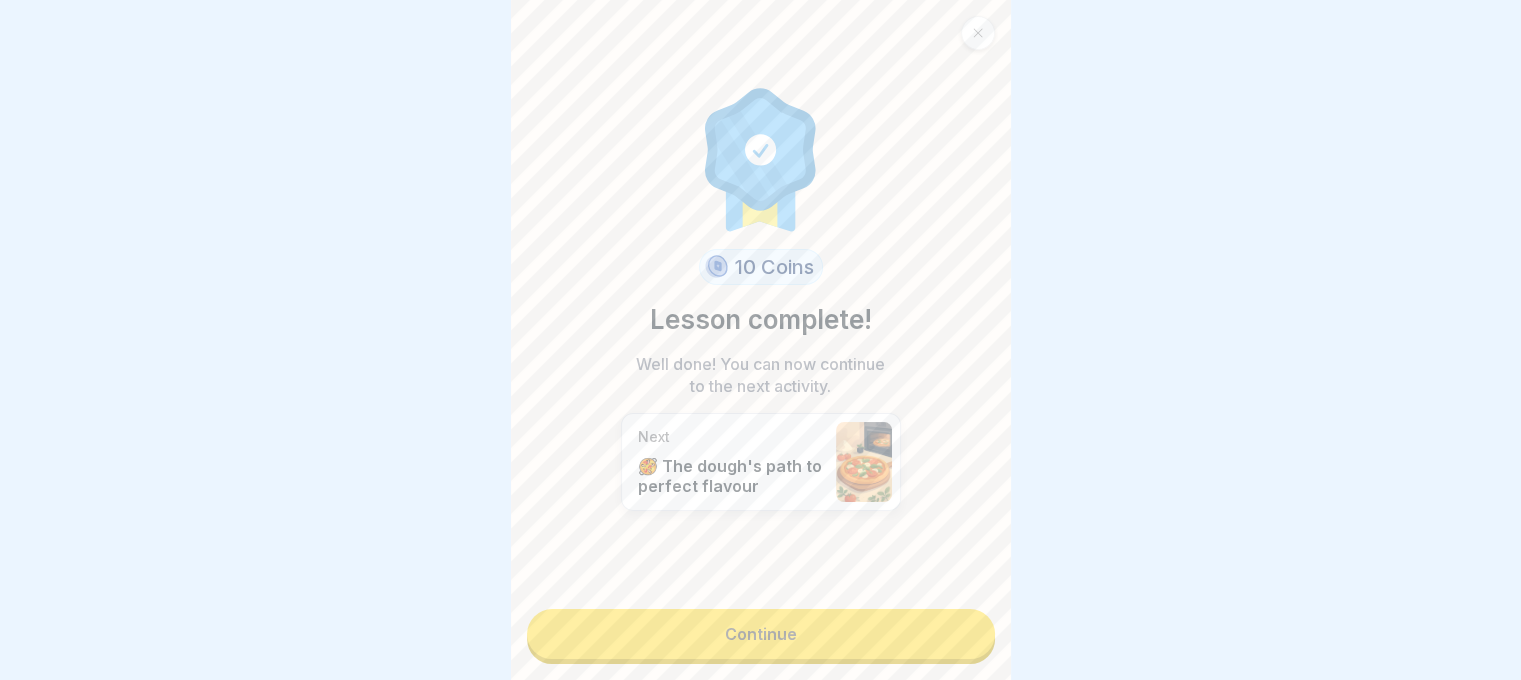 click on "Continue" at bounding box center (761, 634) 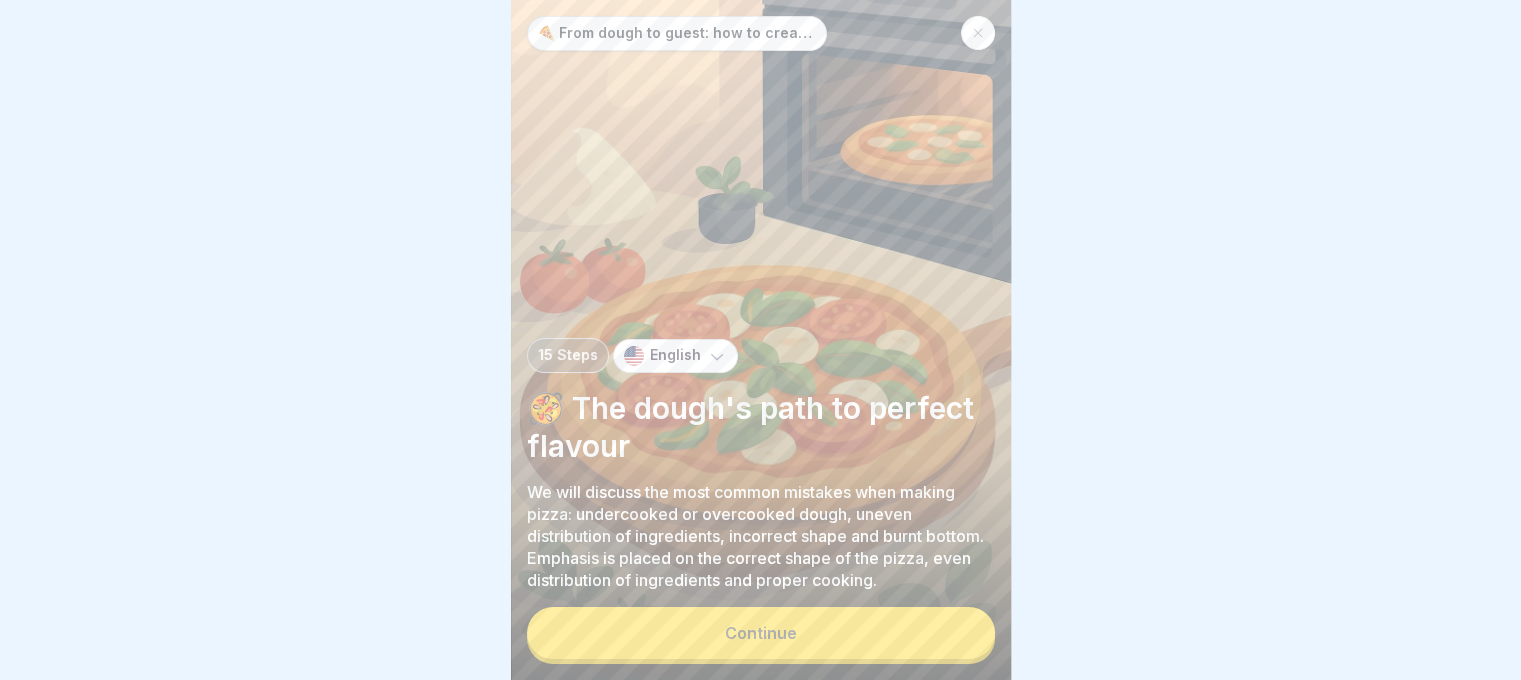 click on "English" at bounding box center (675, 356) 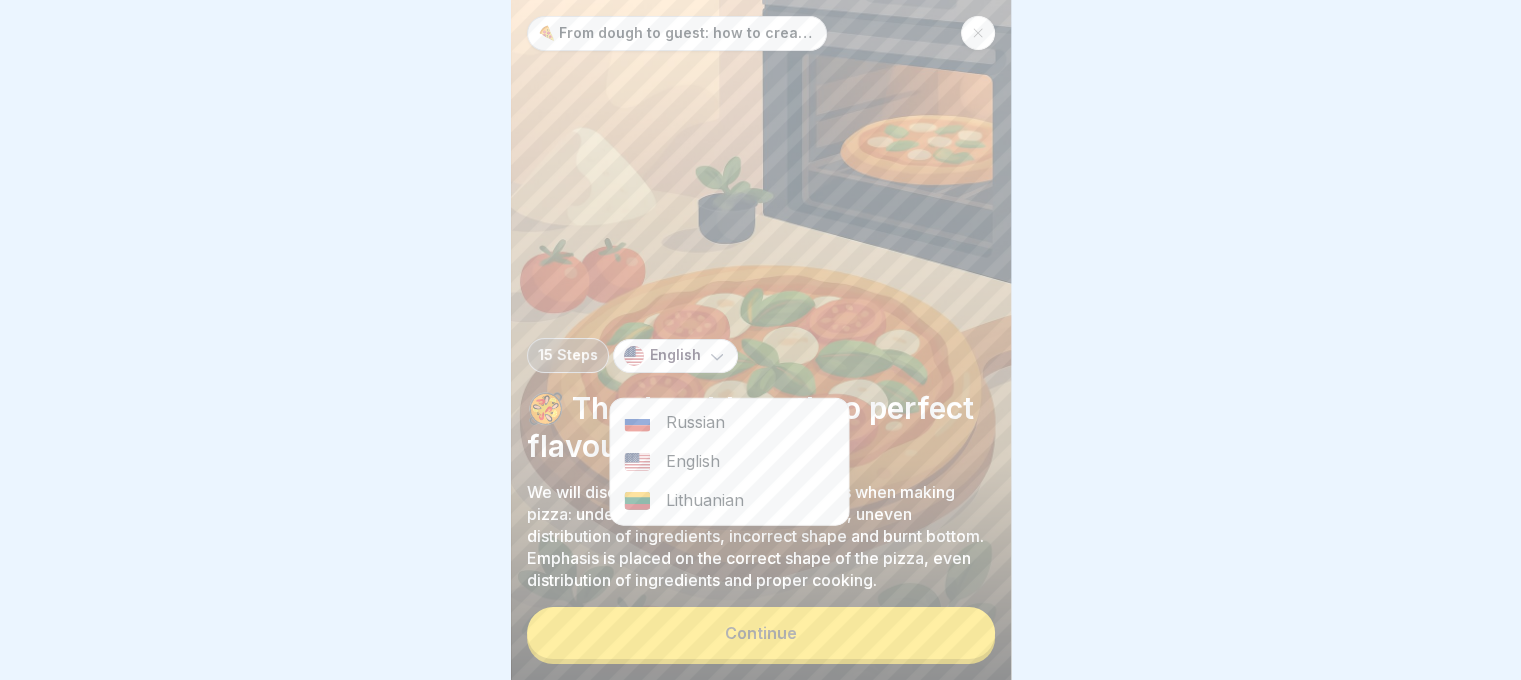 click on "Lithuanian" at bounding box center (729, 500) 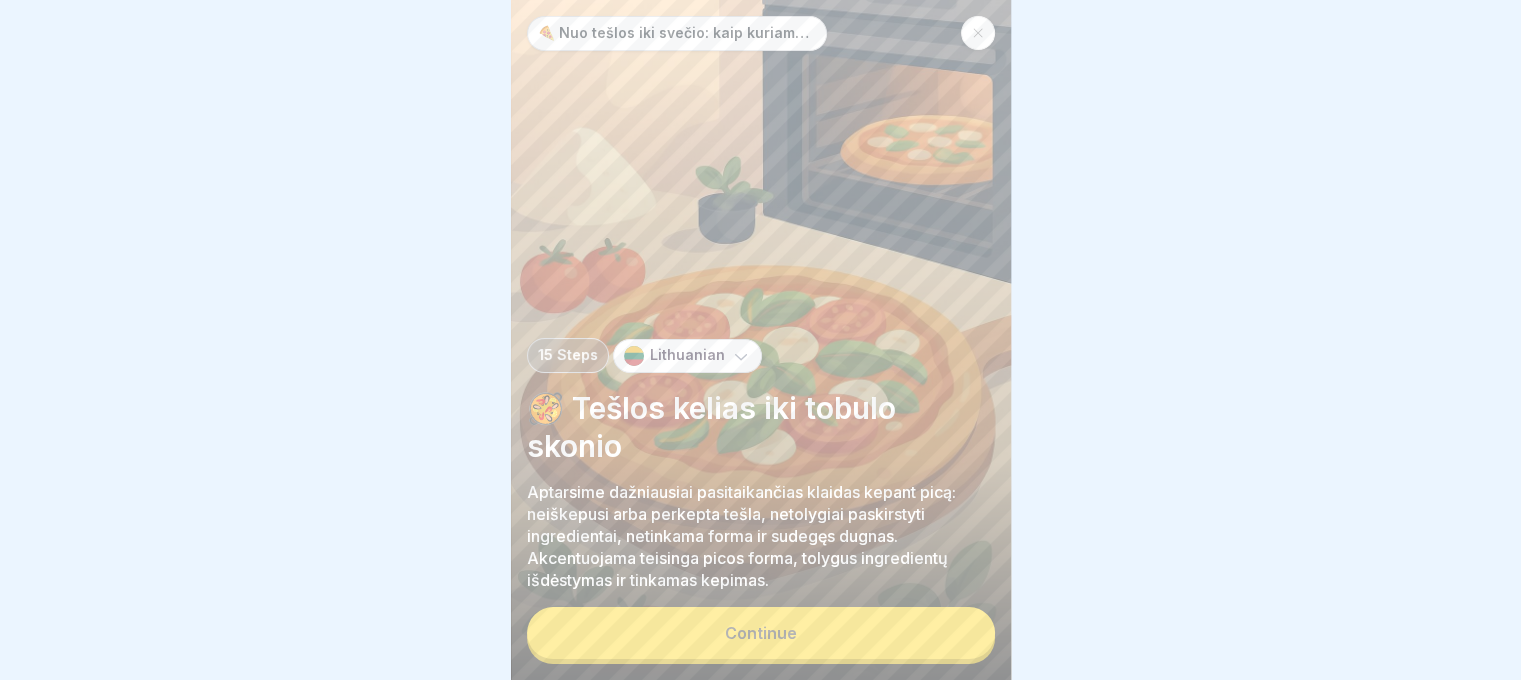 click on "Continue" at bounding box center [761, 633] 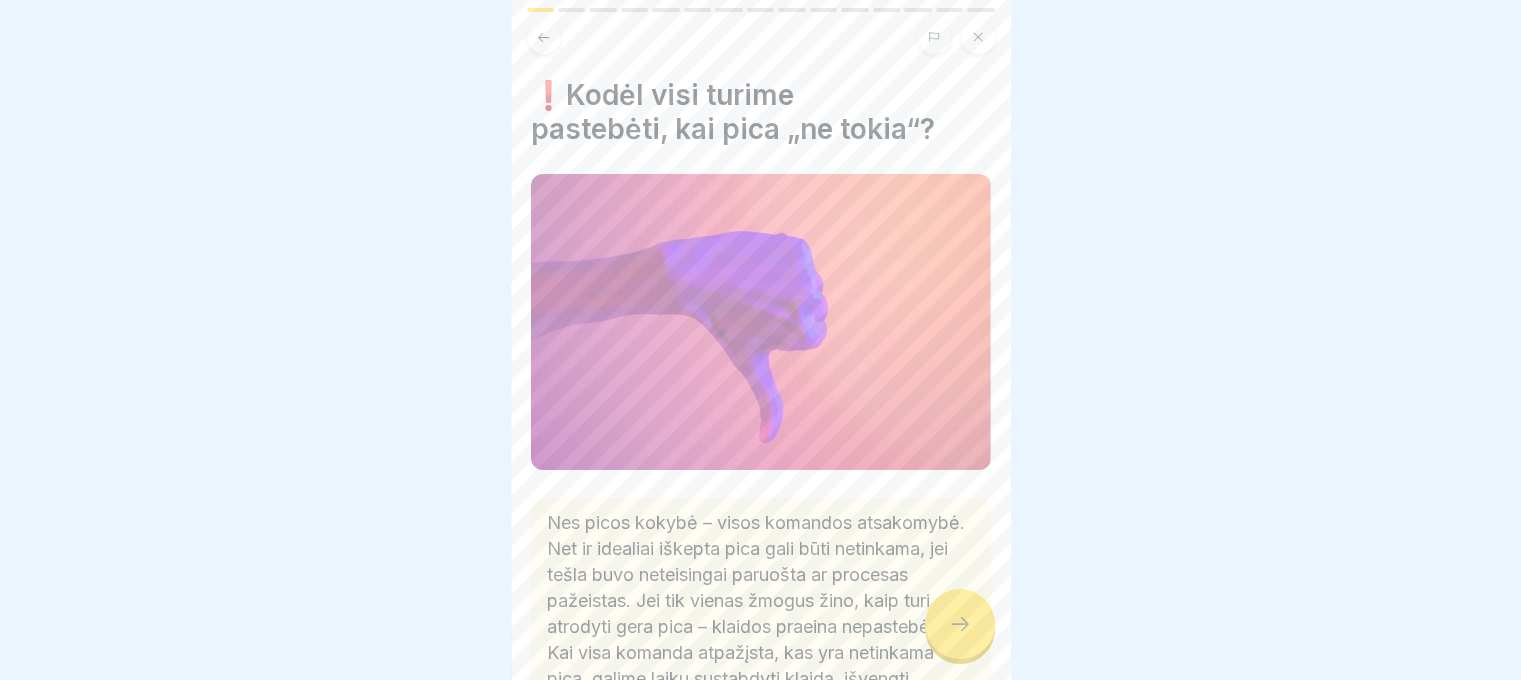 click at bounding box center (960, 624) 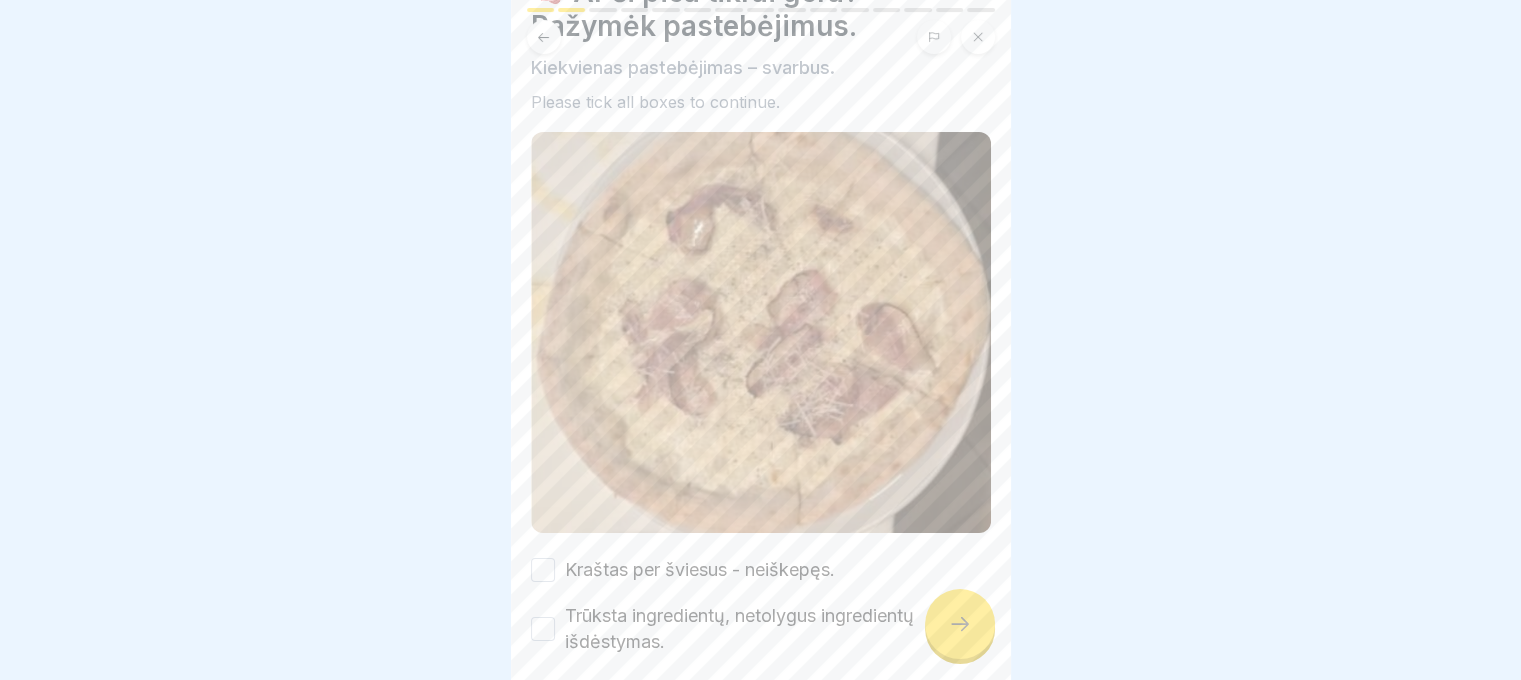 scroll, scrollTop: 184, scrollLeft: 0, axis: vertical 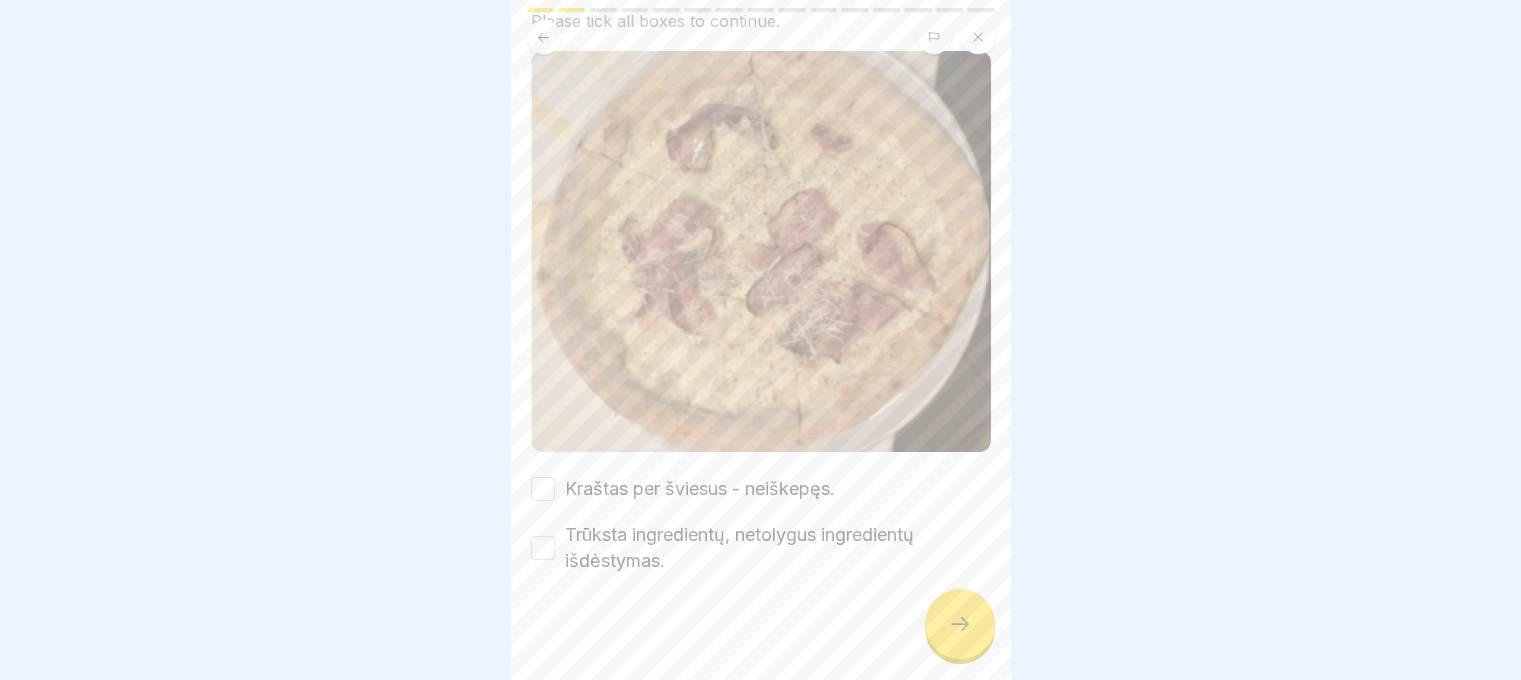 click on "Kraštas per šviesus - neiškepęs." at bounding box center [543, 489] 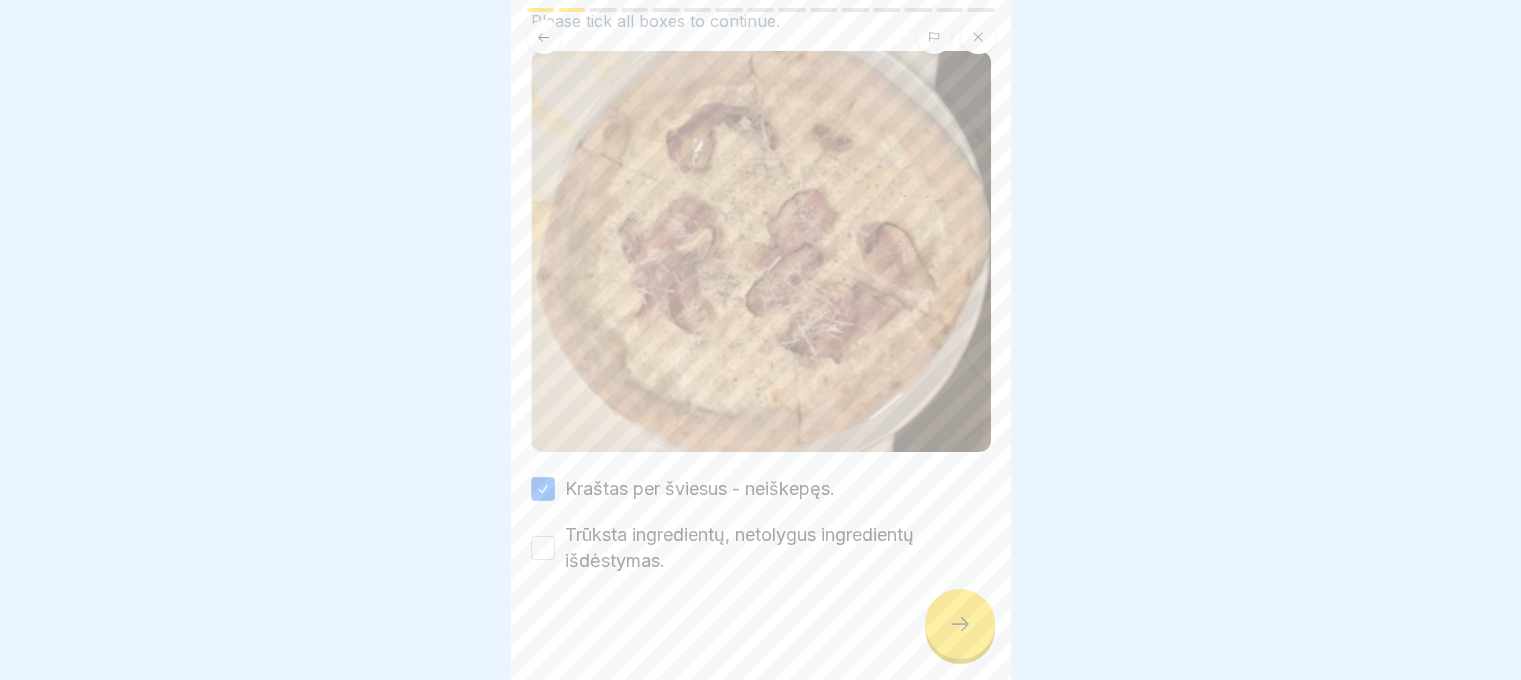 click on "Trūksta ingredientų, netolygus ingredientų išdėstymas." at bounding box center (543, 548) 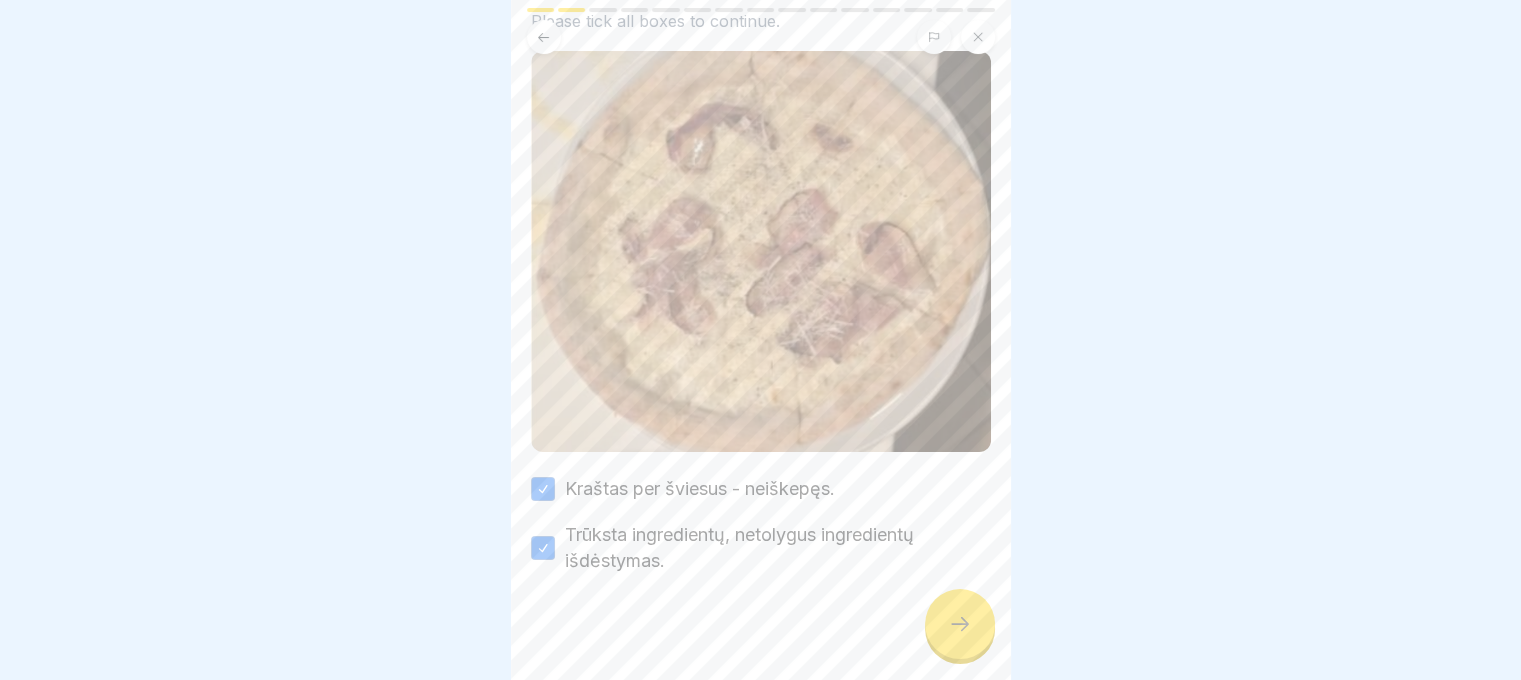 click 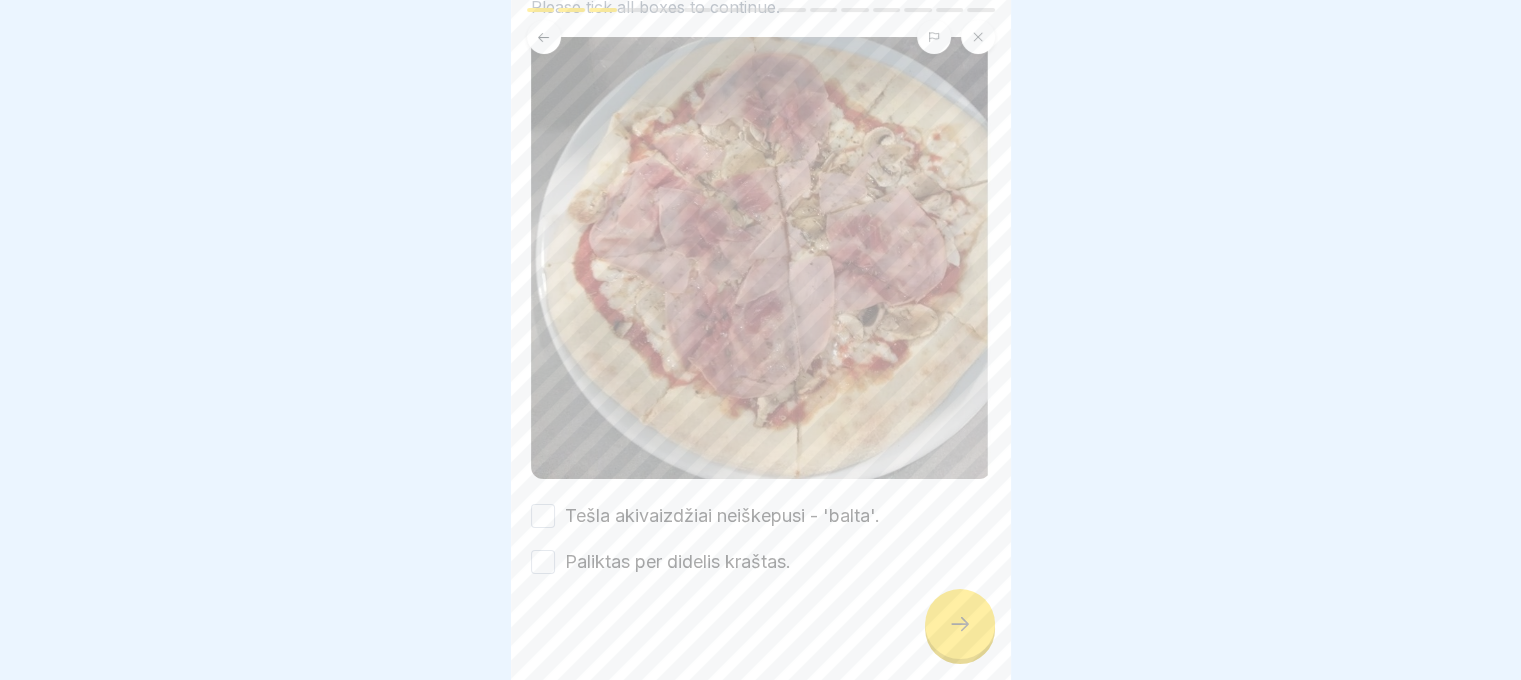 scroll, scrollTop: 224, scrollLeft: 0, axis: vertical 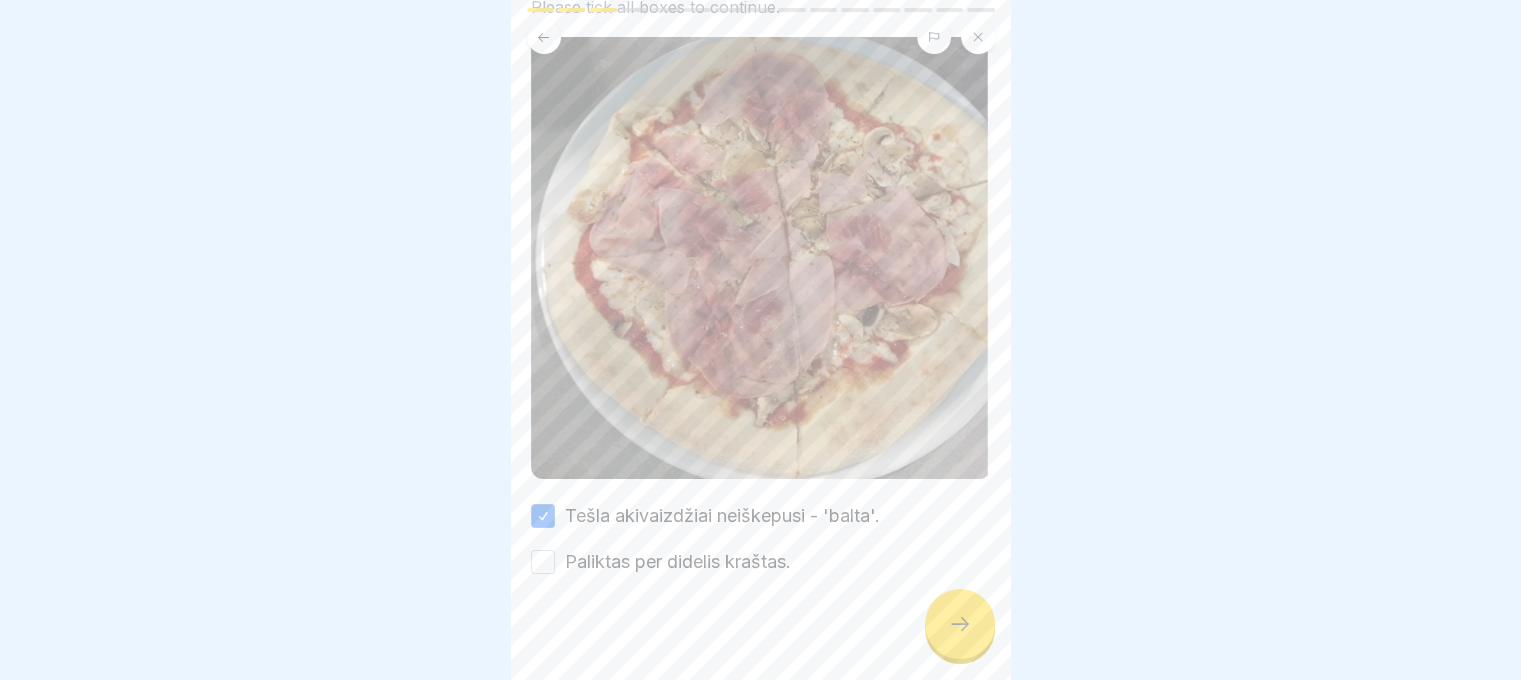 click on "Paliktas per didelis kraštas." at bounding box center [543, 562] 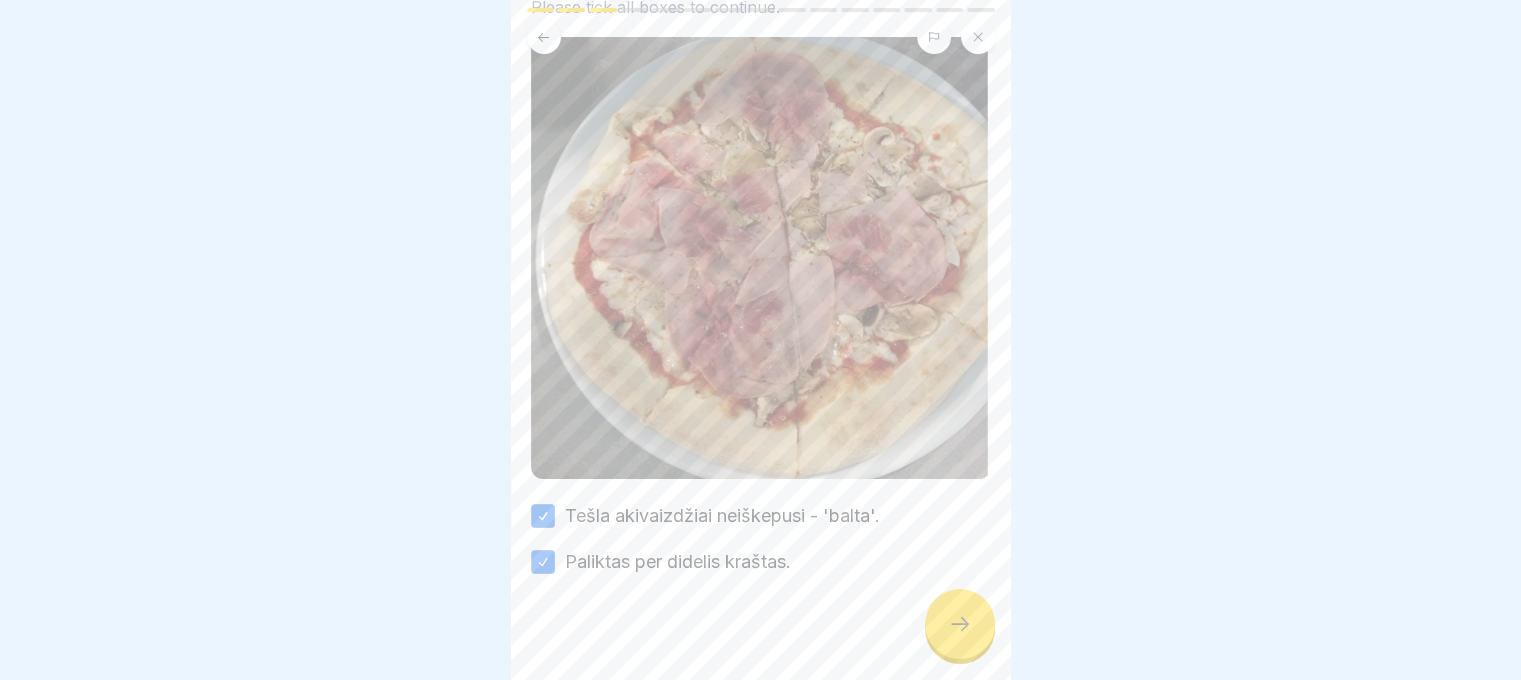 click at bounding box center (960, 624) 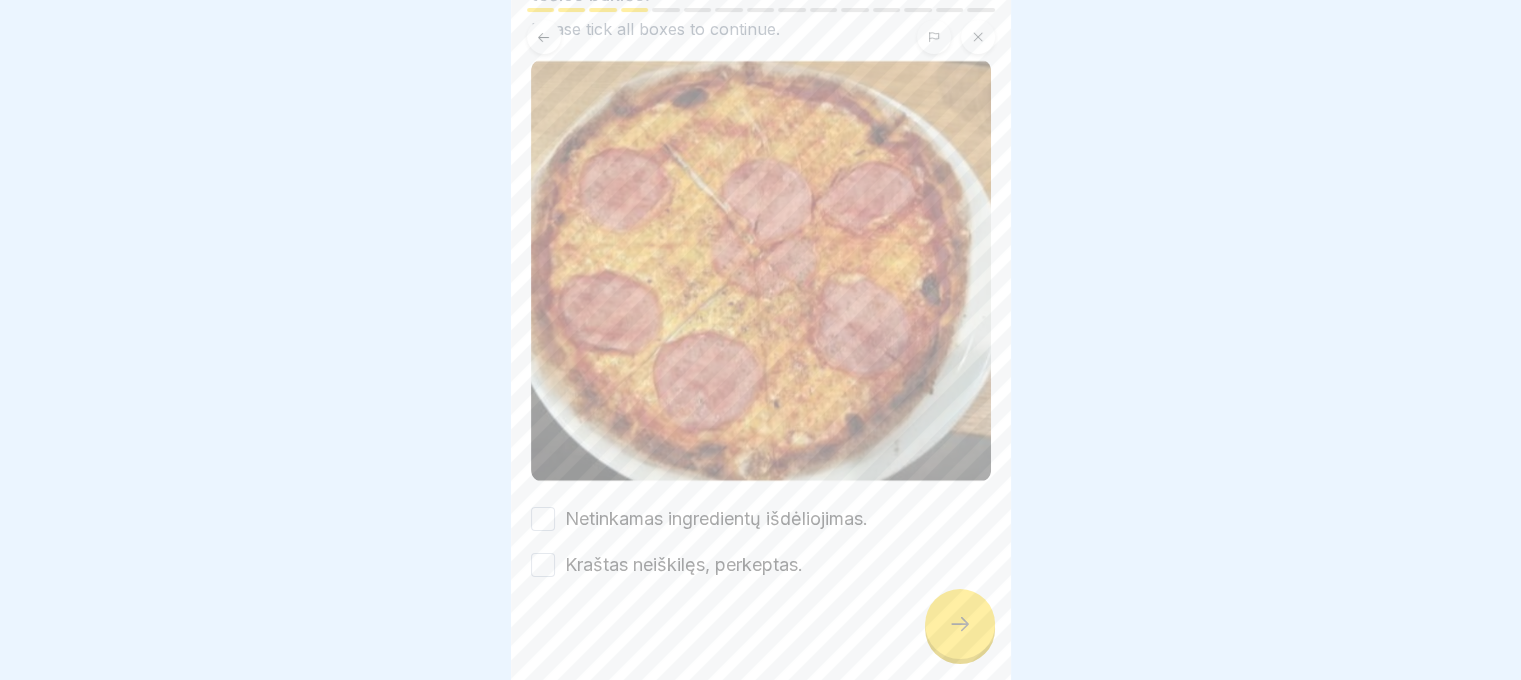 scroll, scrollTop: 205, scrollLeft: 0, axis: vertical 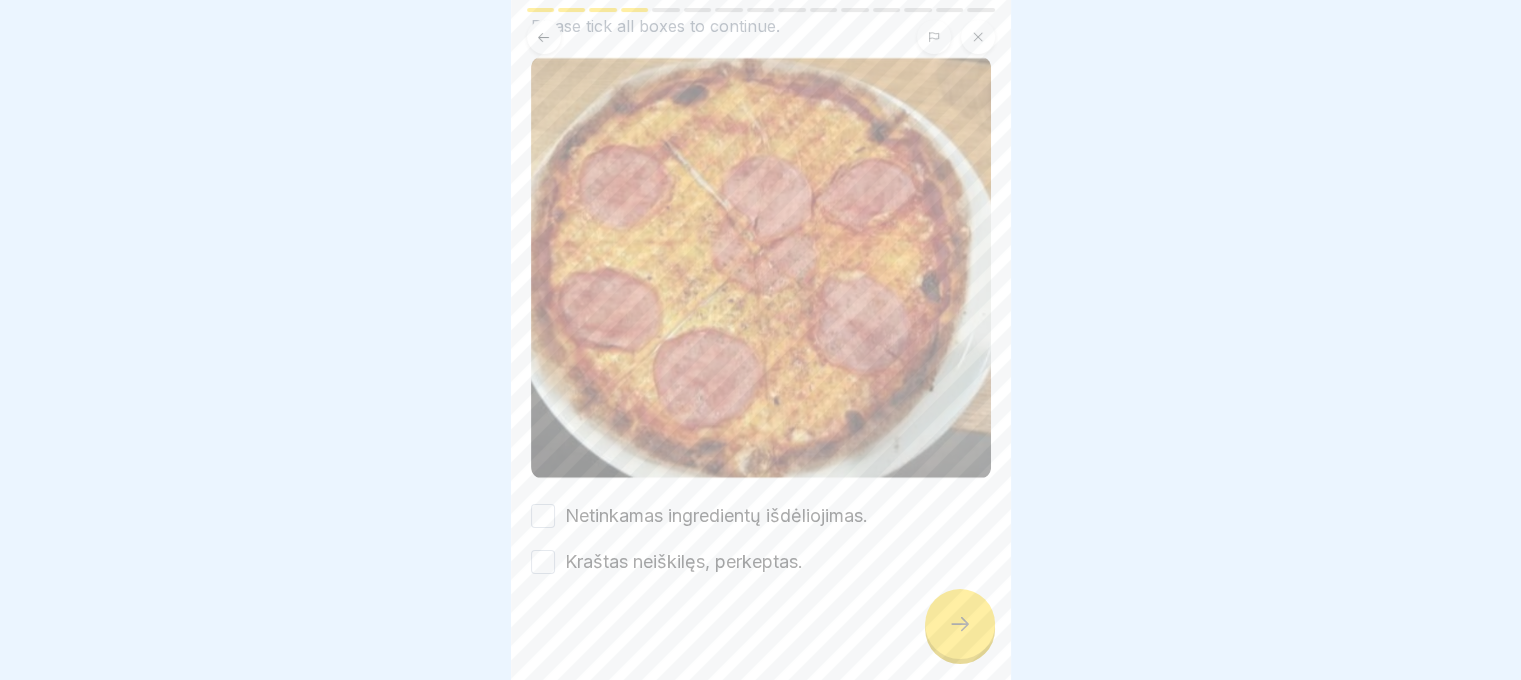 click on "Netinkamas ingredientų išdėliojimas." at bounding box center (543, 516) 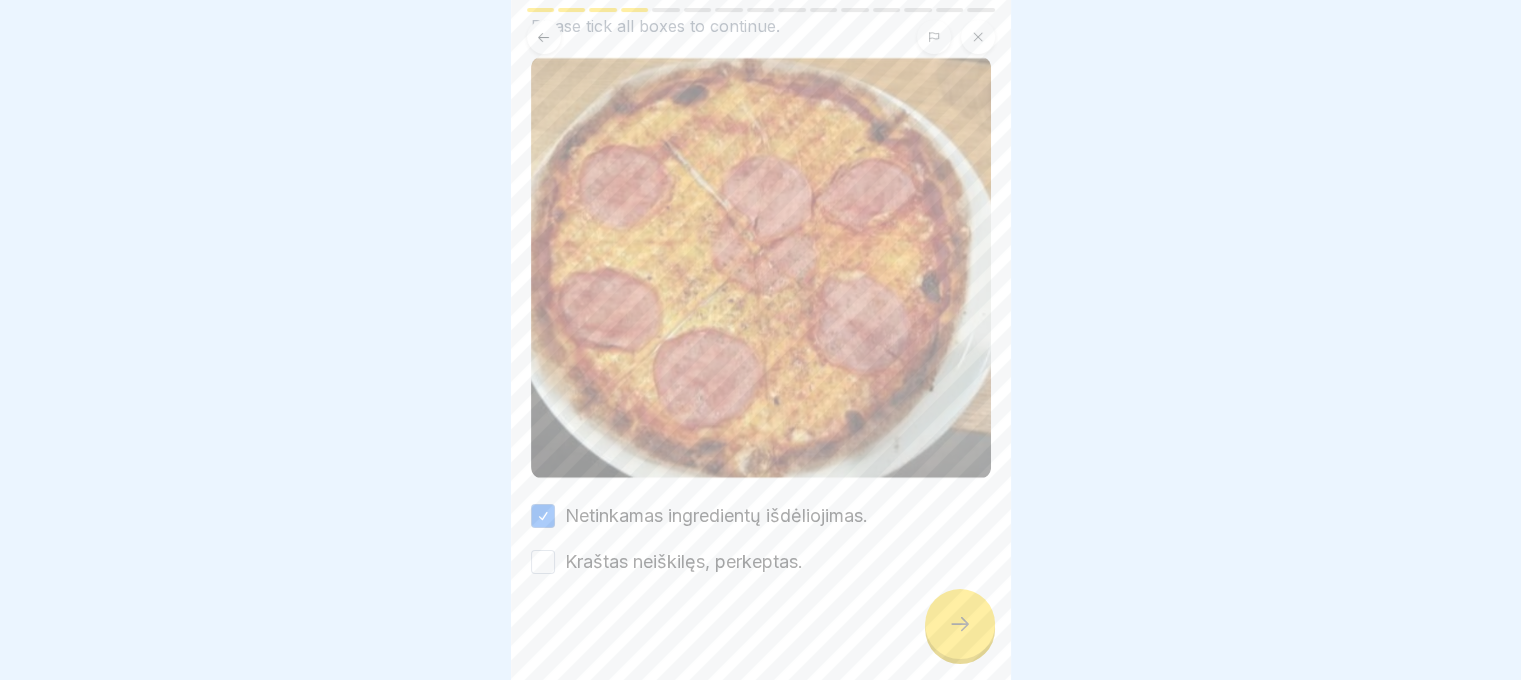 click on "Kraštas neiškilęs, perkeptas." at bounding box center [543, 562] 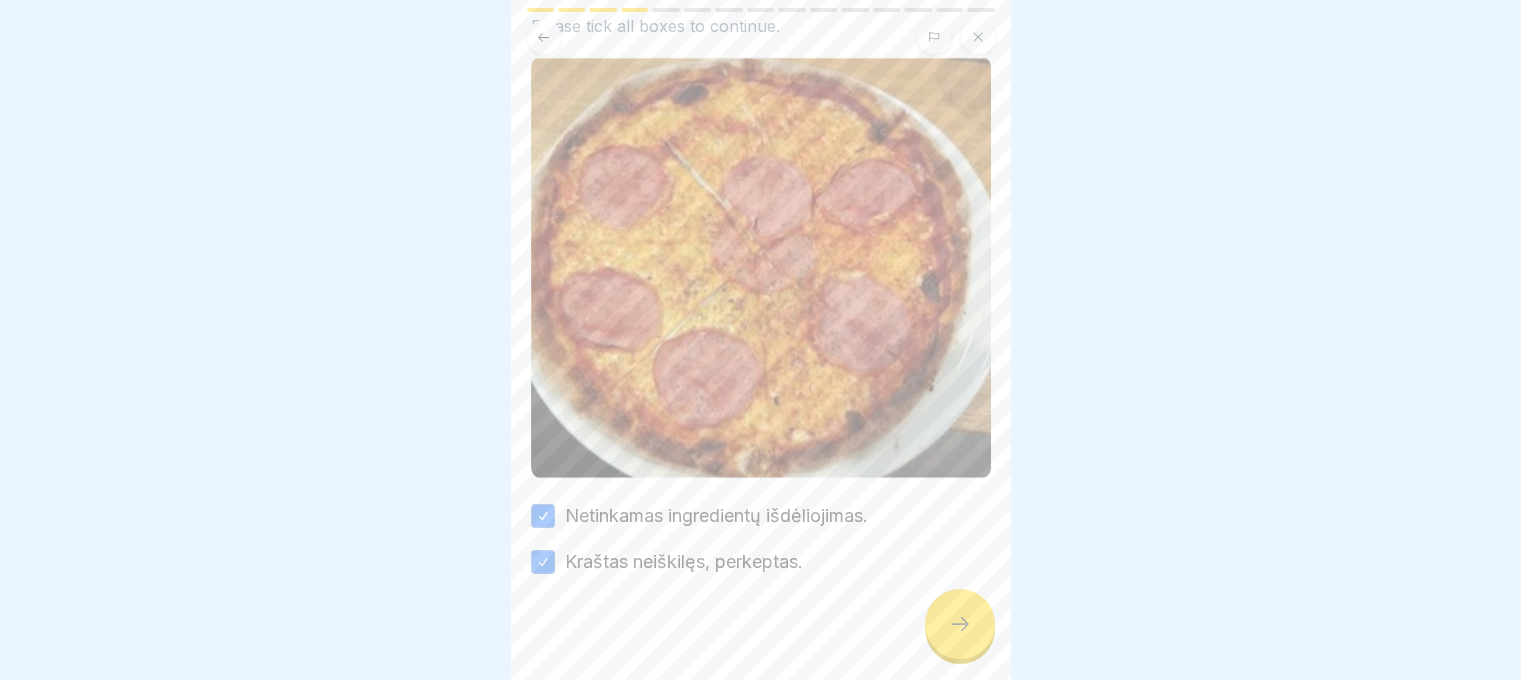 click at bounding box center (960, 624) 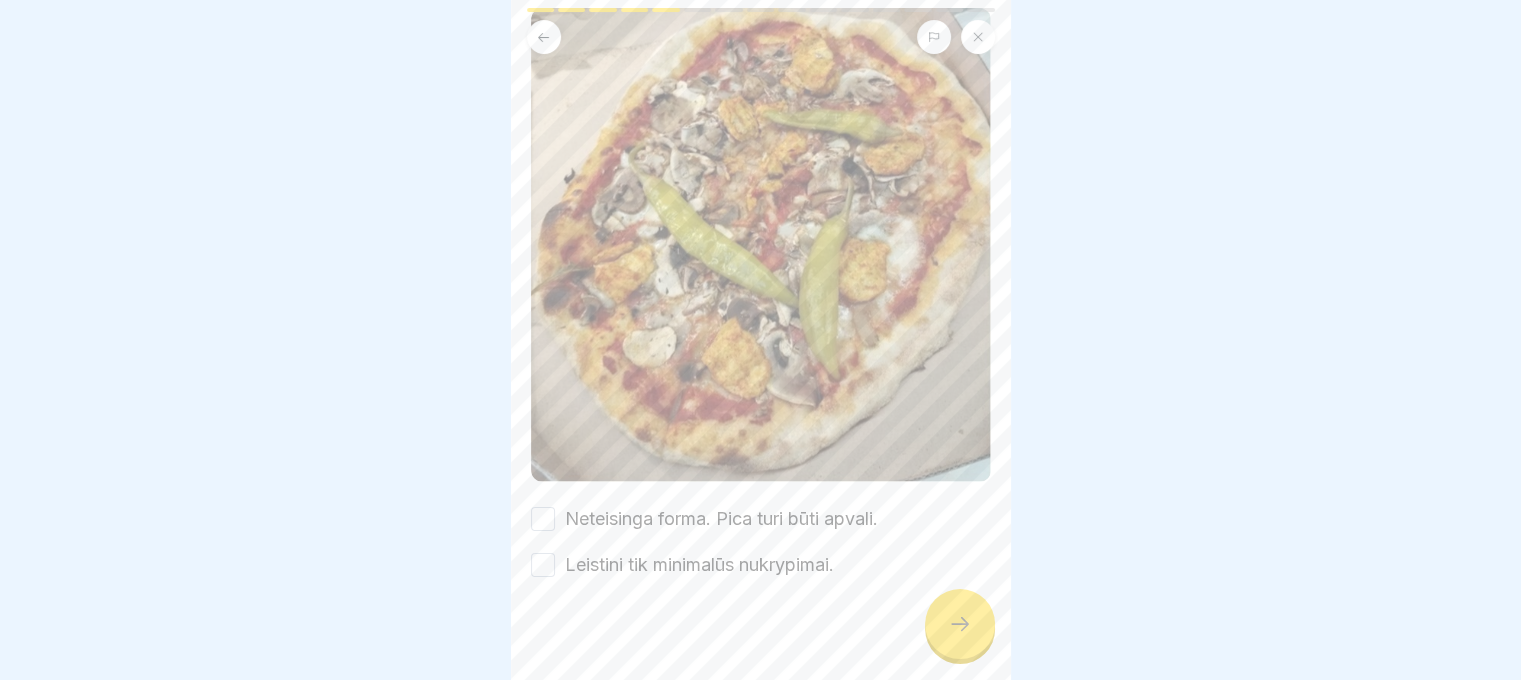 scroll, scrollTop: 255, scrollLeft: 0, axis: vertical 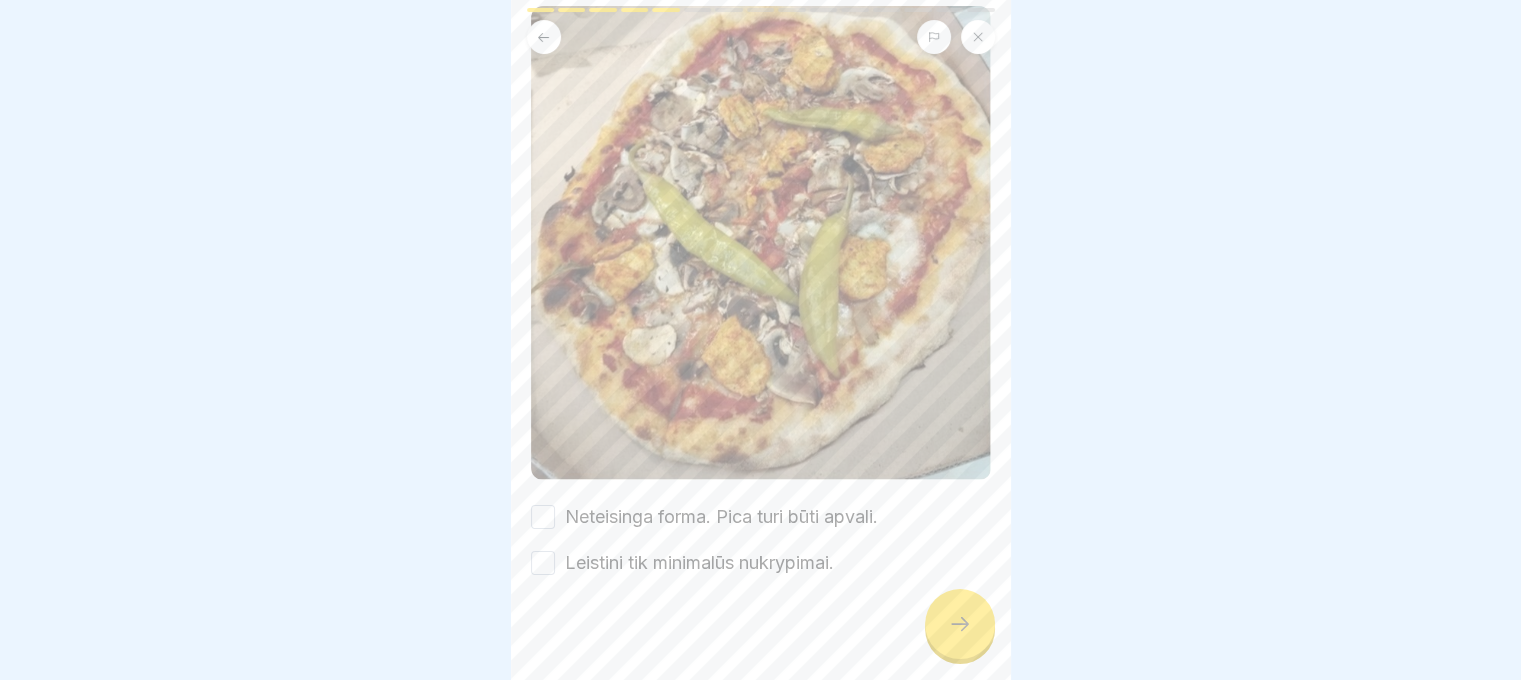 click on "Neteisinga forma. Pica turi būti apvali." at bounding box center (761, 517) 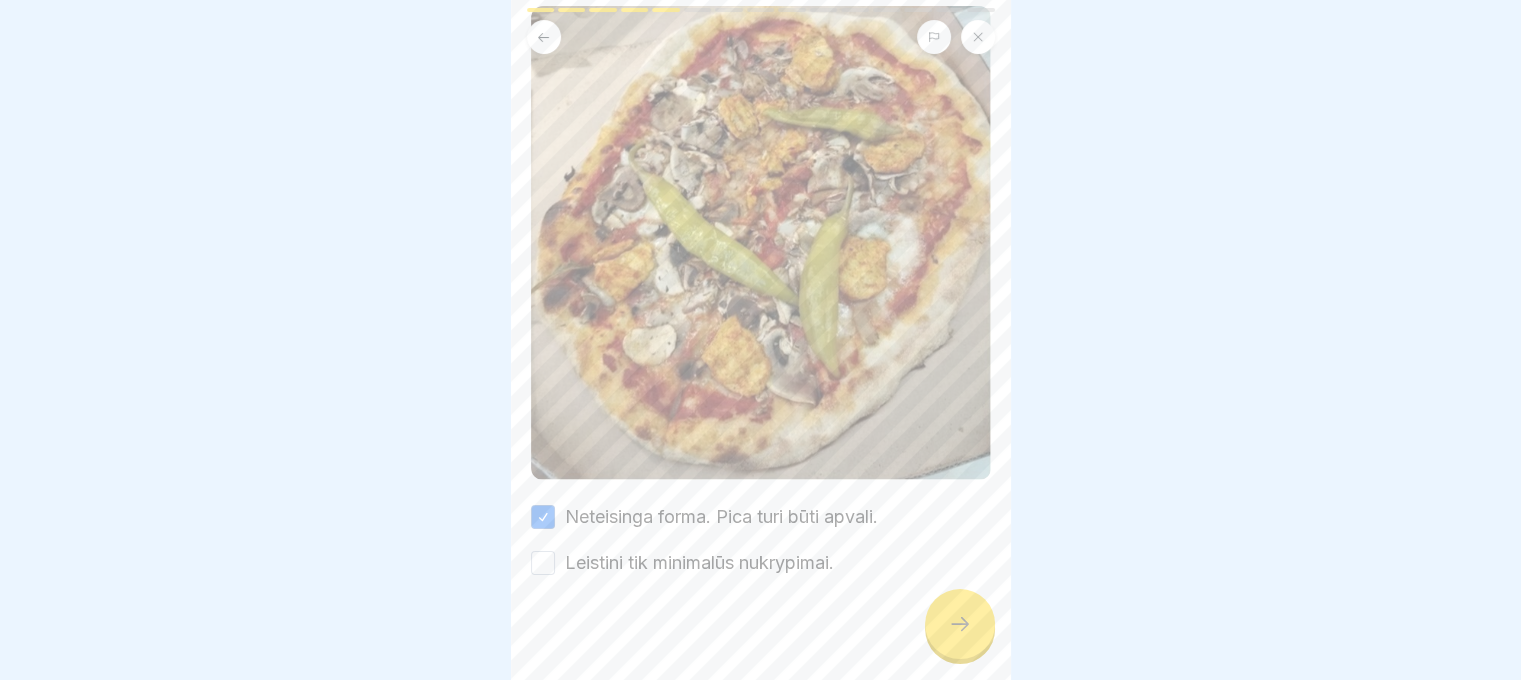click on "Leistini tik minimalūs nukrypimai." at bounding box center (543, 563) 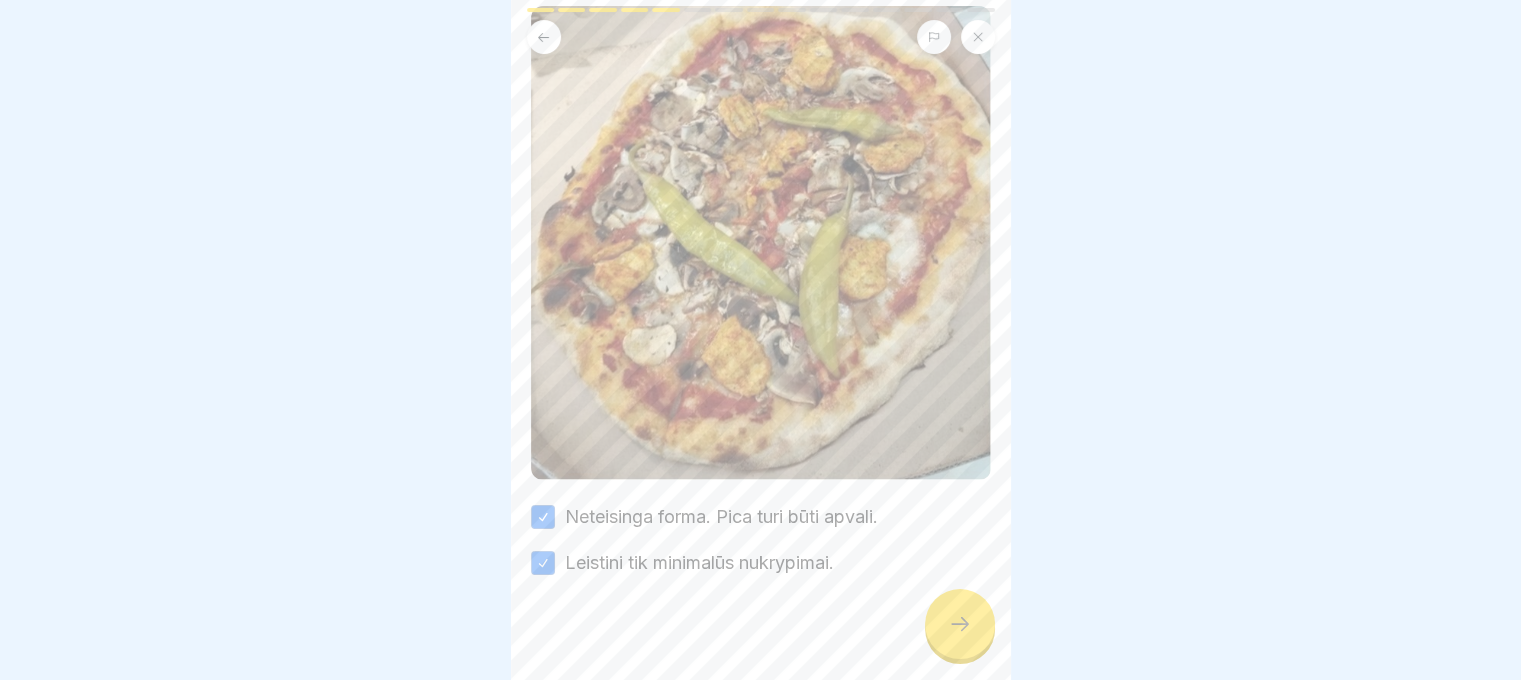 click 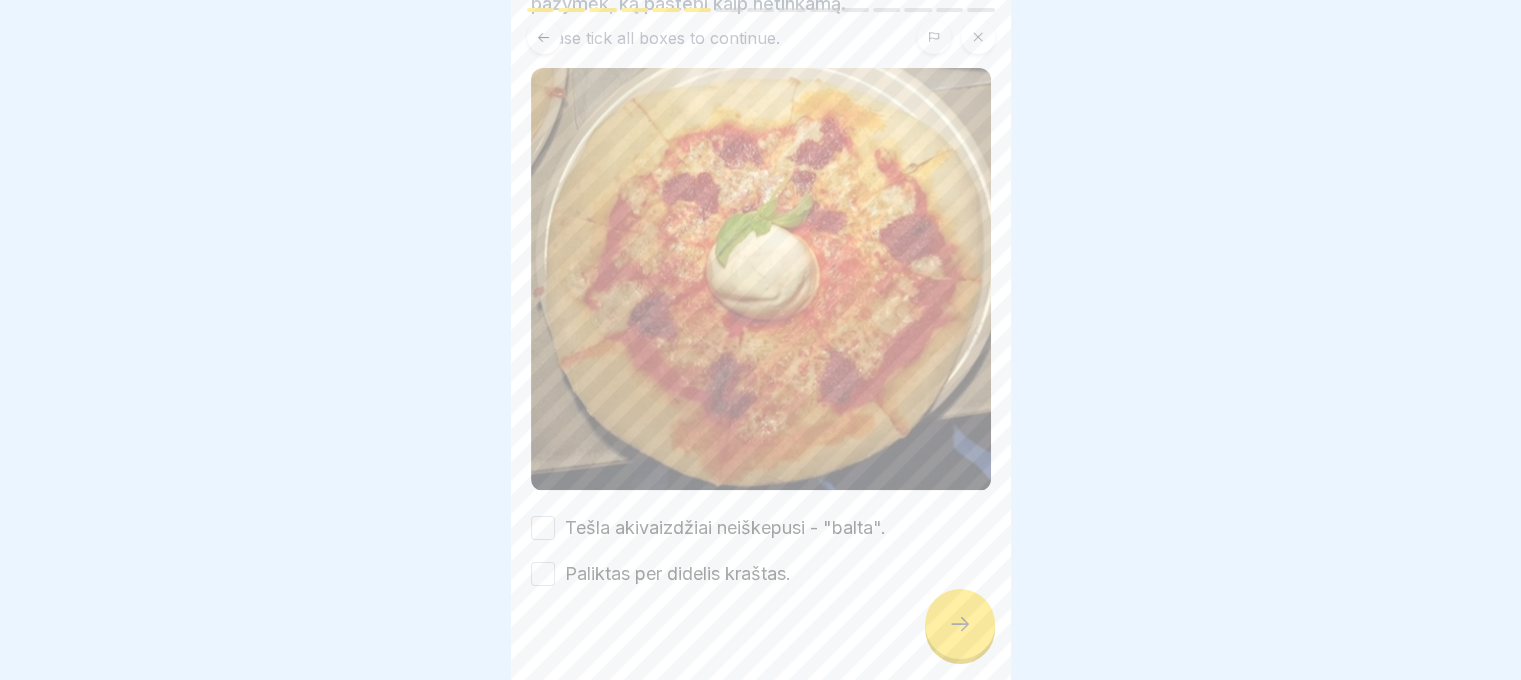 scroll, scrollTop: 205, scrollLeft: 0, axis: vertical 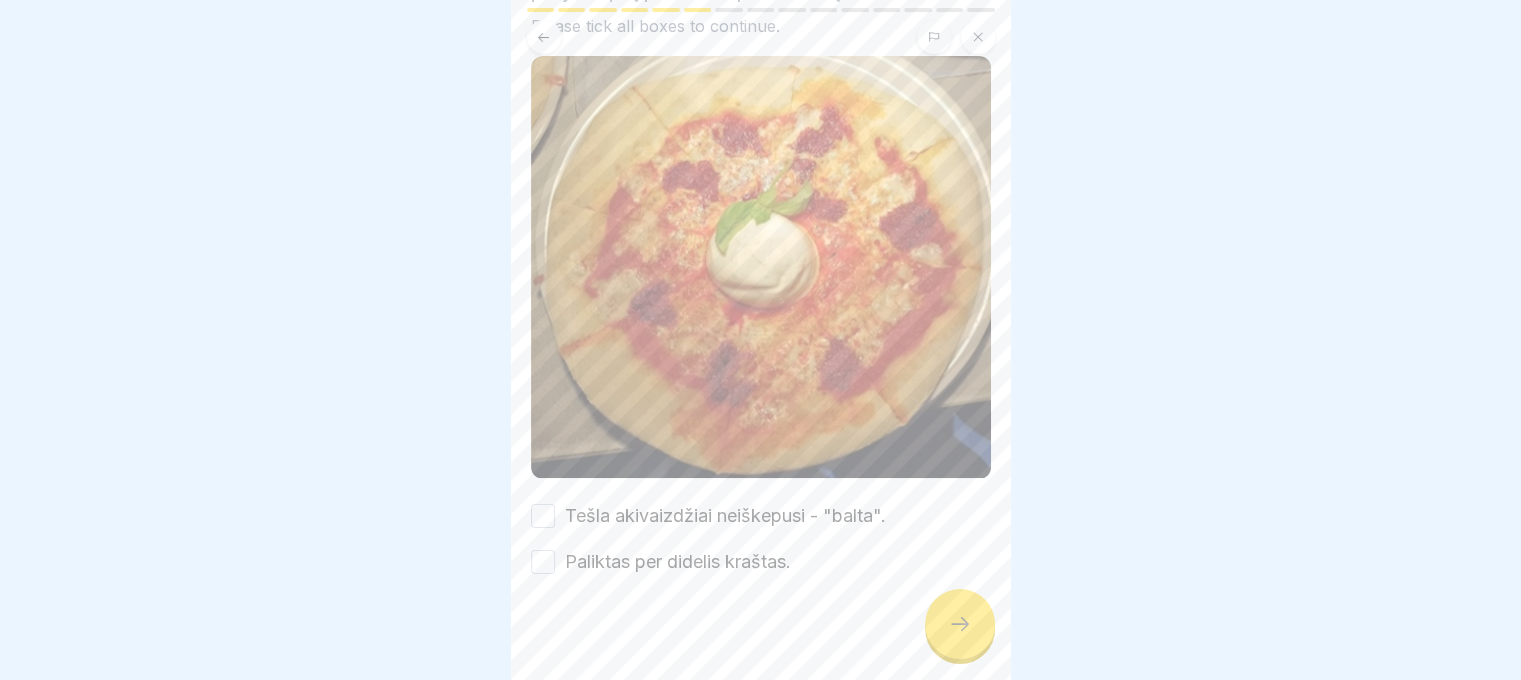 click on "Tešla akivaizdžiai neiškepusi - "balta"." at bounding box center (543, 516) 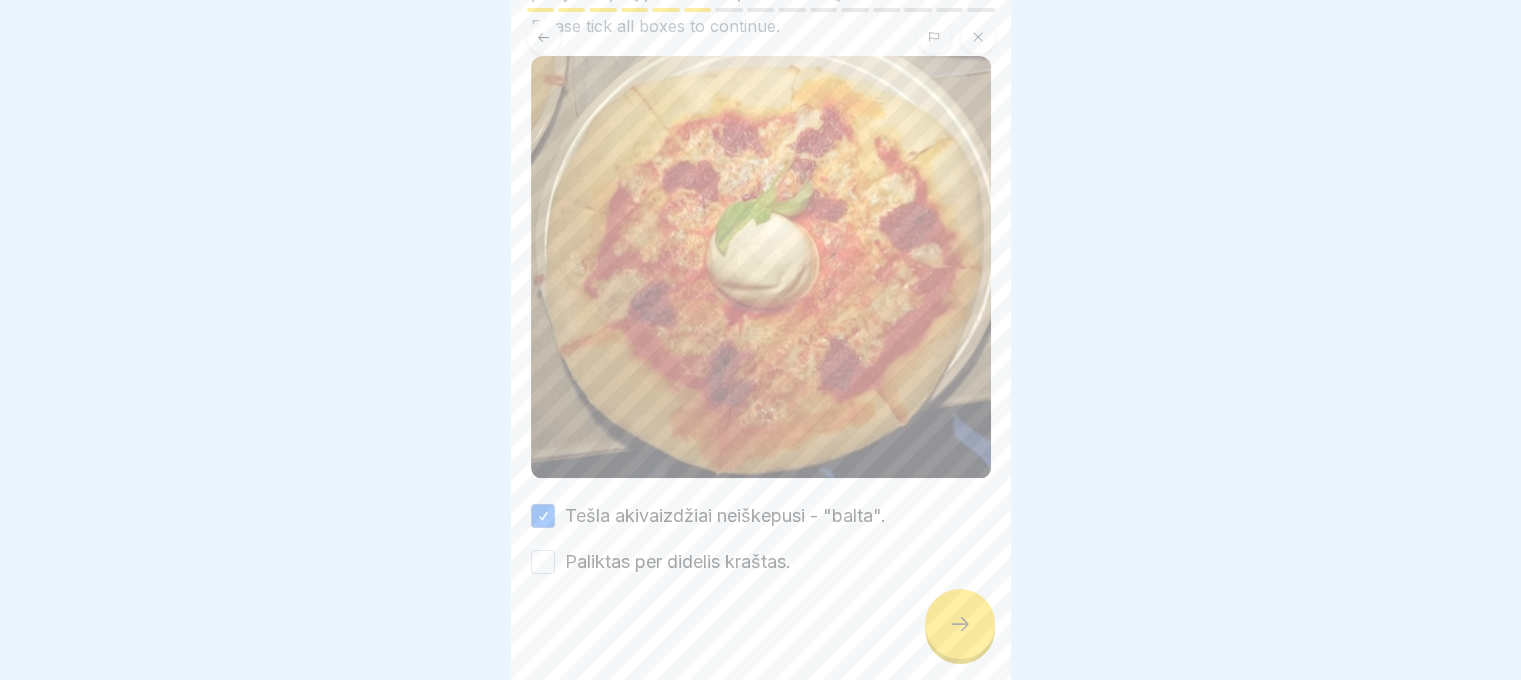 click on "Paliktas per didelis kraštas." at bounding box center (761, 562) 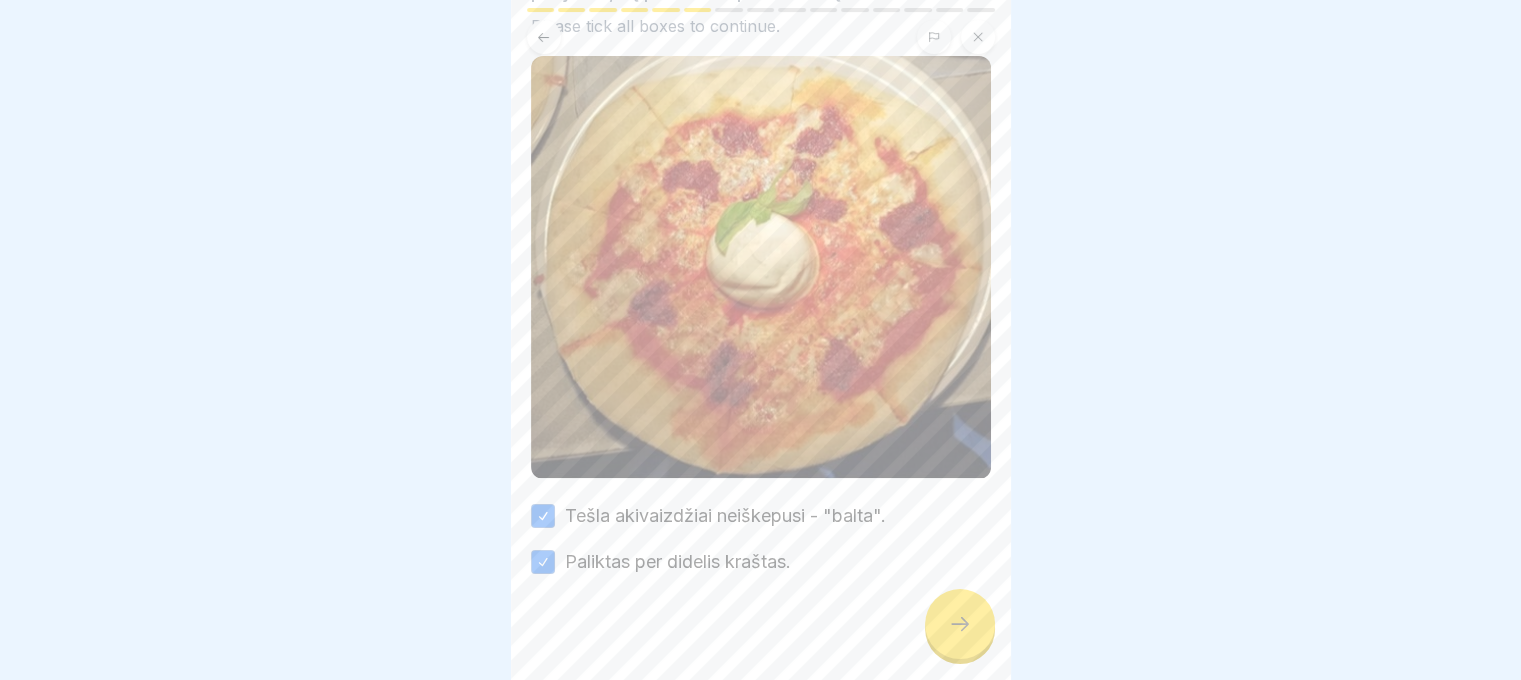 click at bounding box center (960, 624) 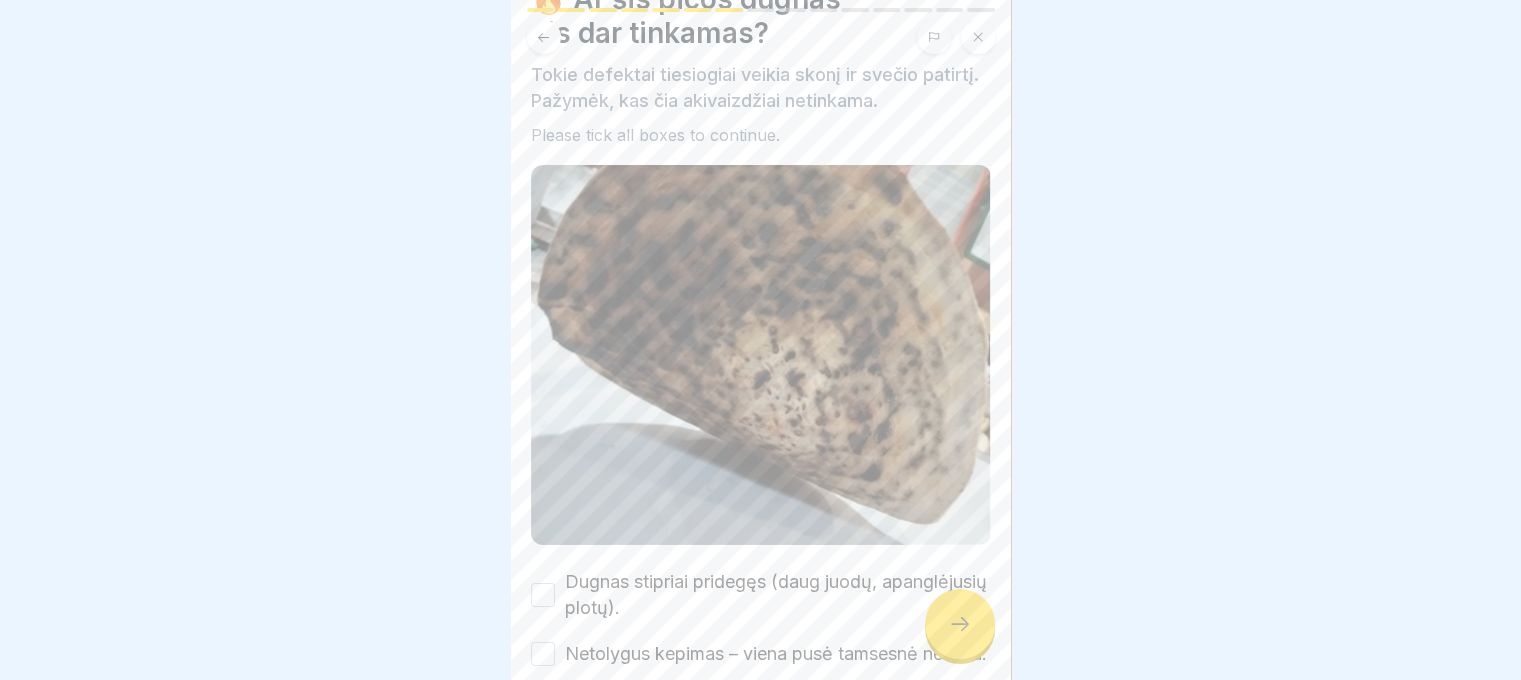 scroll, scrollTop: 288, scrollLeft: 0, axis: vertical 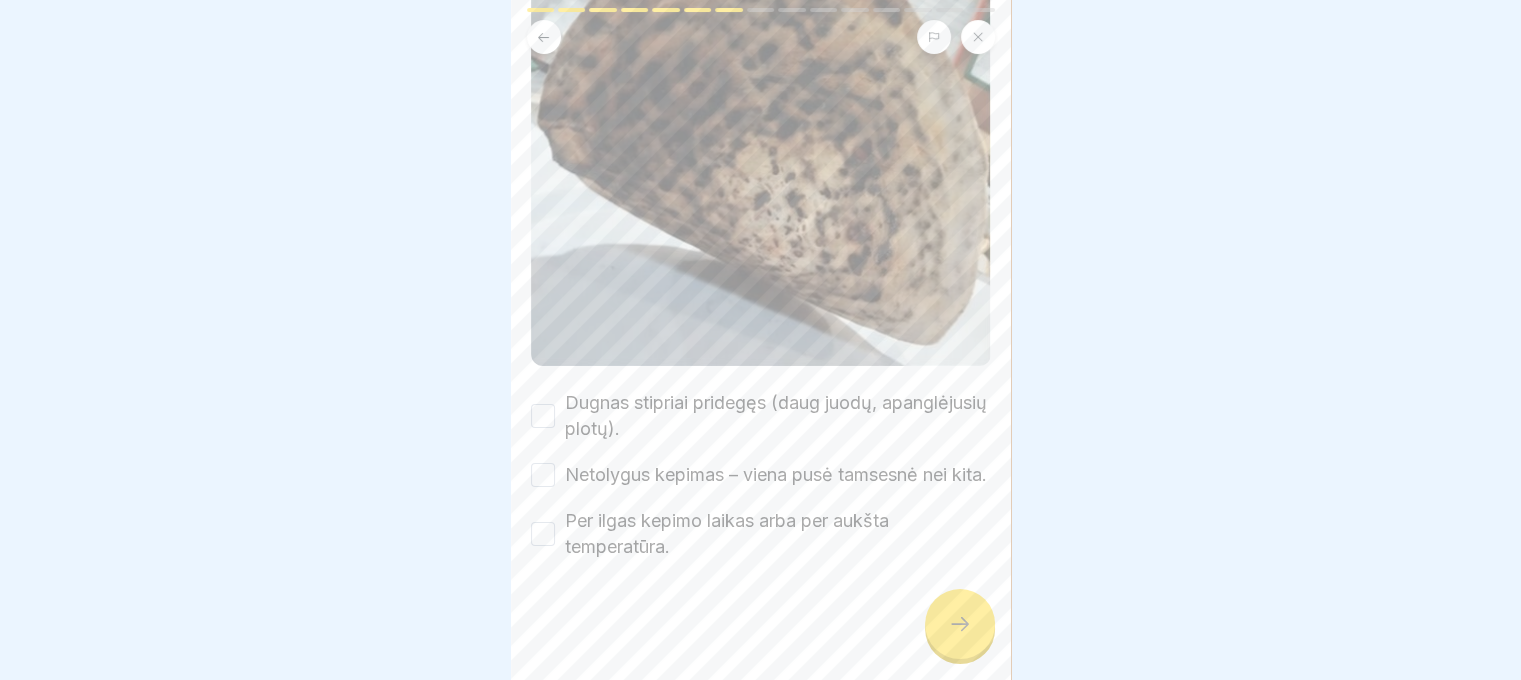 click on "Dugnas stipriai pridegęs (daug juodų, apanglėjusių plotų)." at bounding box center (543, 416) 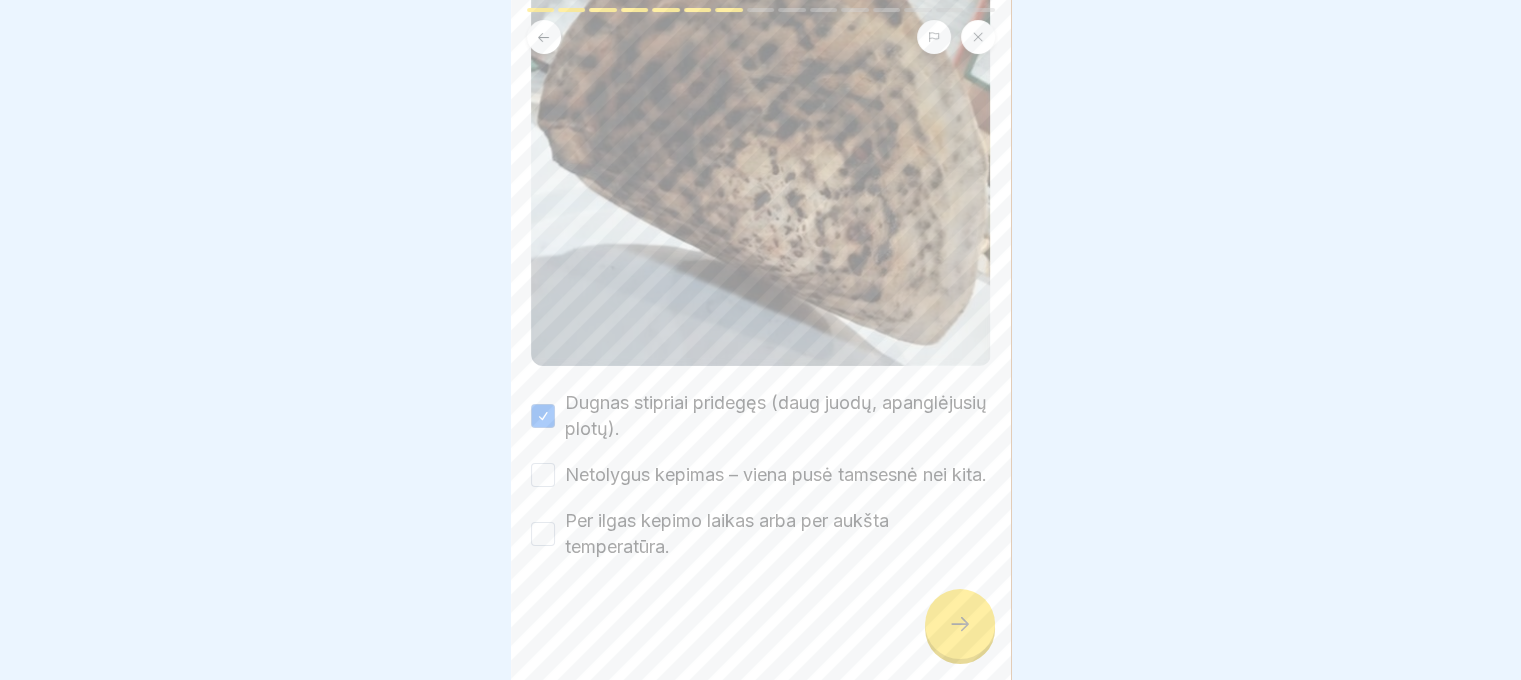 click on "Netolygus kepimas – viena pusė tamsesnė nei kita." at bounding box center (543, 475) 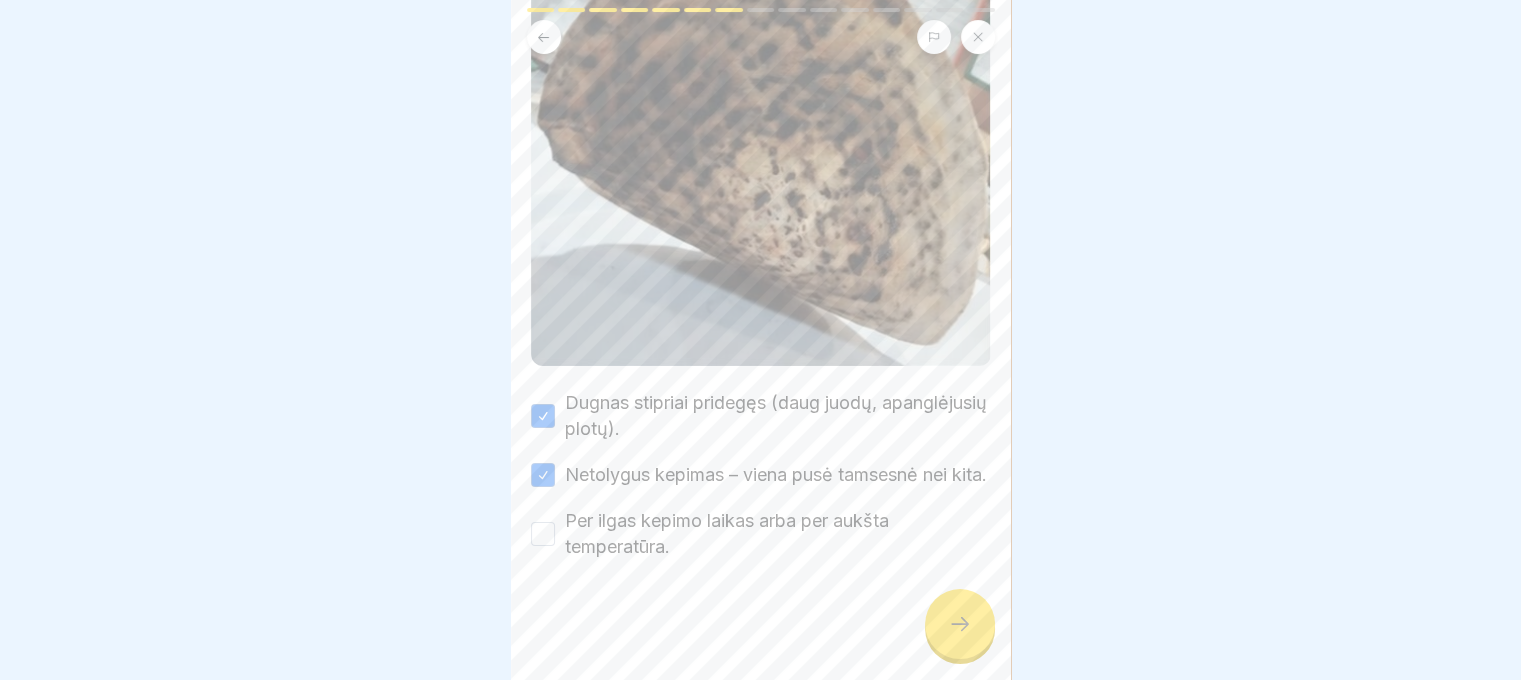 click on "Per ilgas kepimo laikas arba per aukšta temperatūra." at bounding box center [543, 534] 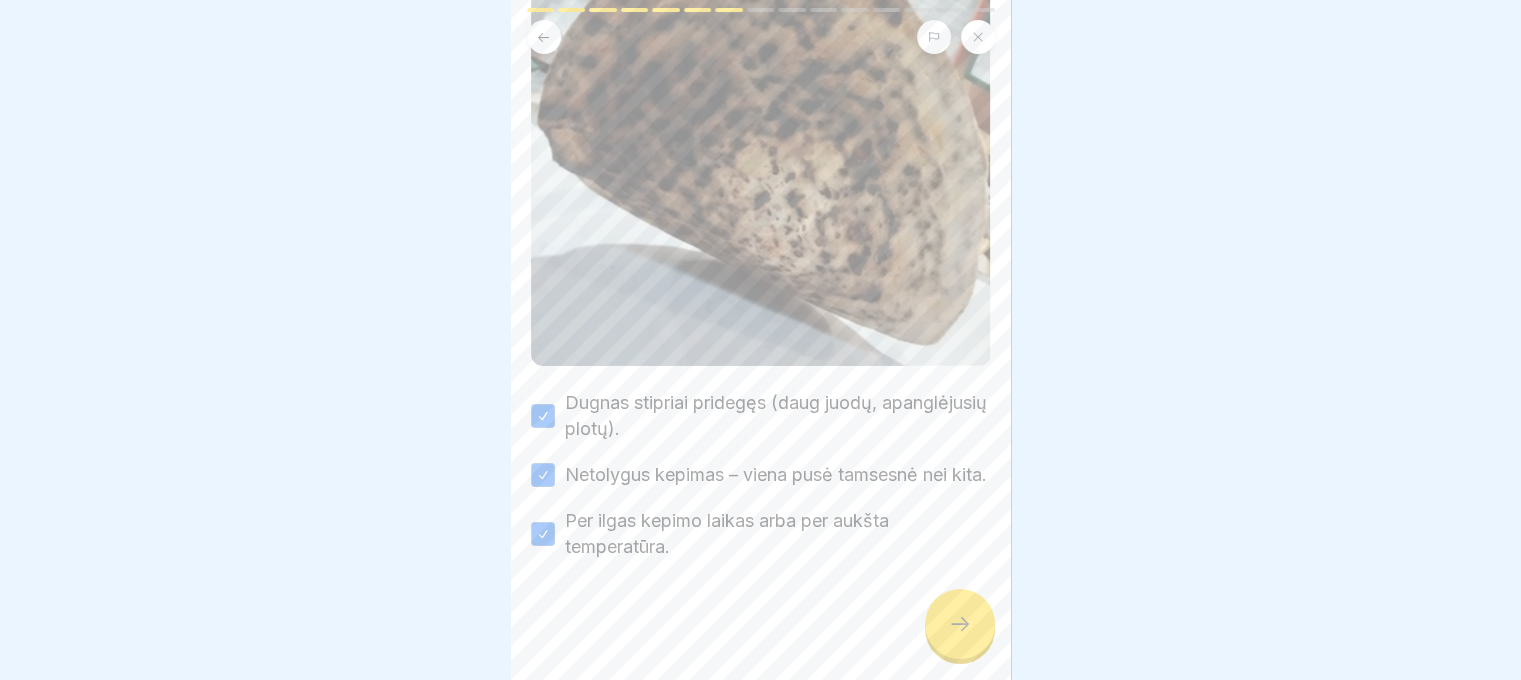 click at bounding box center (960, 624) 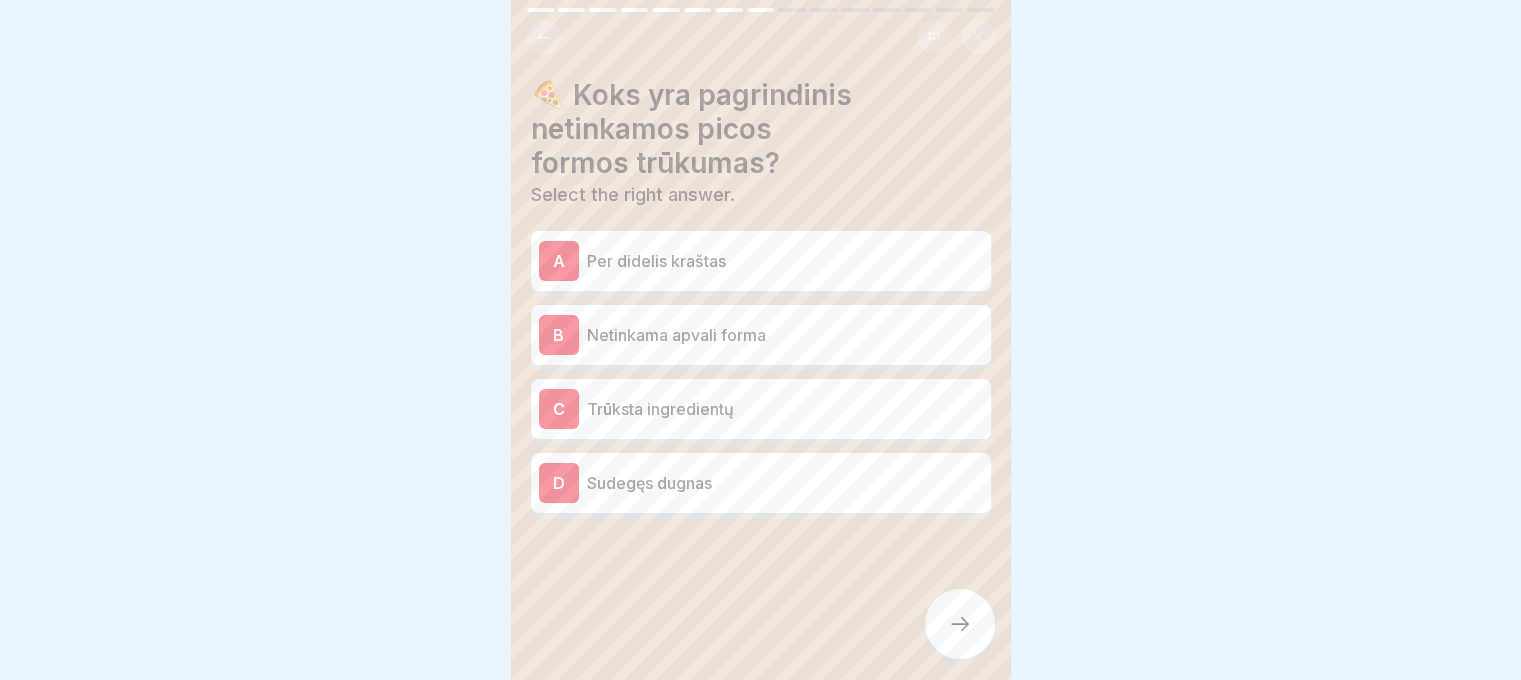 click on "Netinkama apvali forma" at bounding box center [785, 335] 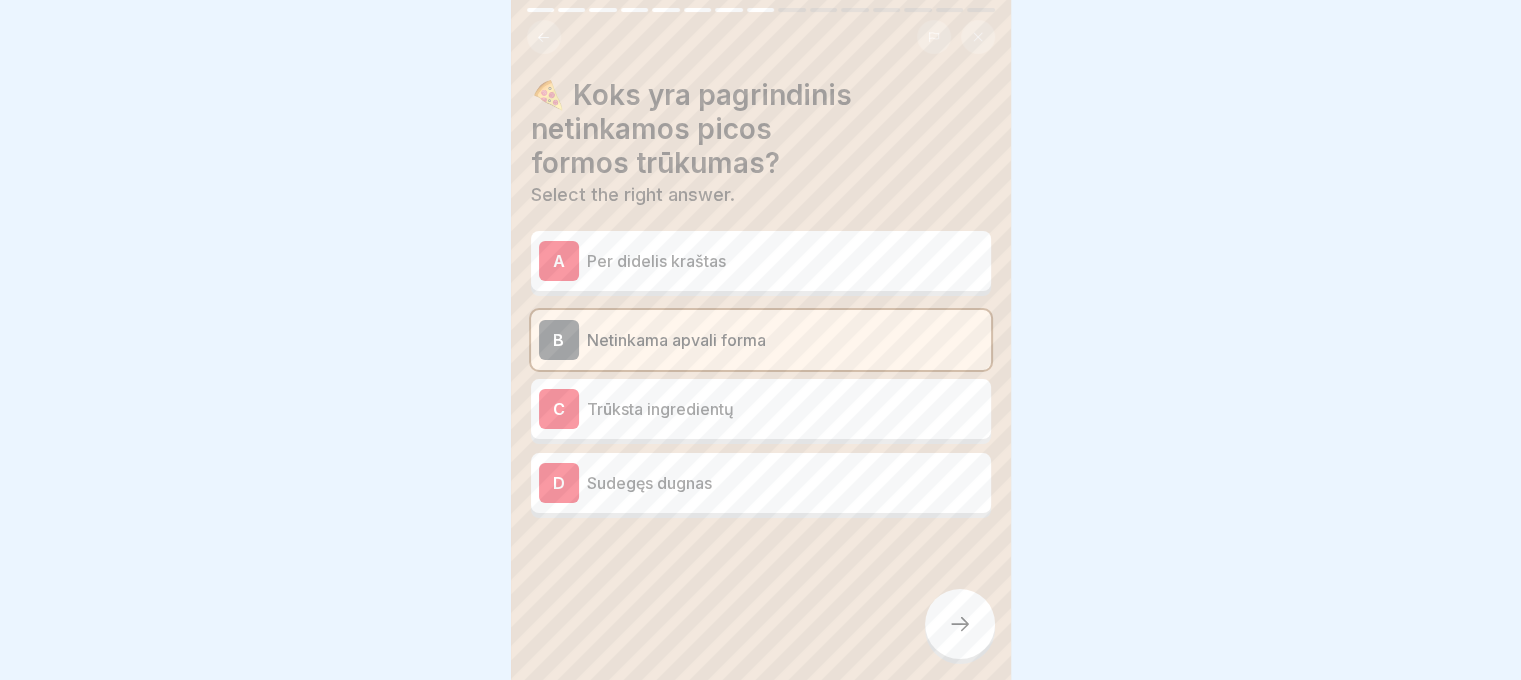 click at bounding box center (960, 624) 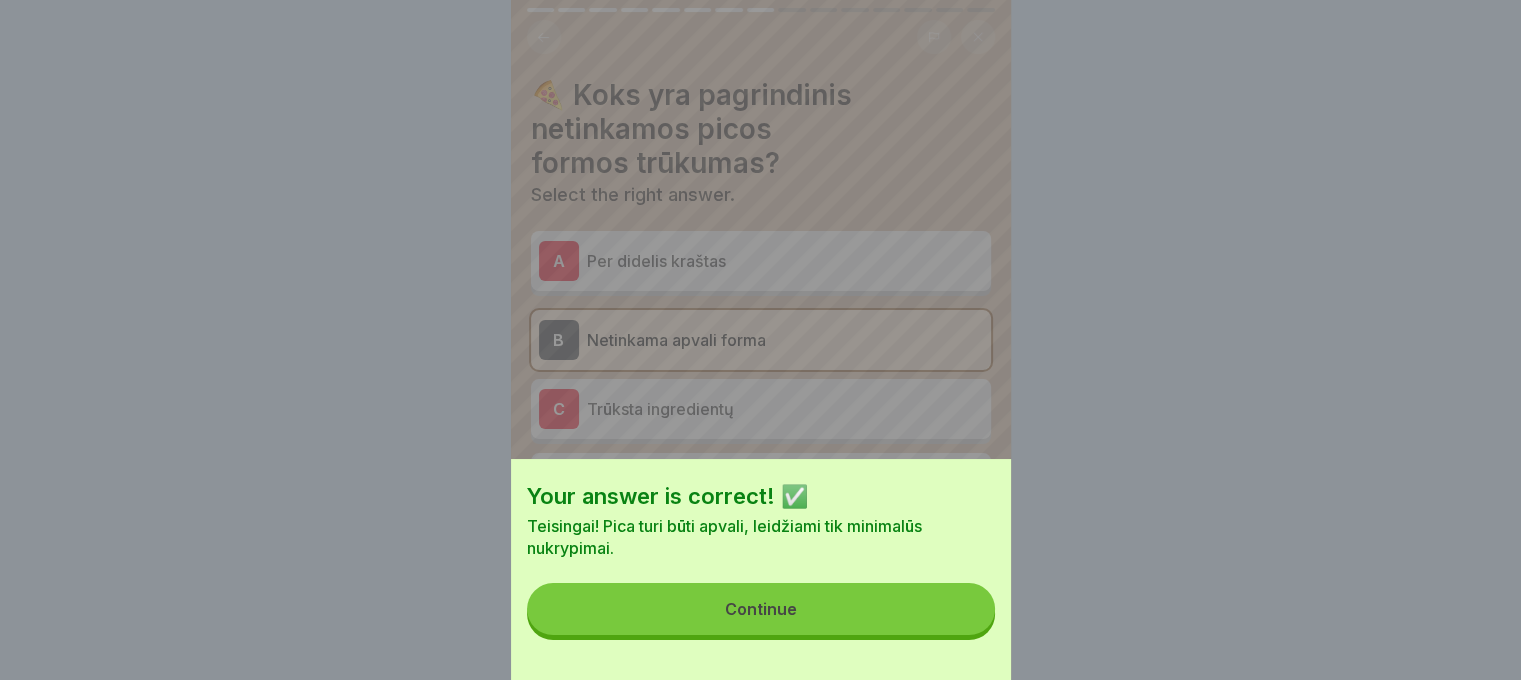 click on "Continue" at bounding box center [761, 609] 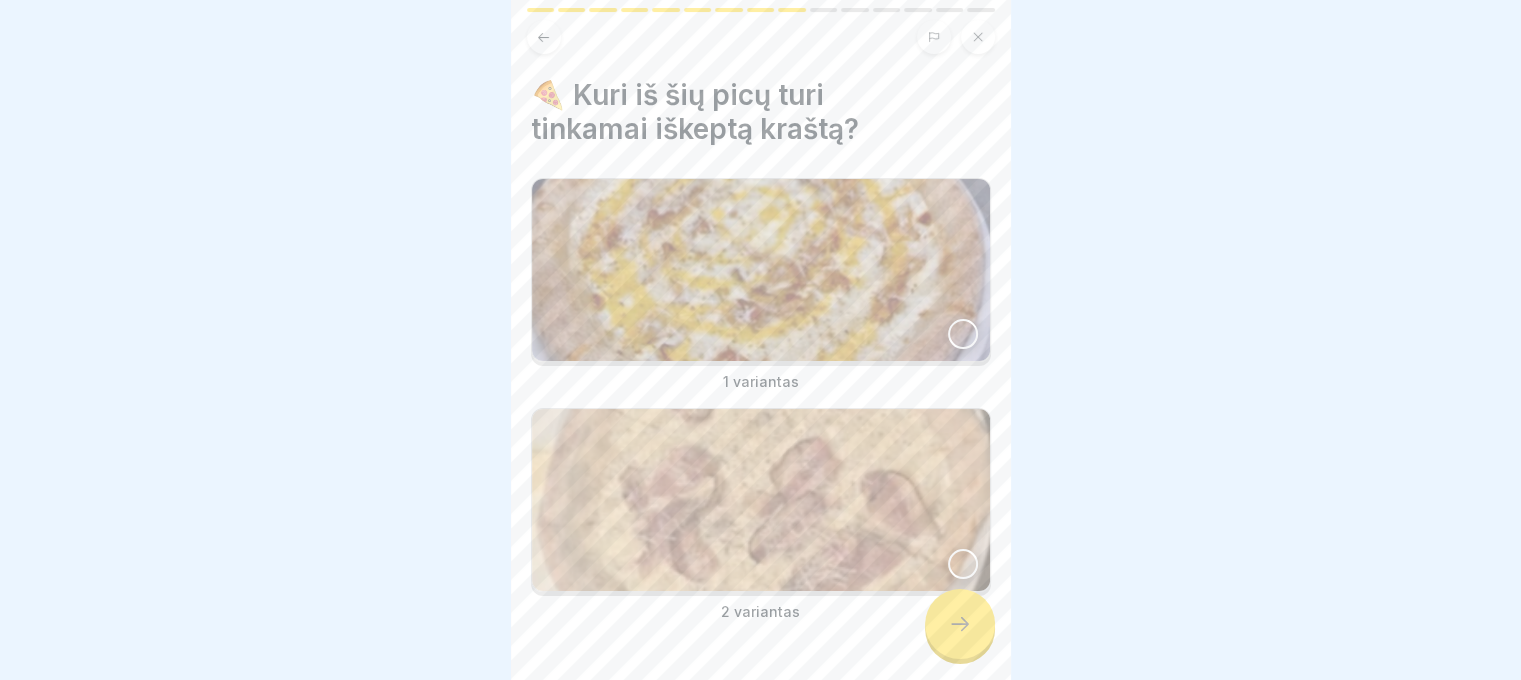 click at bounding box center [963, 334] 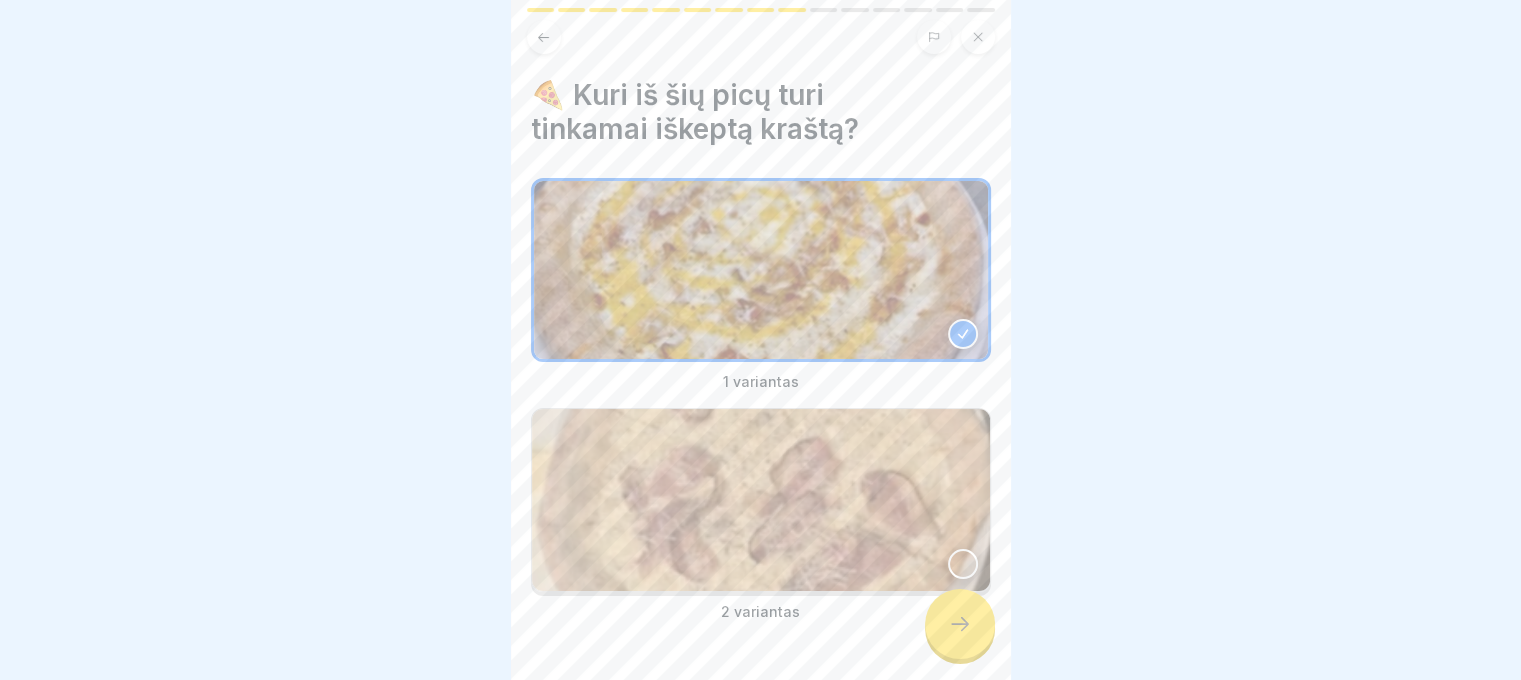 click 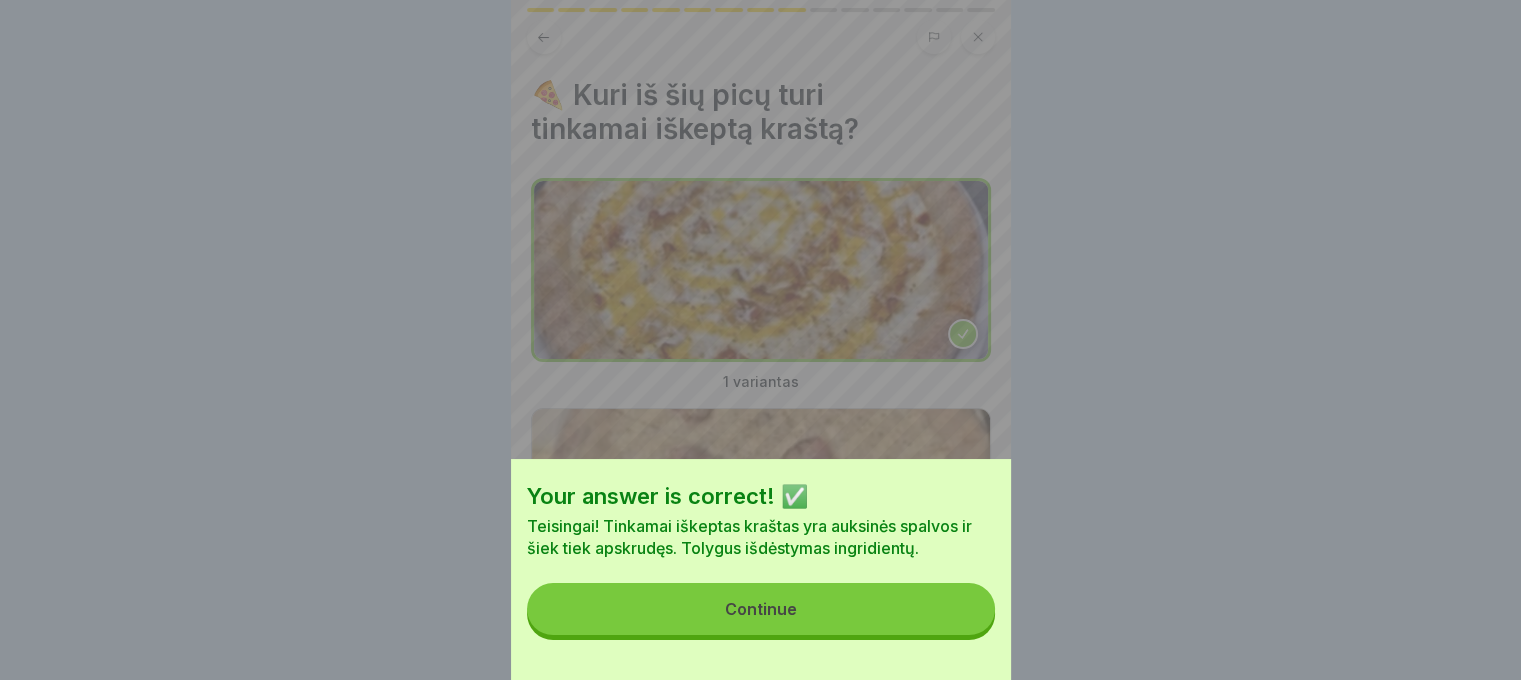 click on "Continue" at bounding box center (761, 609) 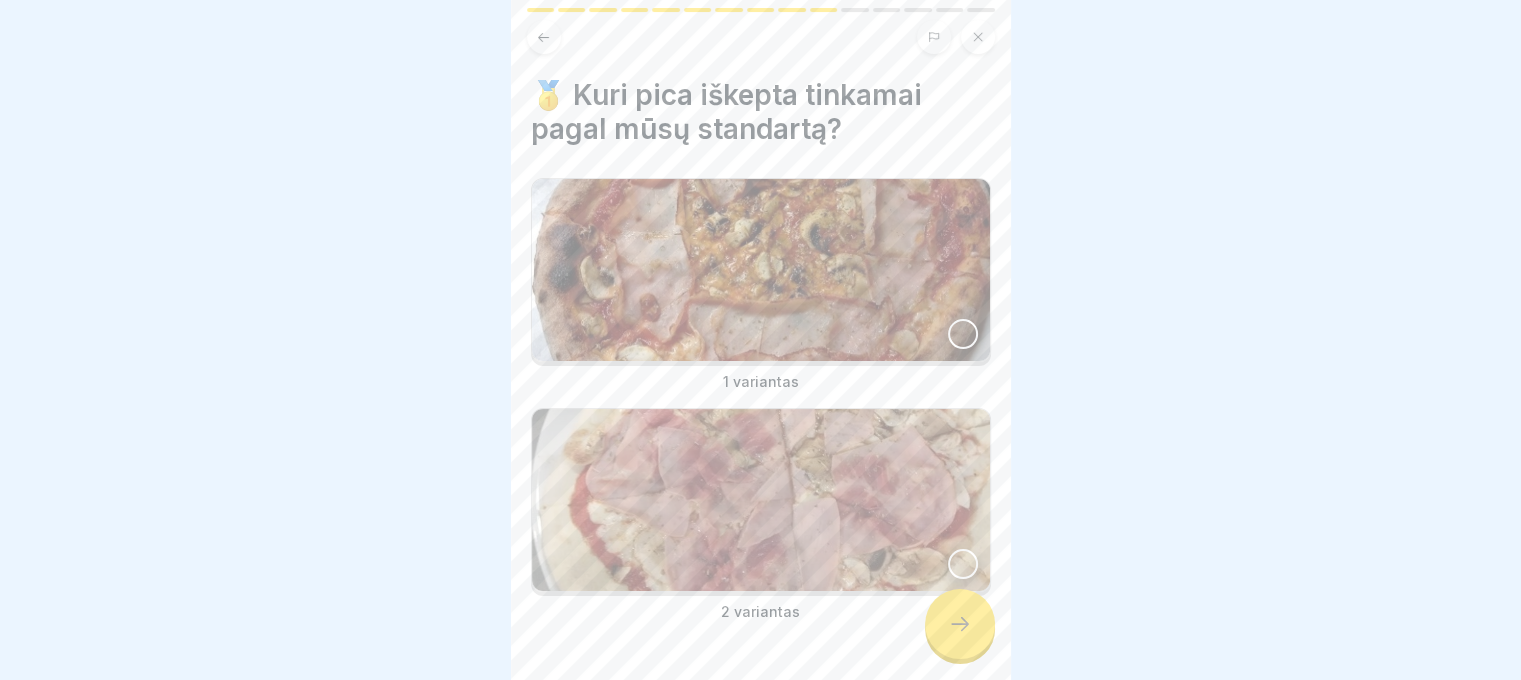 click at bounding box center [963, 334] 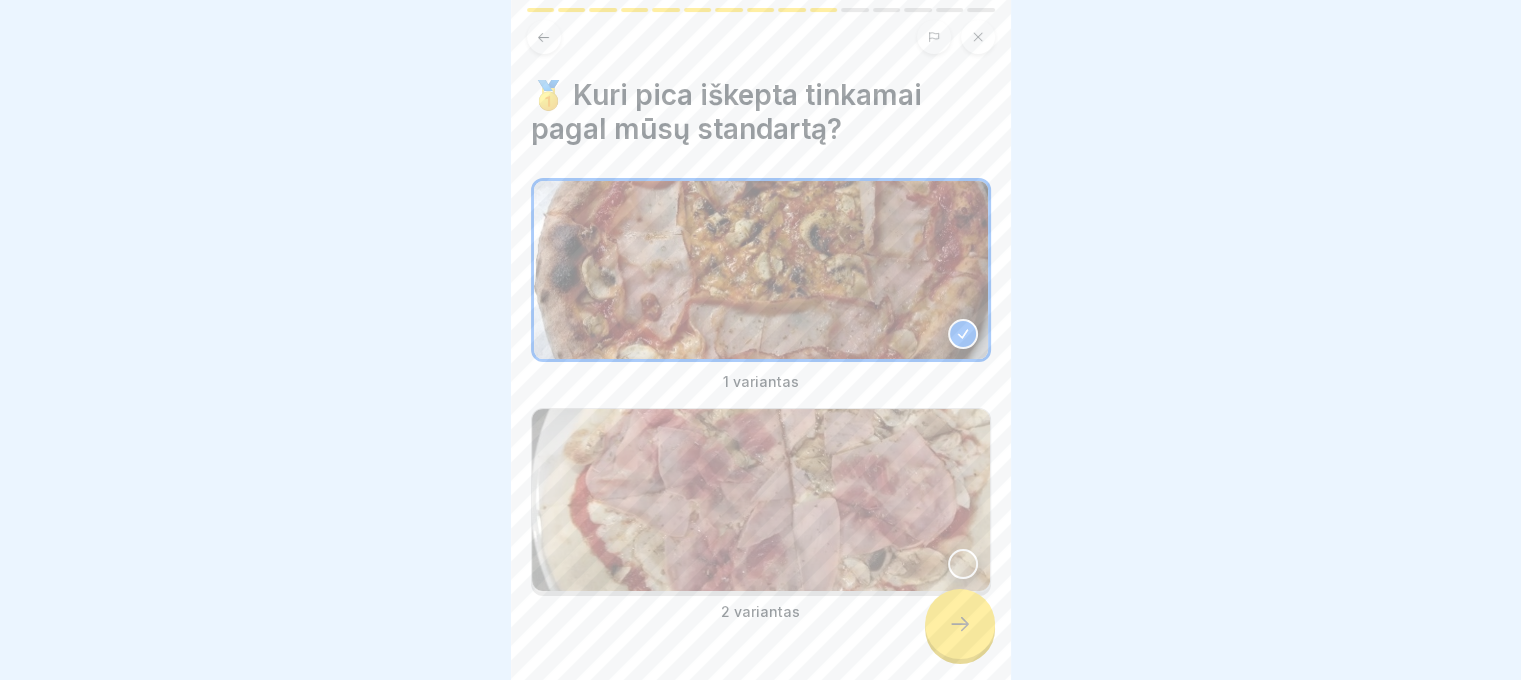 click at bounding box center (960, 624) 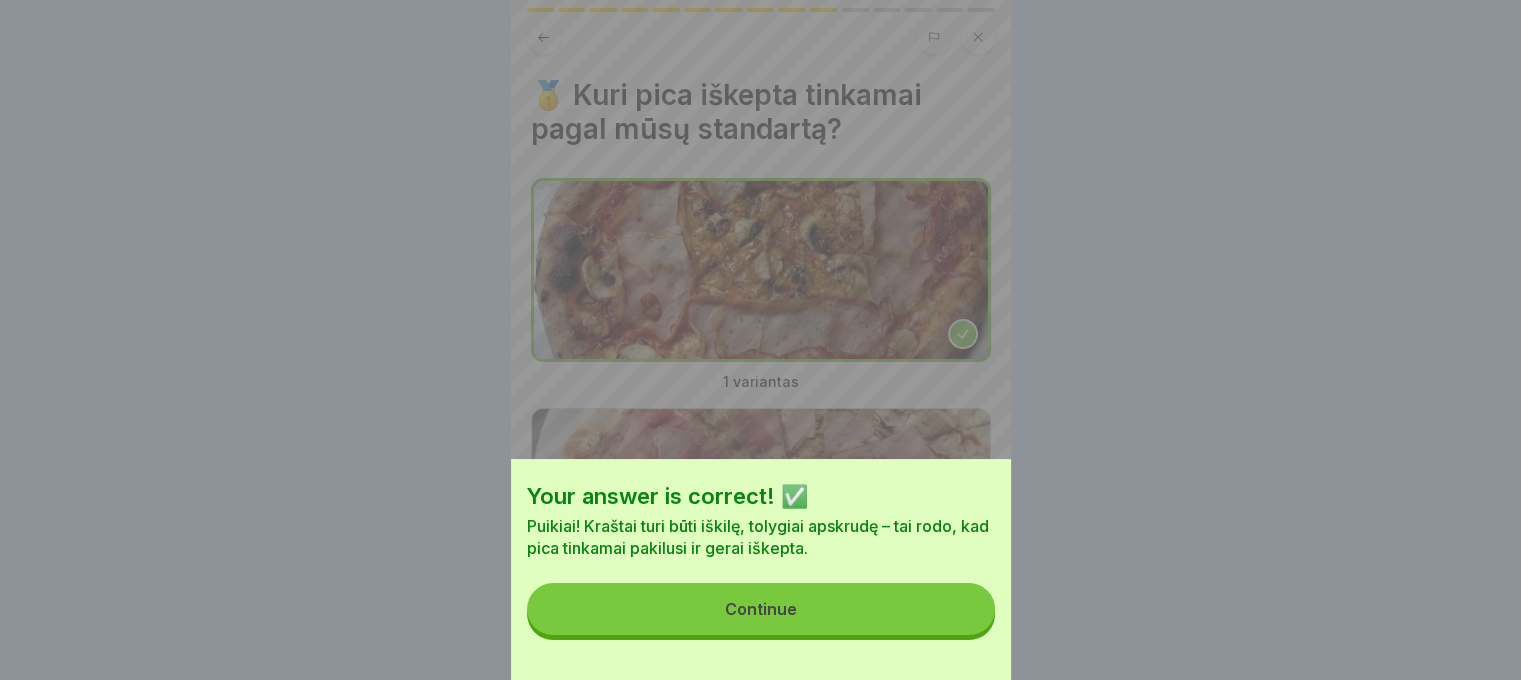 click on "Continue" at bounding box center [761, 609] 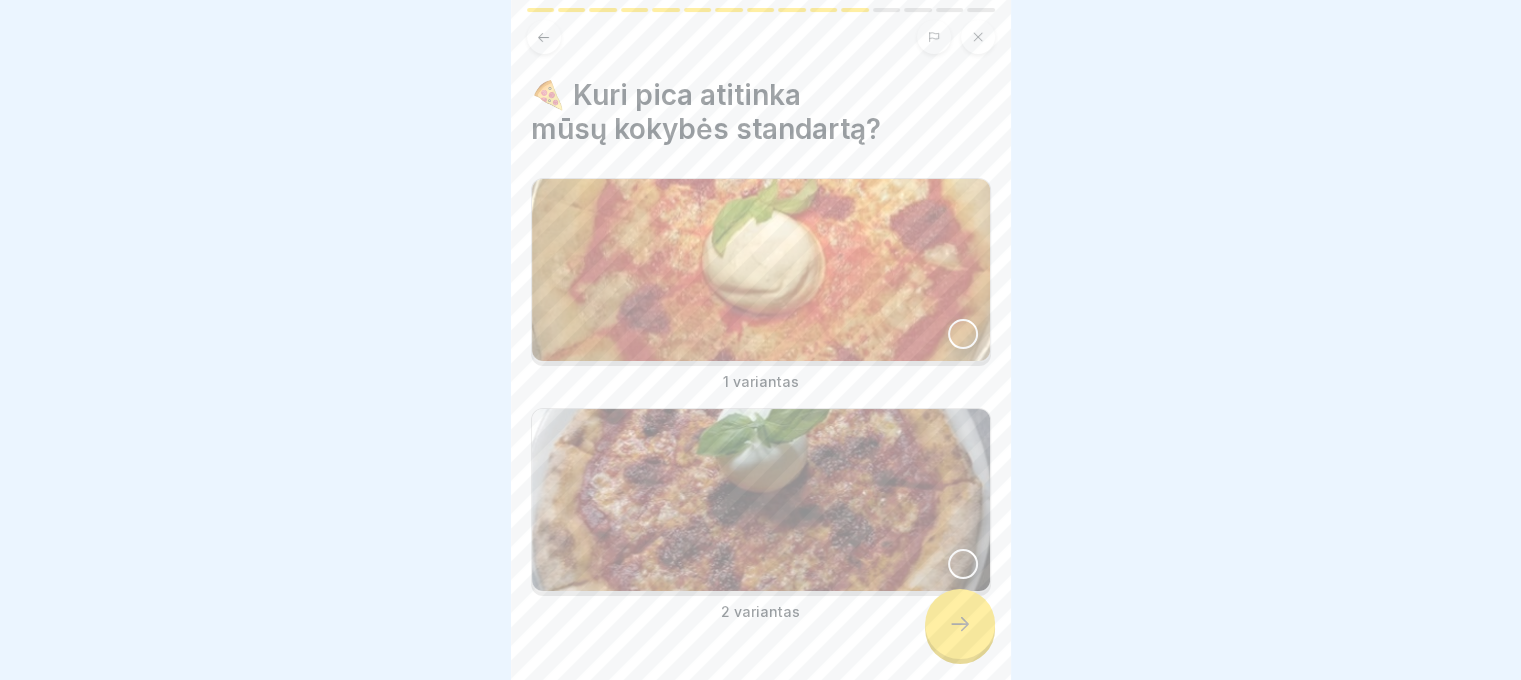 click at bounding box center (963, 564) 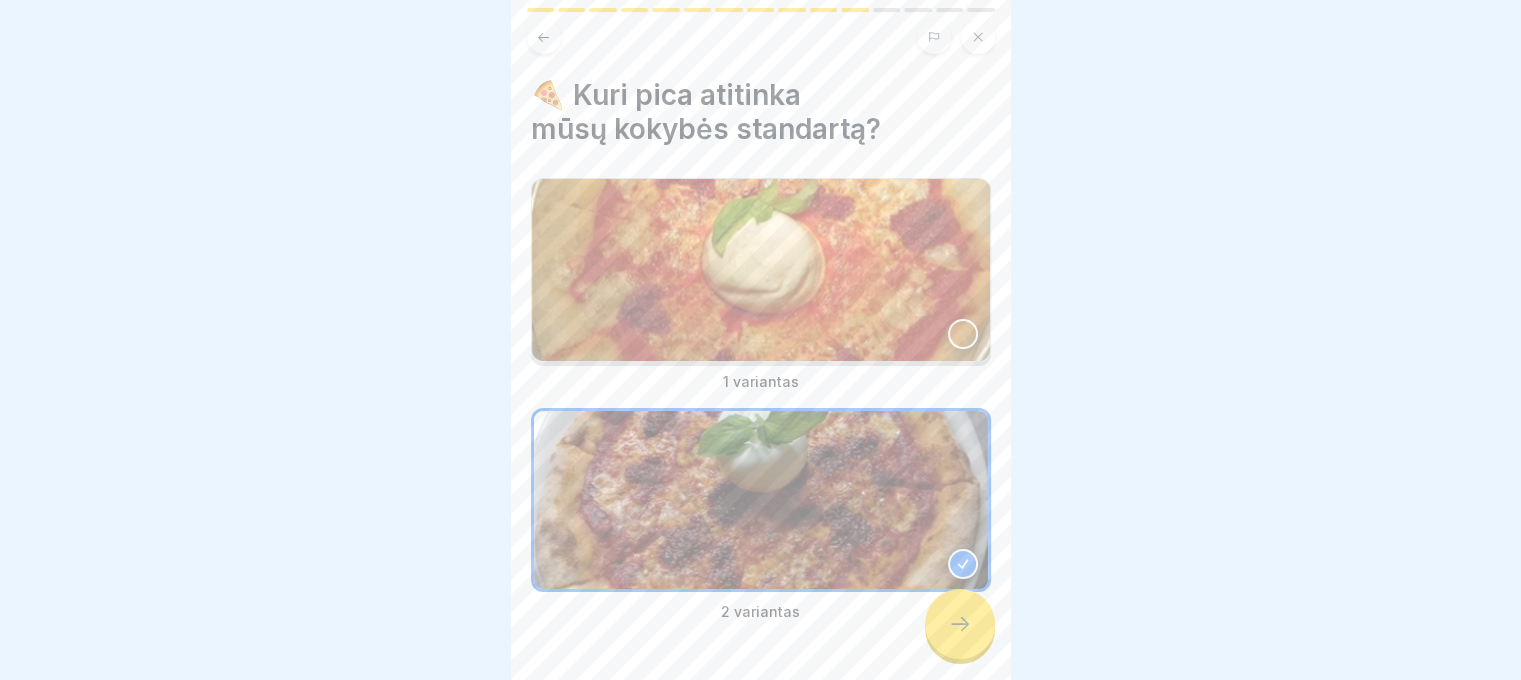 click 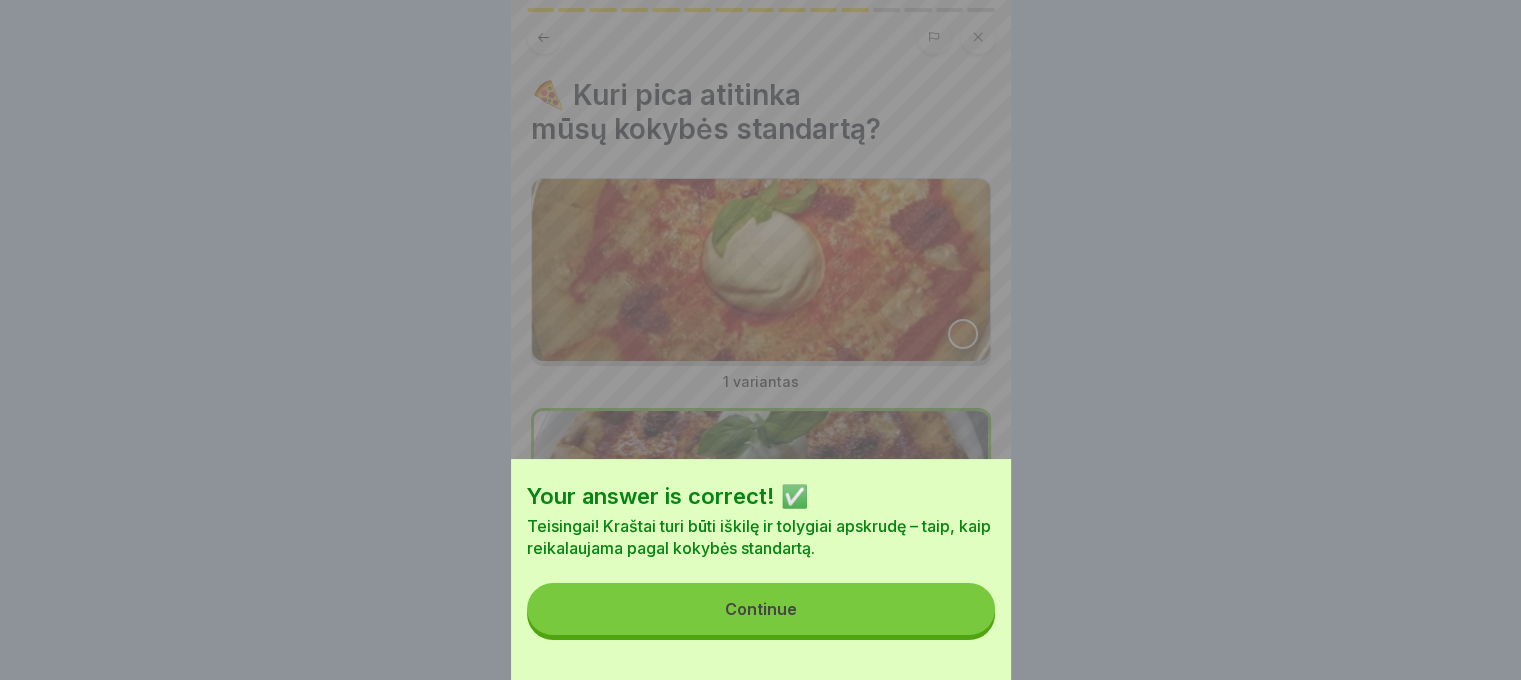 click on "Continue" at bounding box center (761, 609) 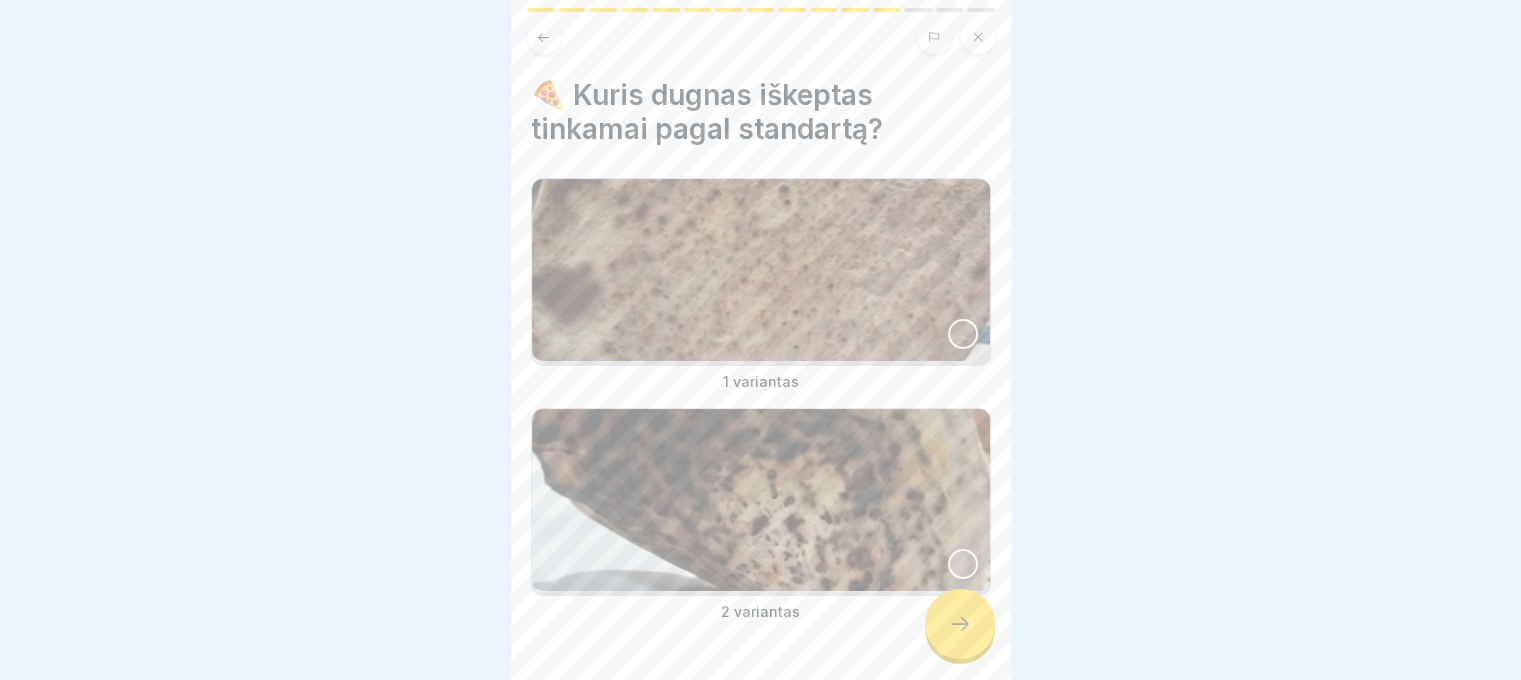 click at bounding box center (761, 270) 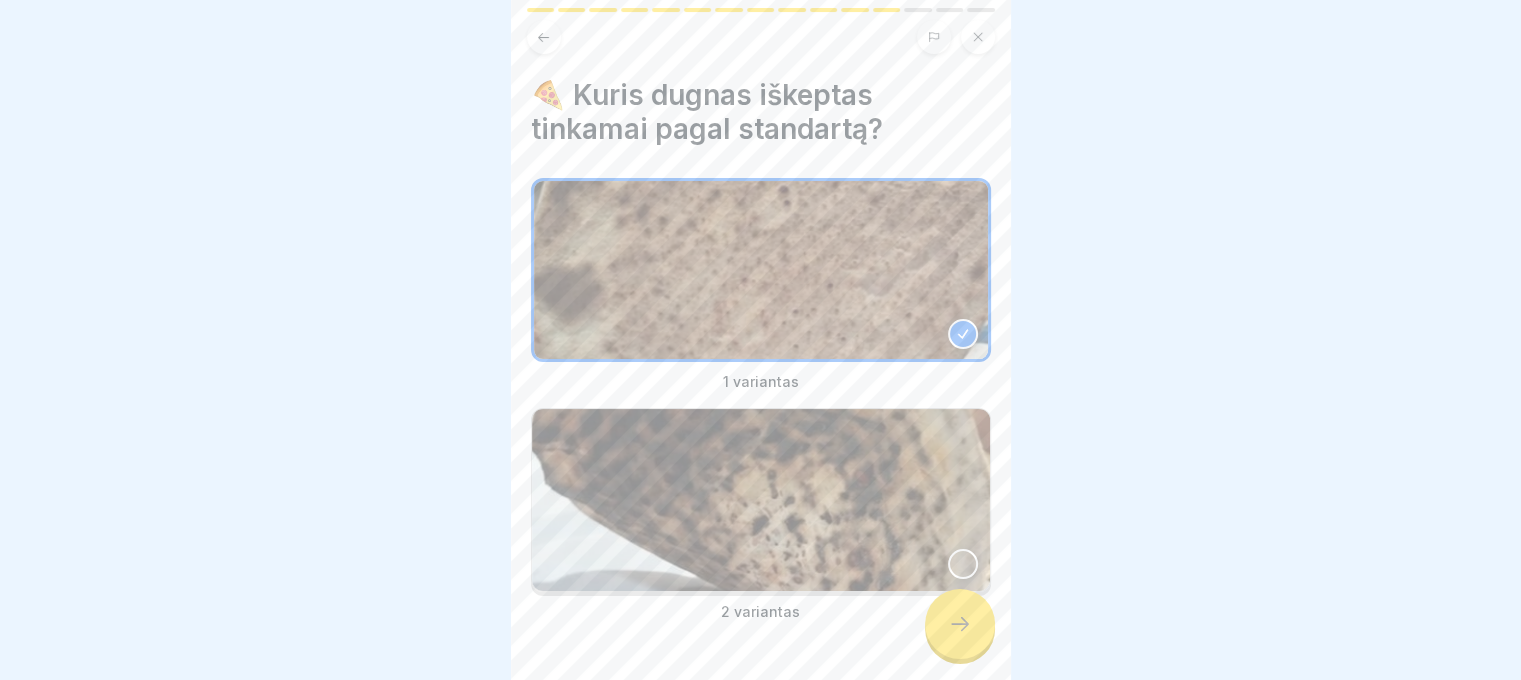 click at bounding box center (960, 624) 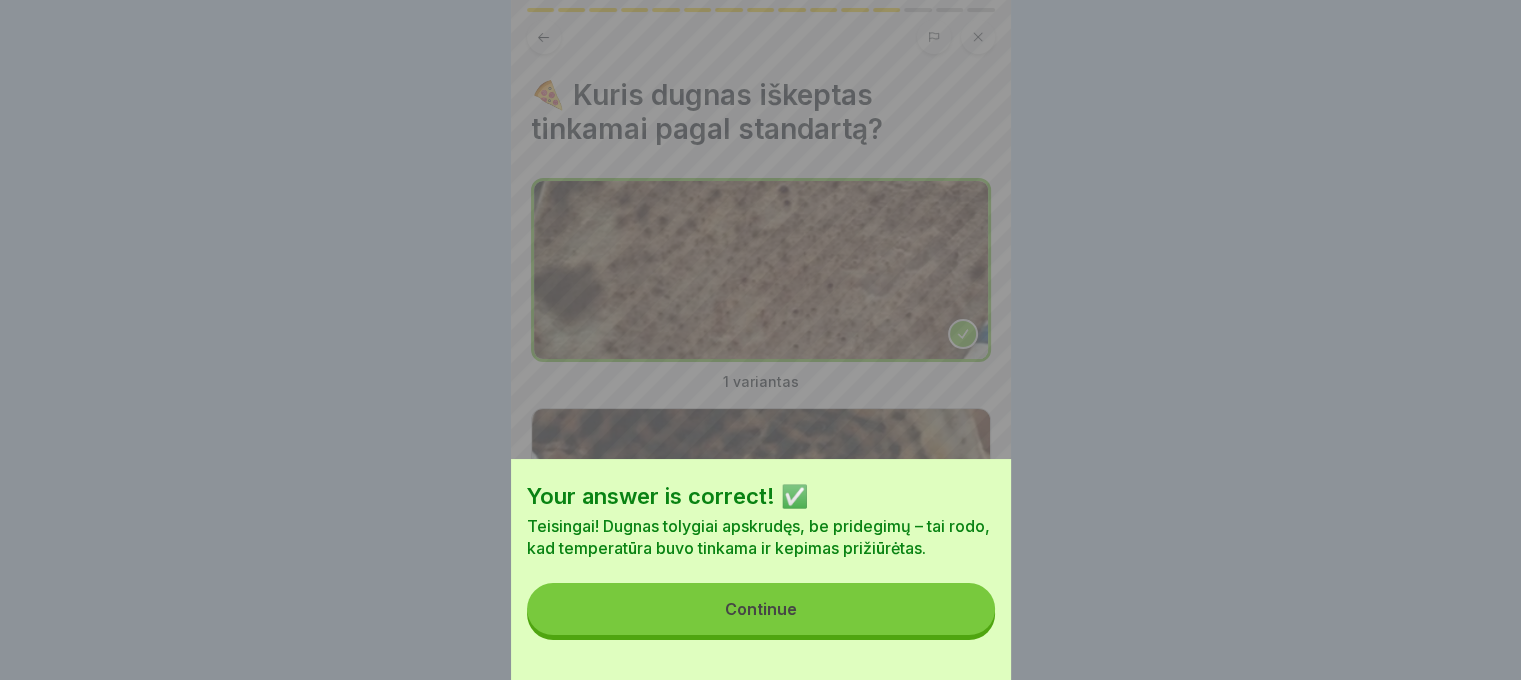 click on "Continue" at bounding box center (761, 609) 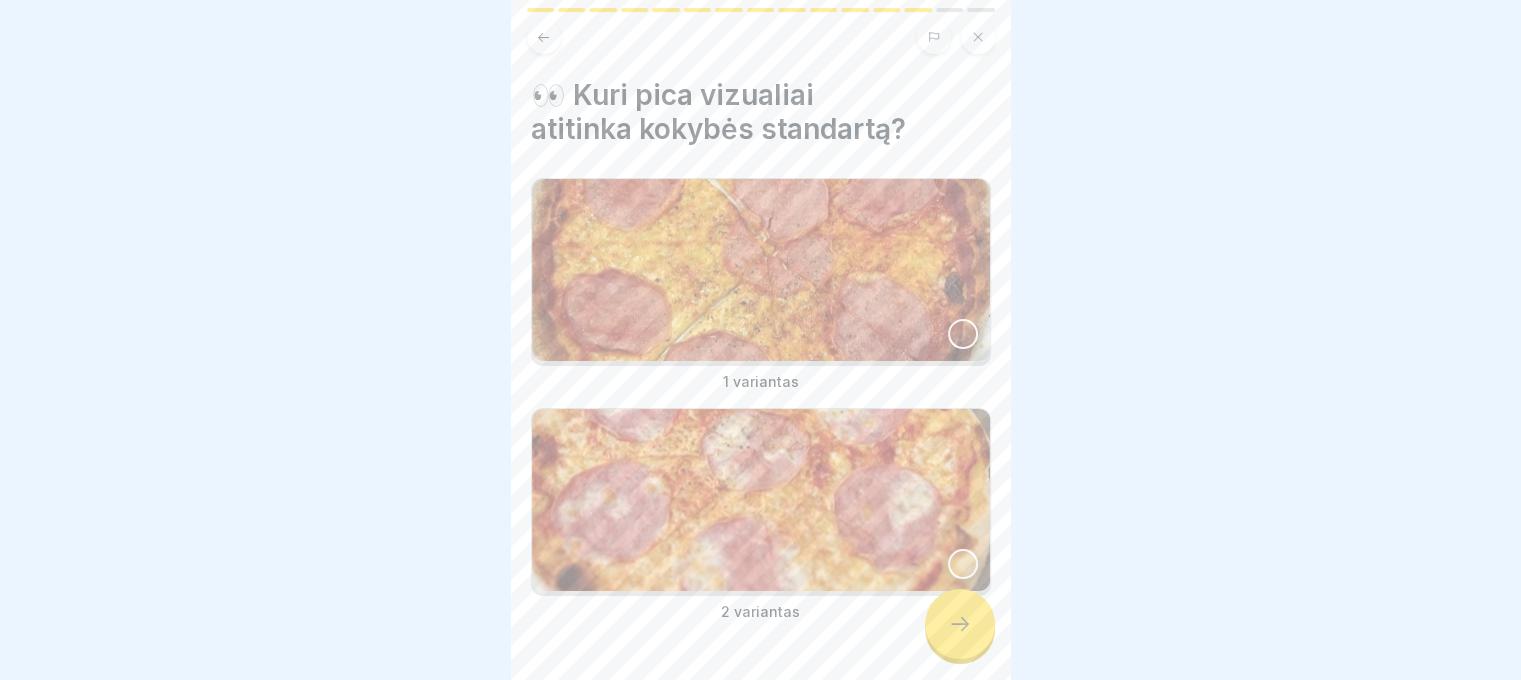 click at bounding box center [963, 564] 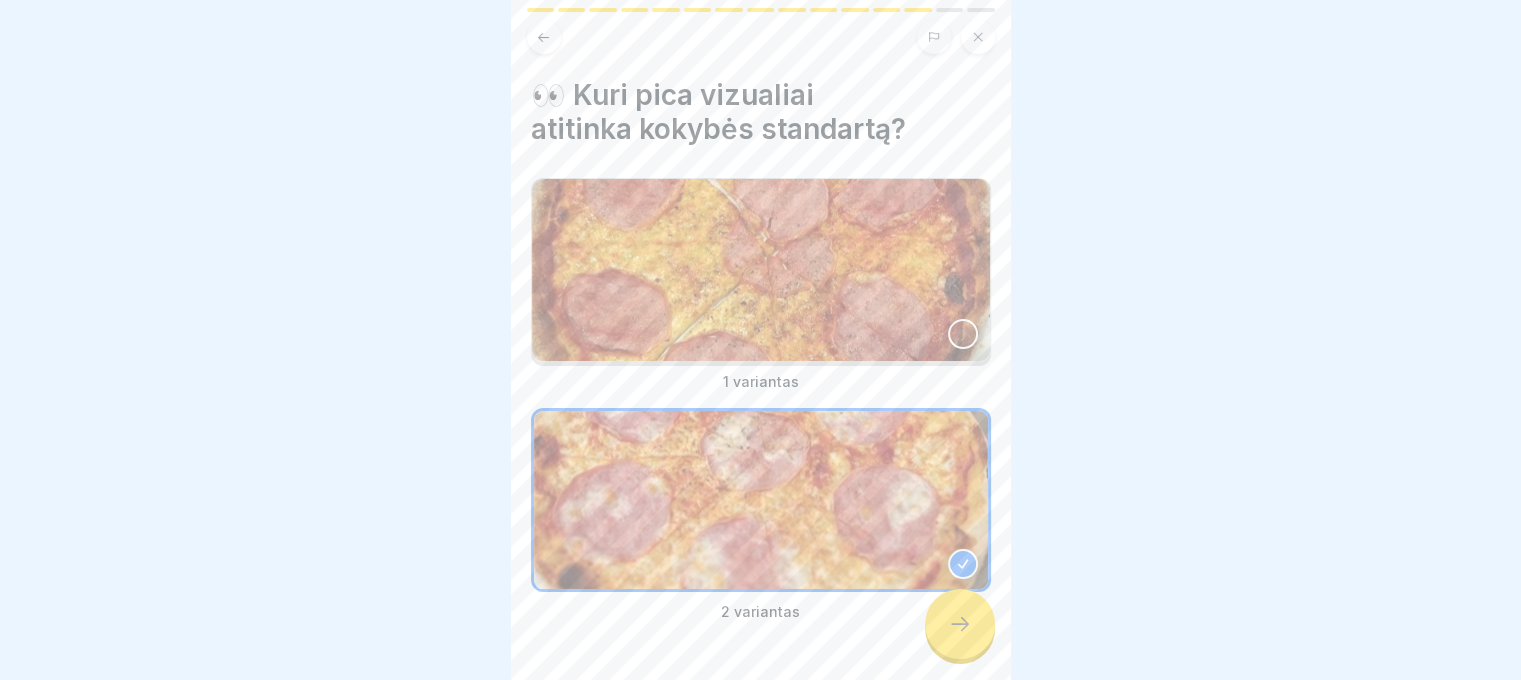 click 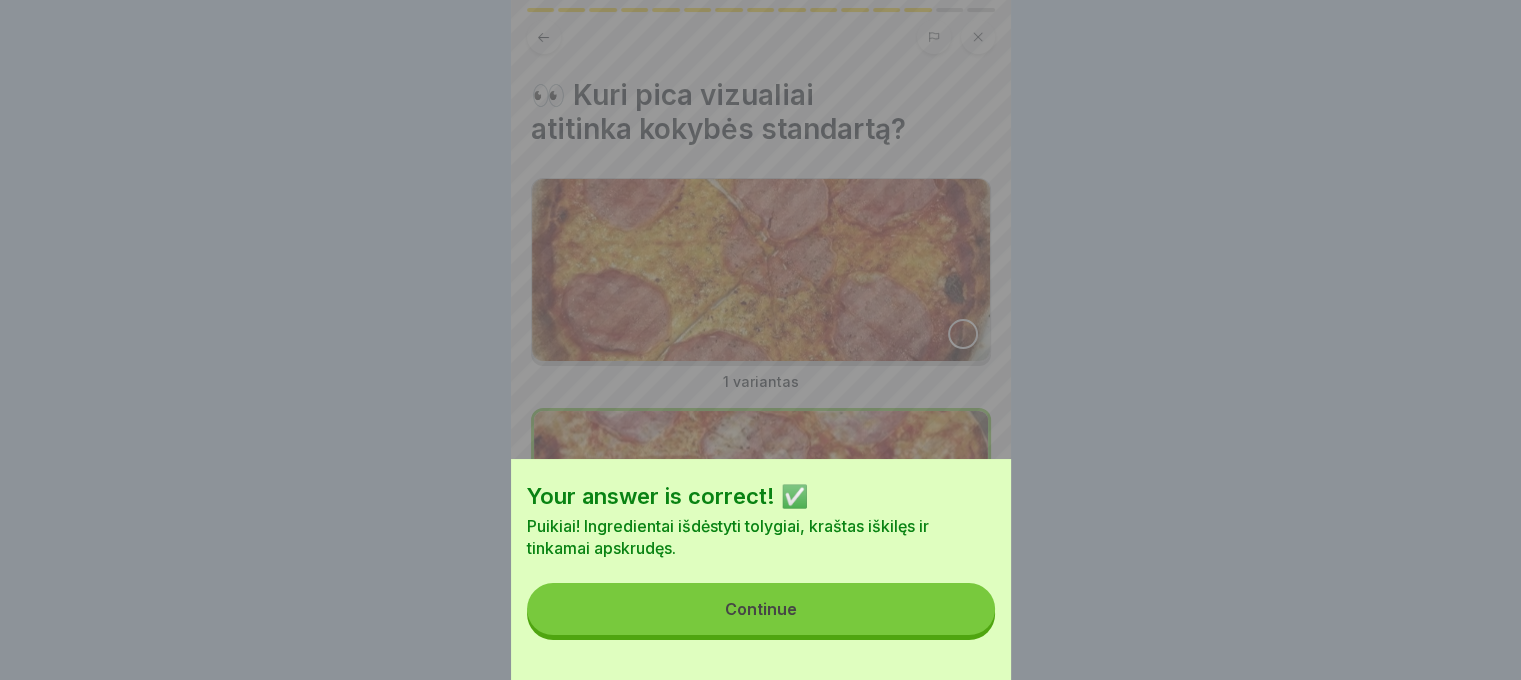 click on "Continue" at bounding box center (761, 609) 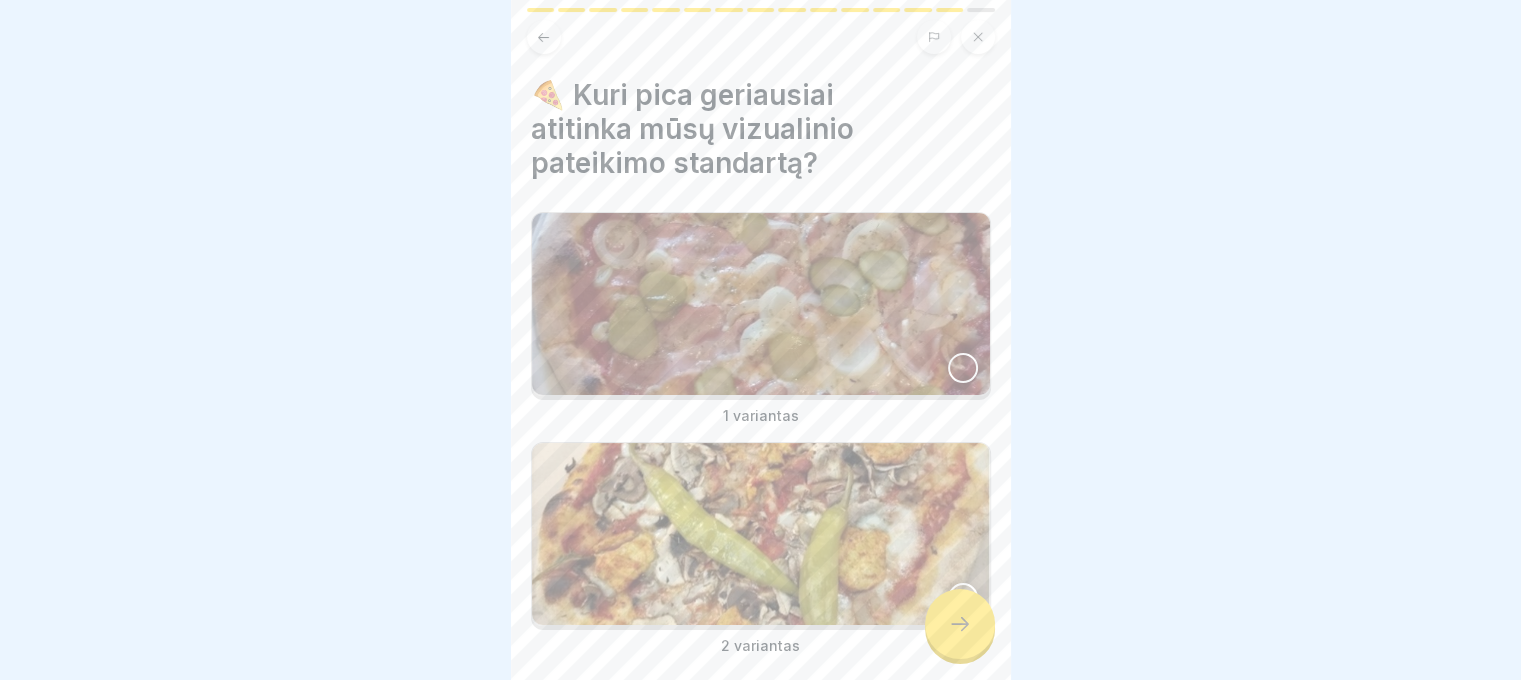 scroll, scrollTop: 96, scrollLeft: 0, axis: vertical 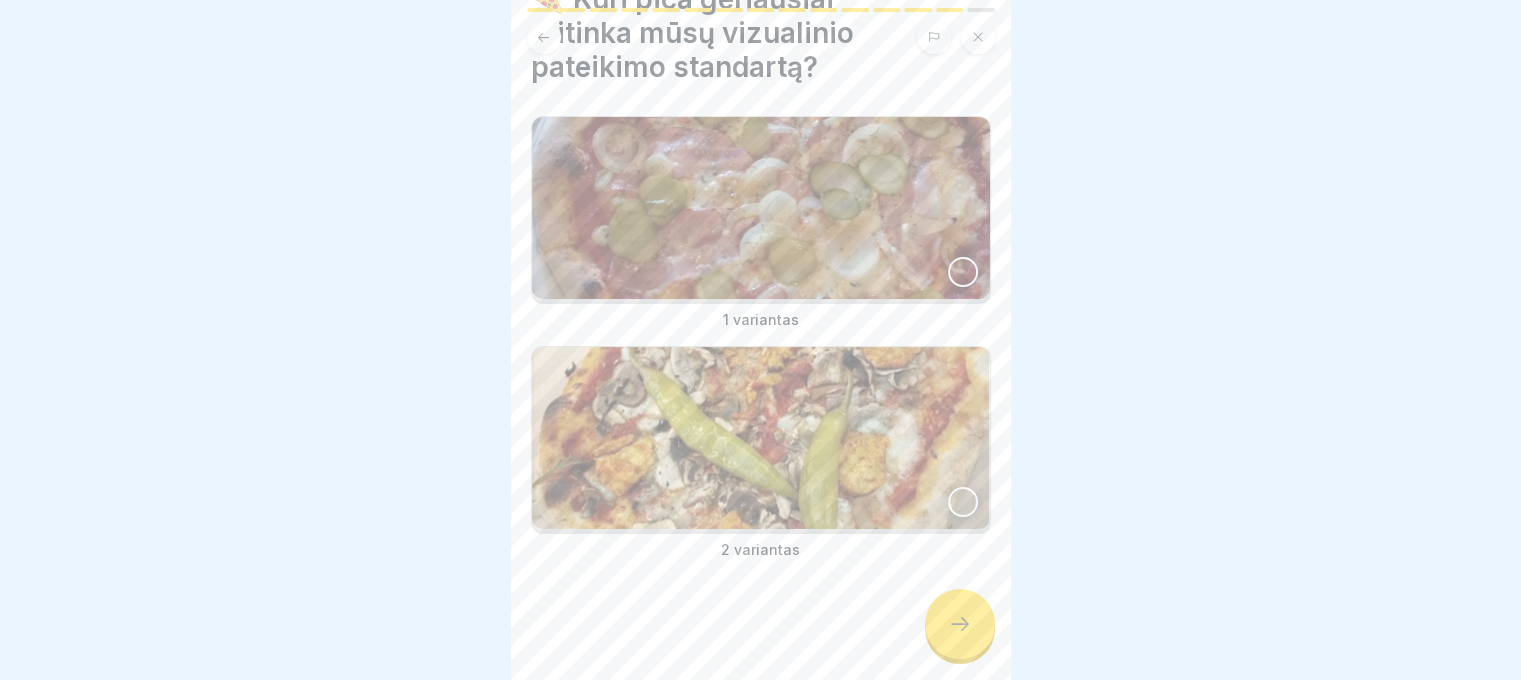 click at bounding box center (963, 502) 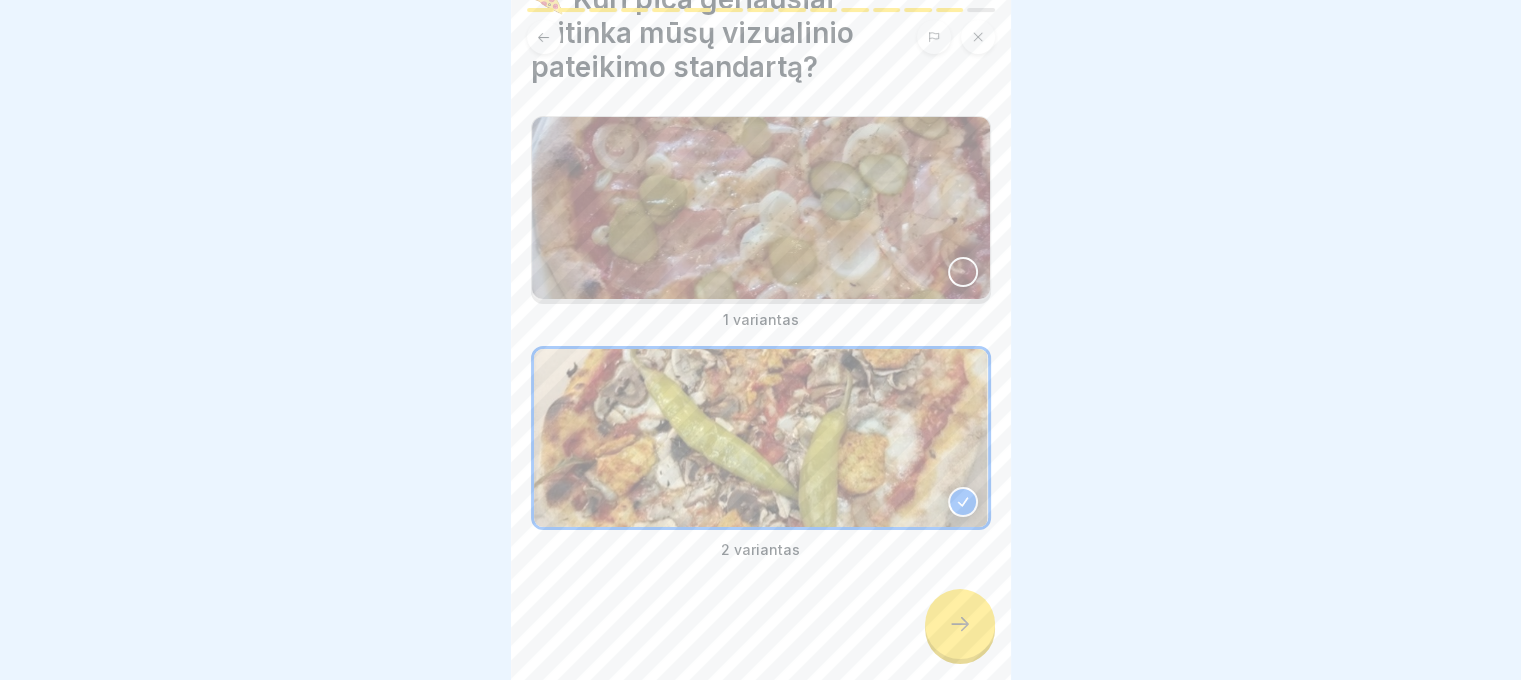 click at bounding box center (960, 624) 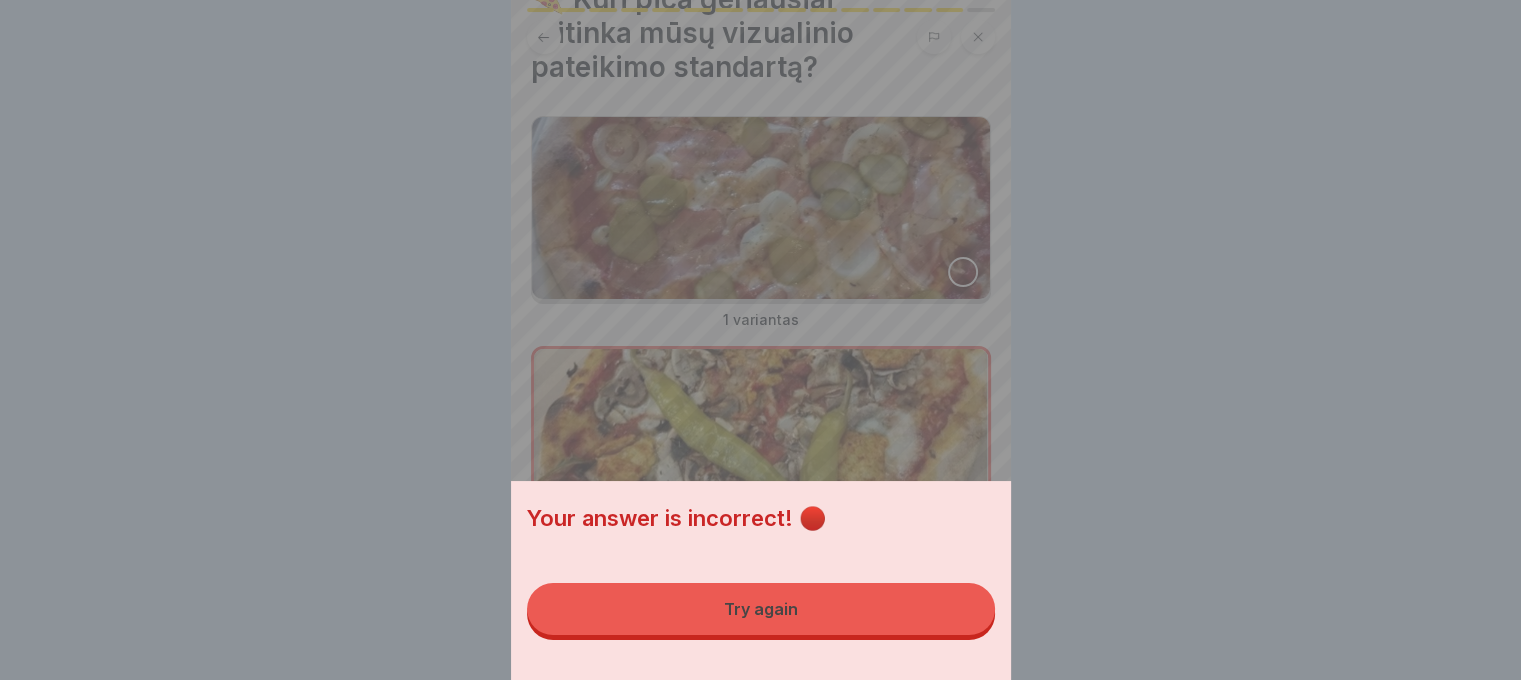 click on "Try again" at bounding box center (761, 609) 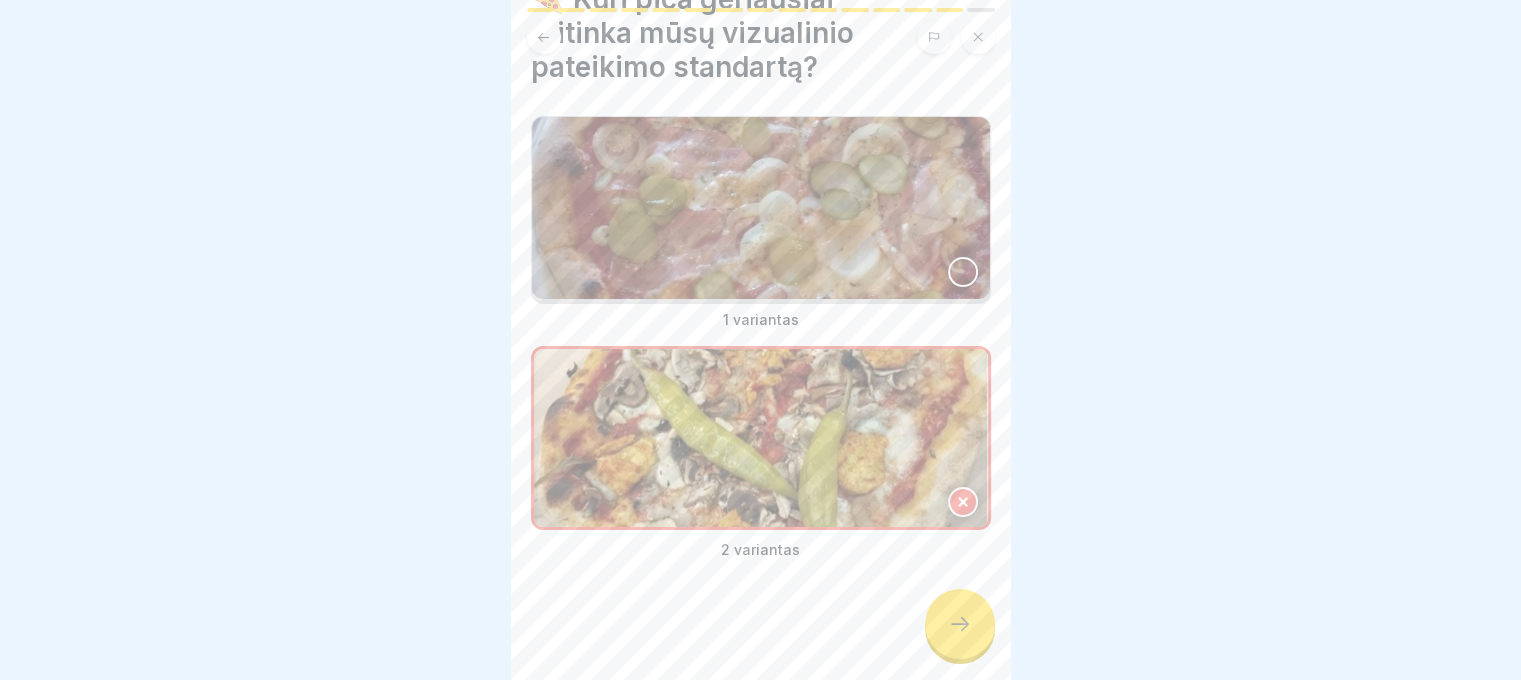click at bounding box center [963, 272] 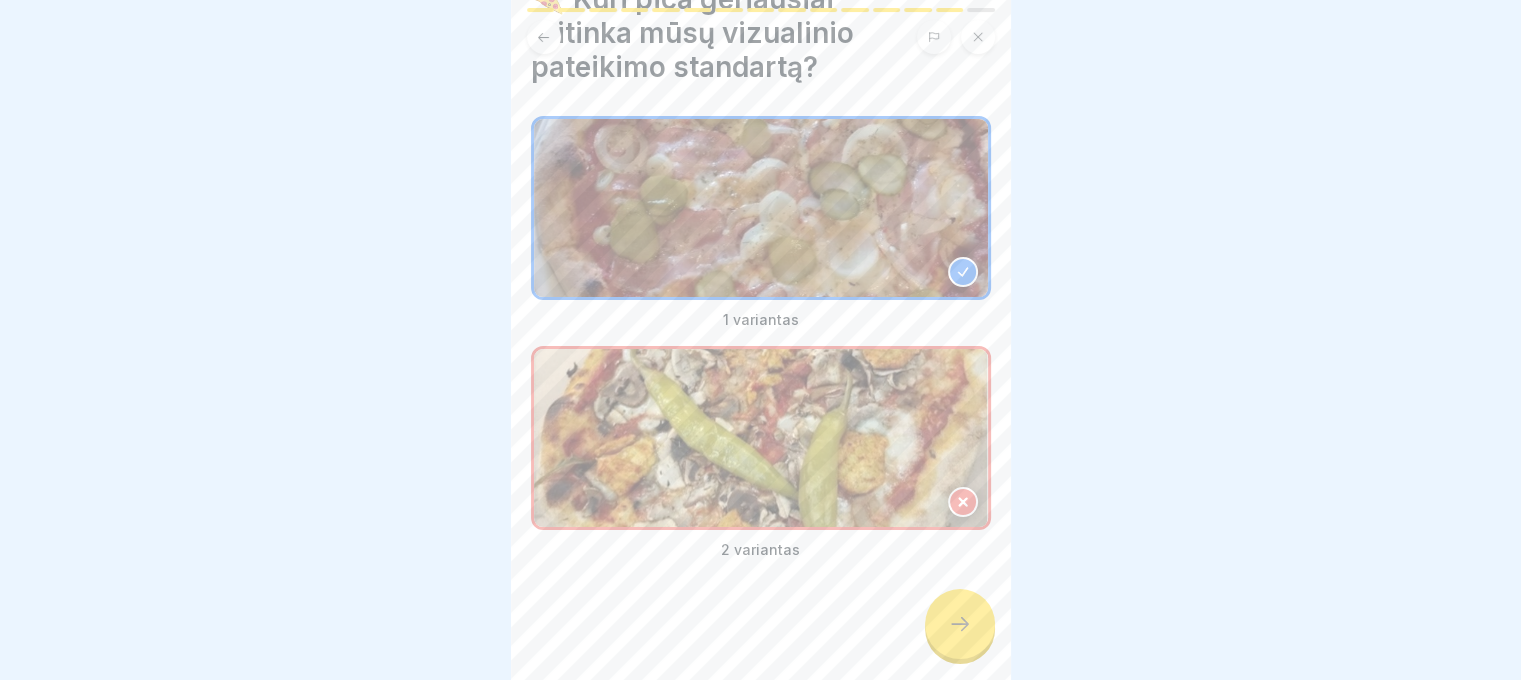 click 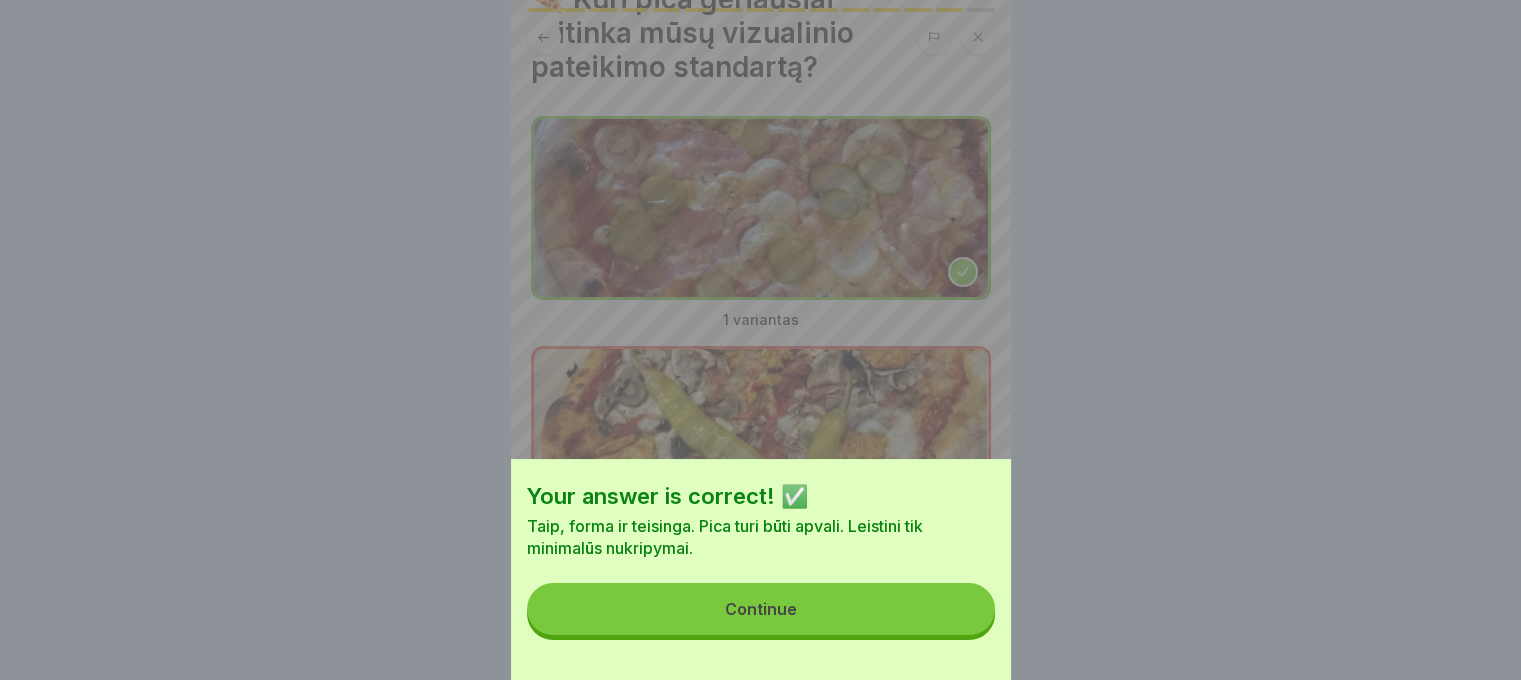 click on "Continue" at bounding box center (761, 609) 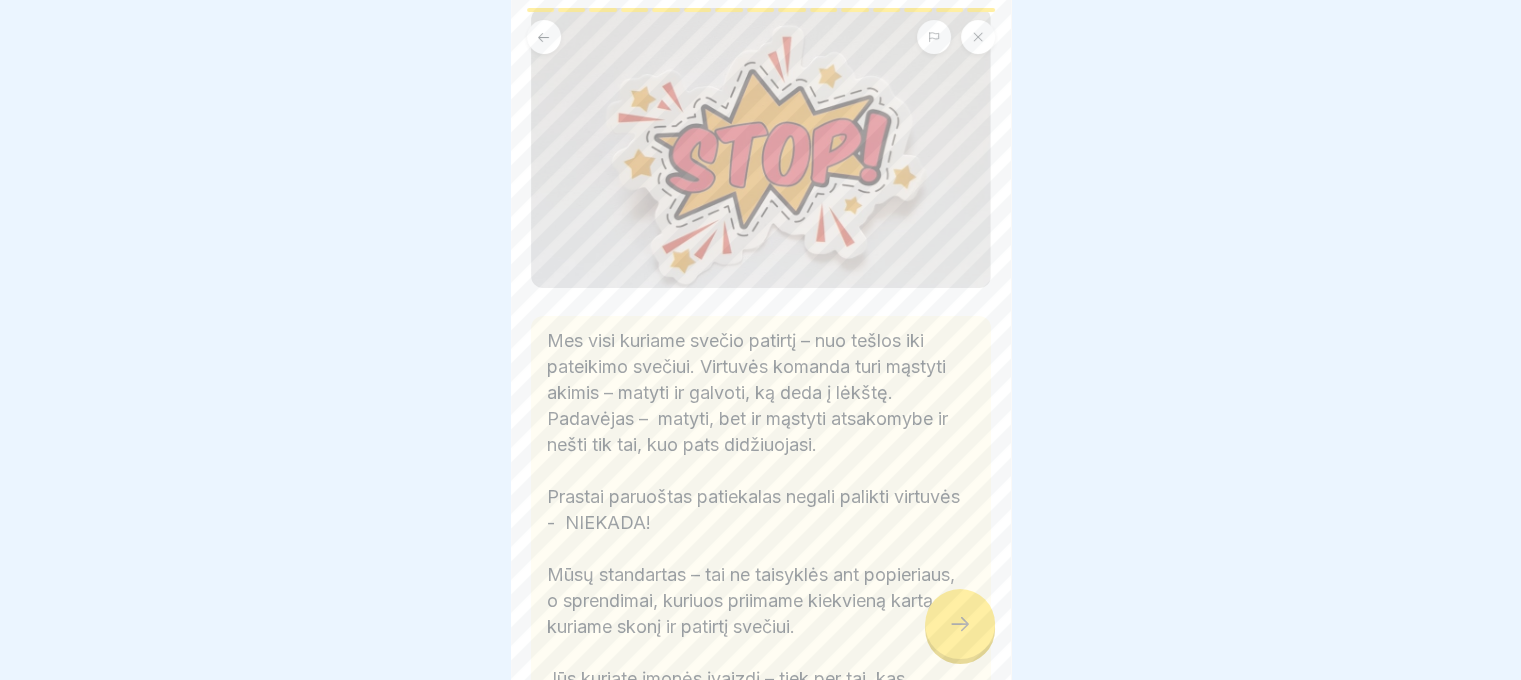 scroll, scrollTop: 400, scrollLeft: 0, axis: vertical 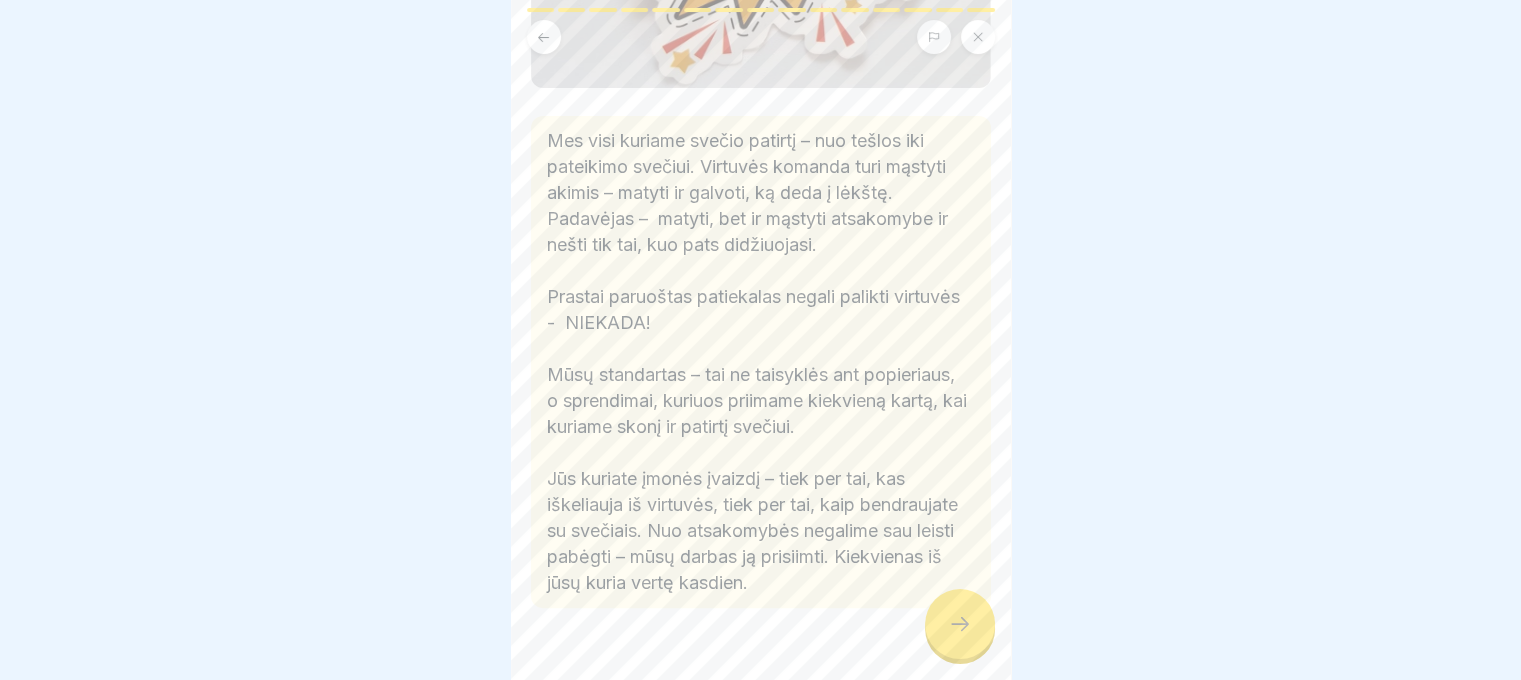 click at bounding box center [960, 624] 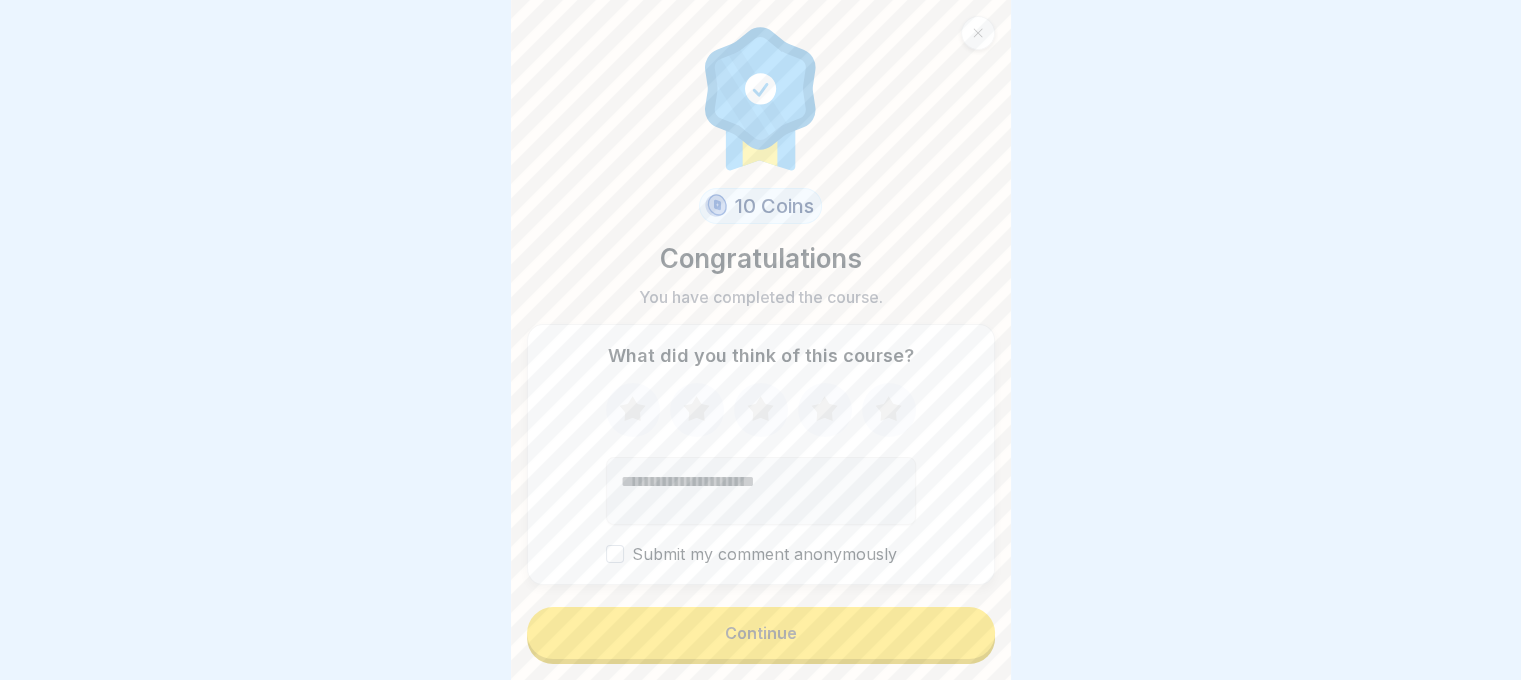 click on "Continue" at bounding box center (761, 633) 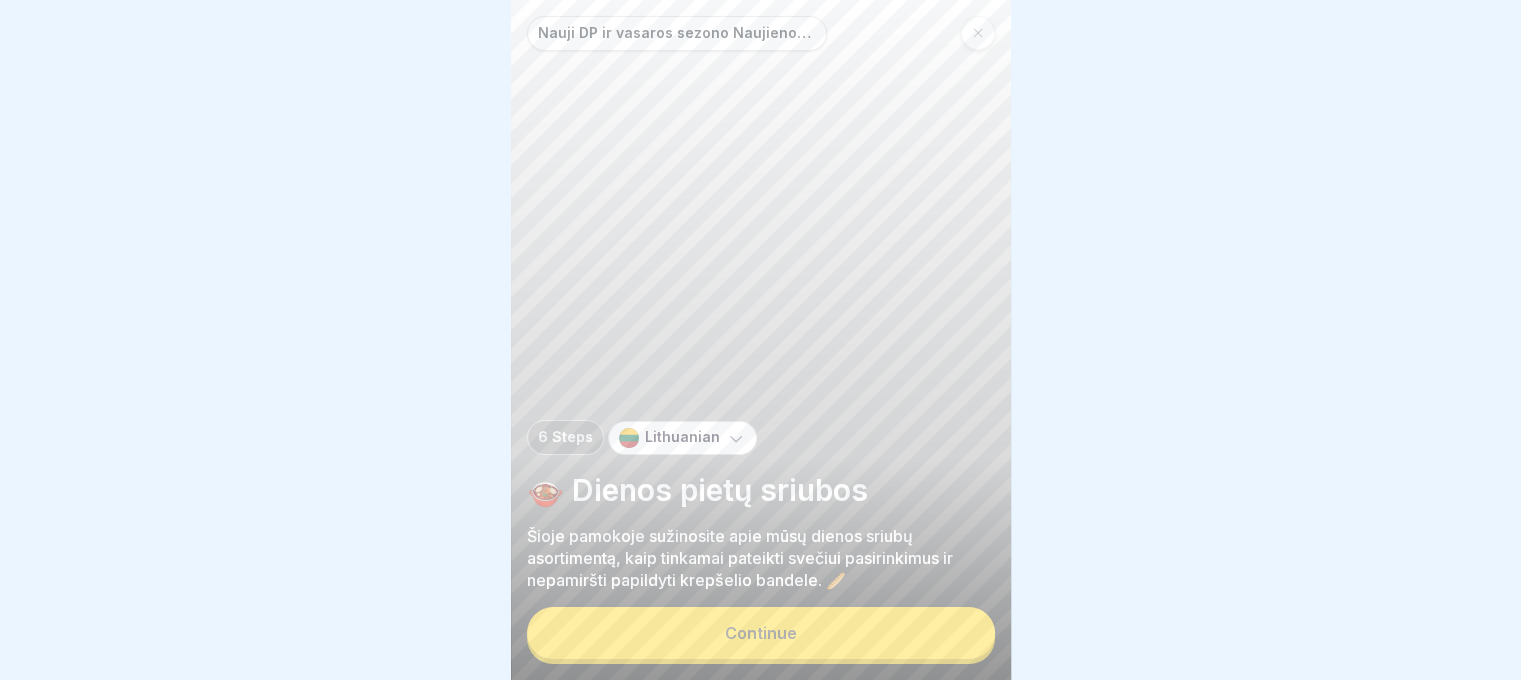scroll, scrollTop: 0, scrollLeft: 0, axis: both 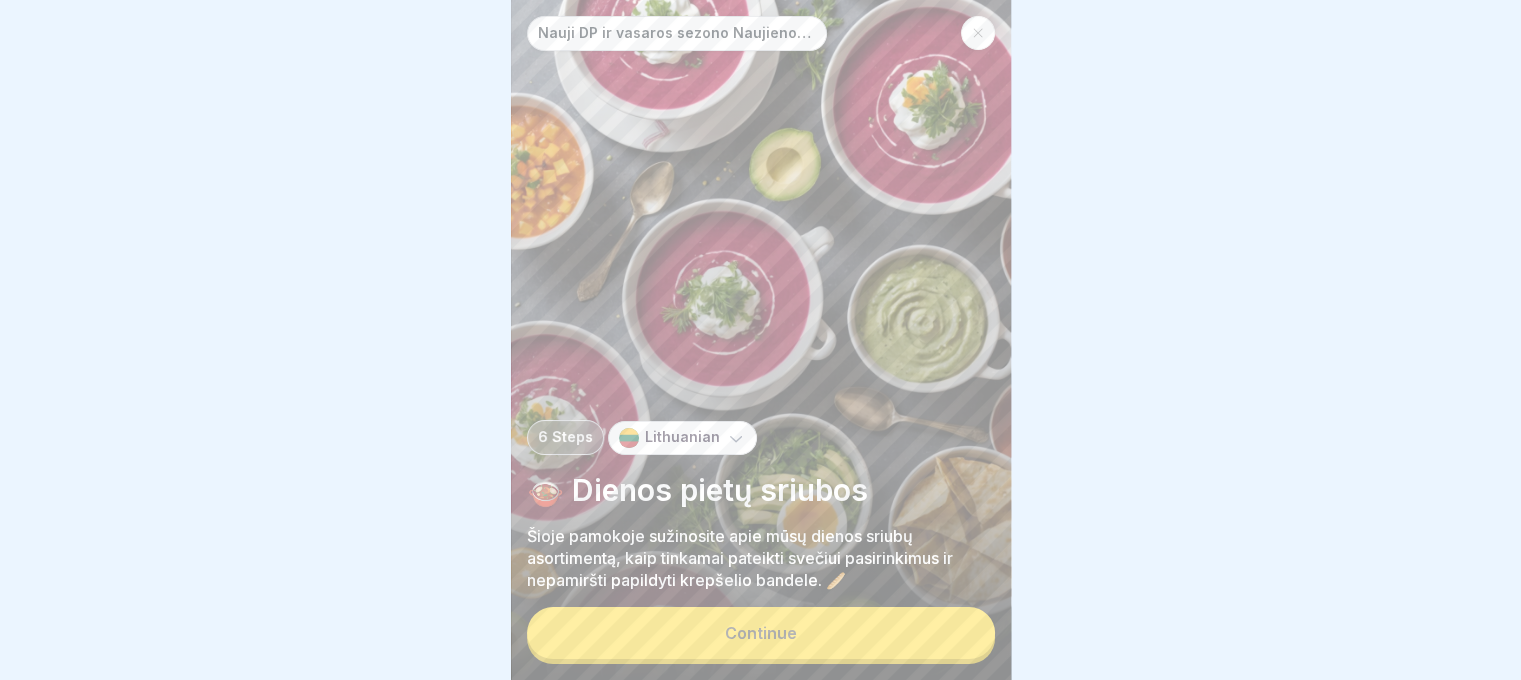 click on "Continue" at bounding box center (761, 633) 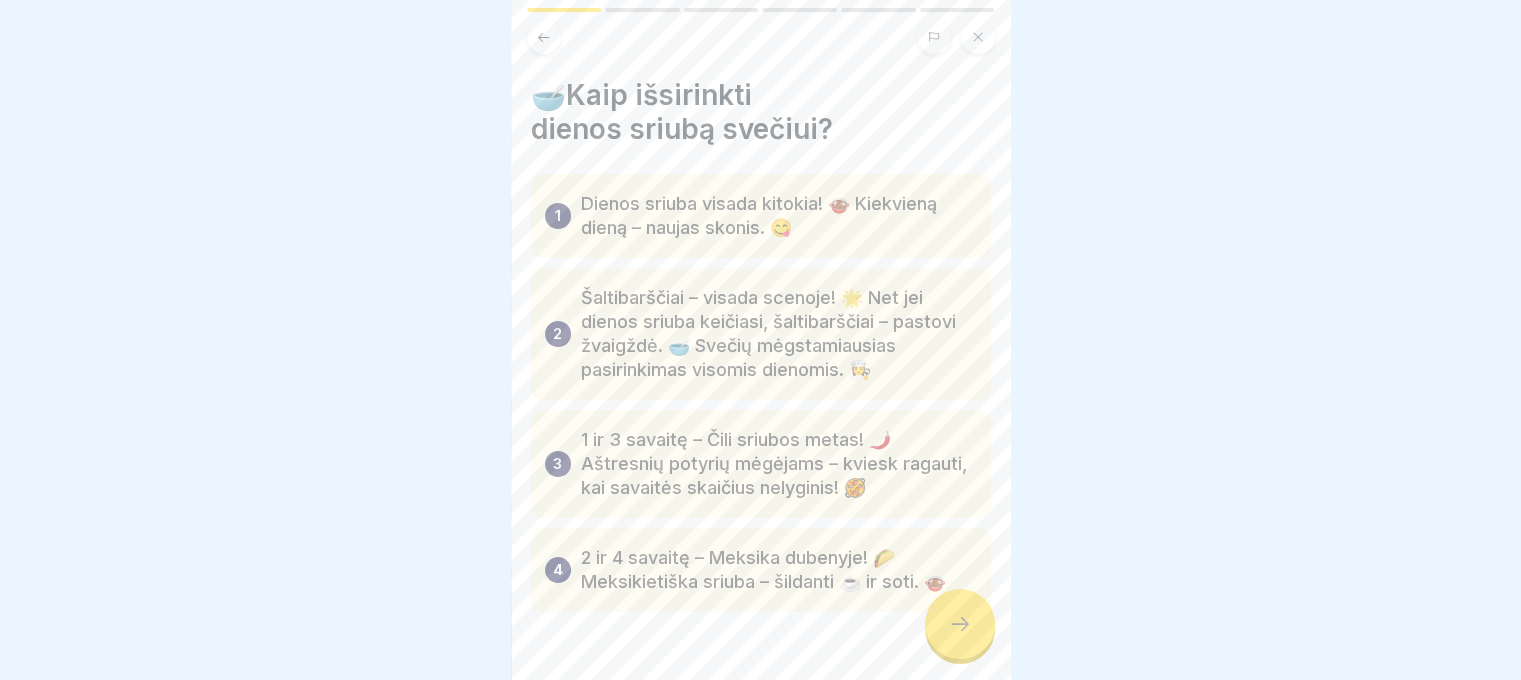 click 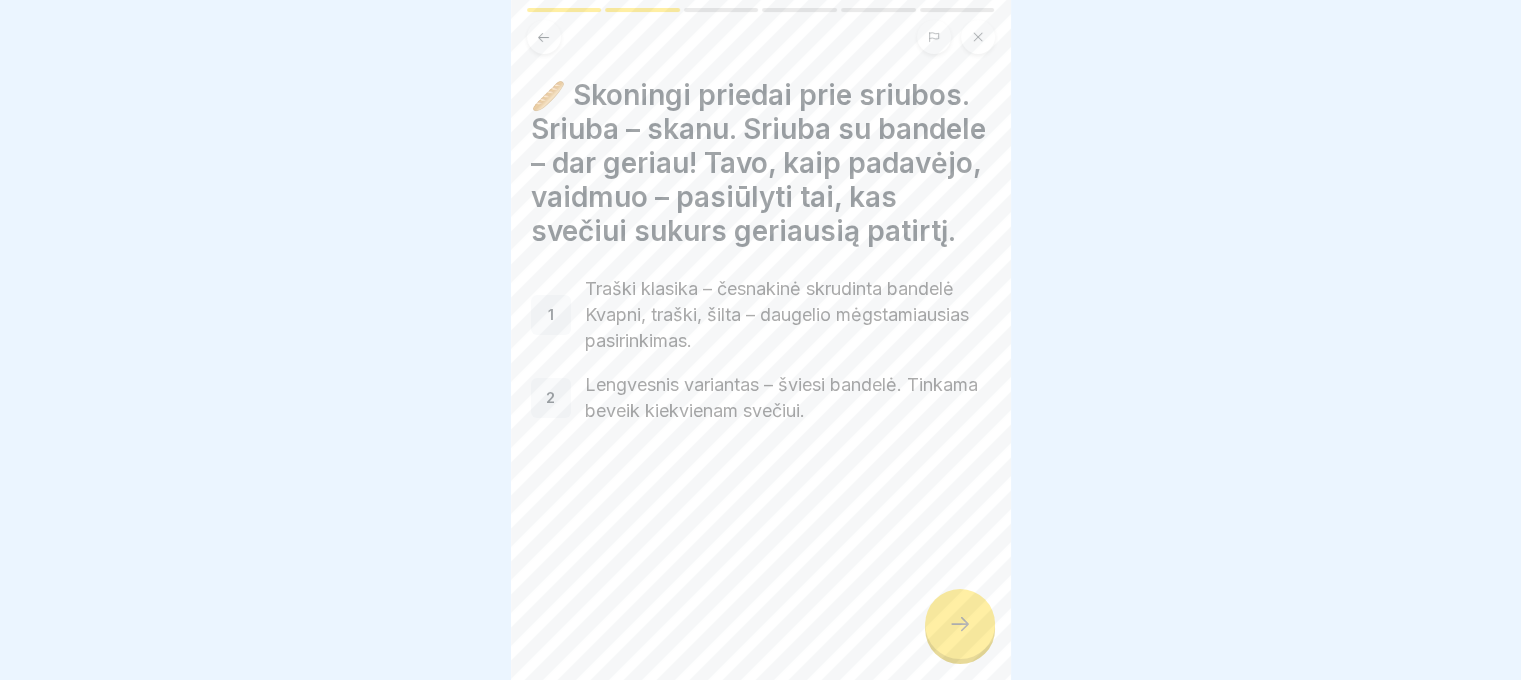 click 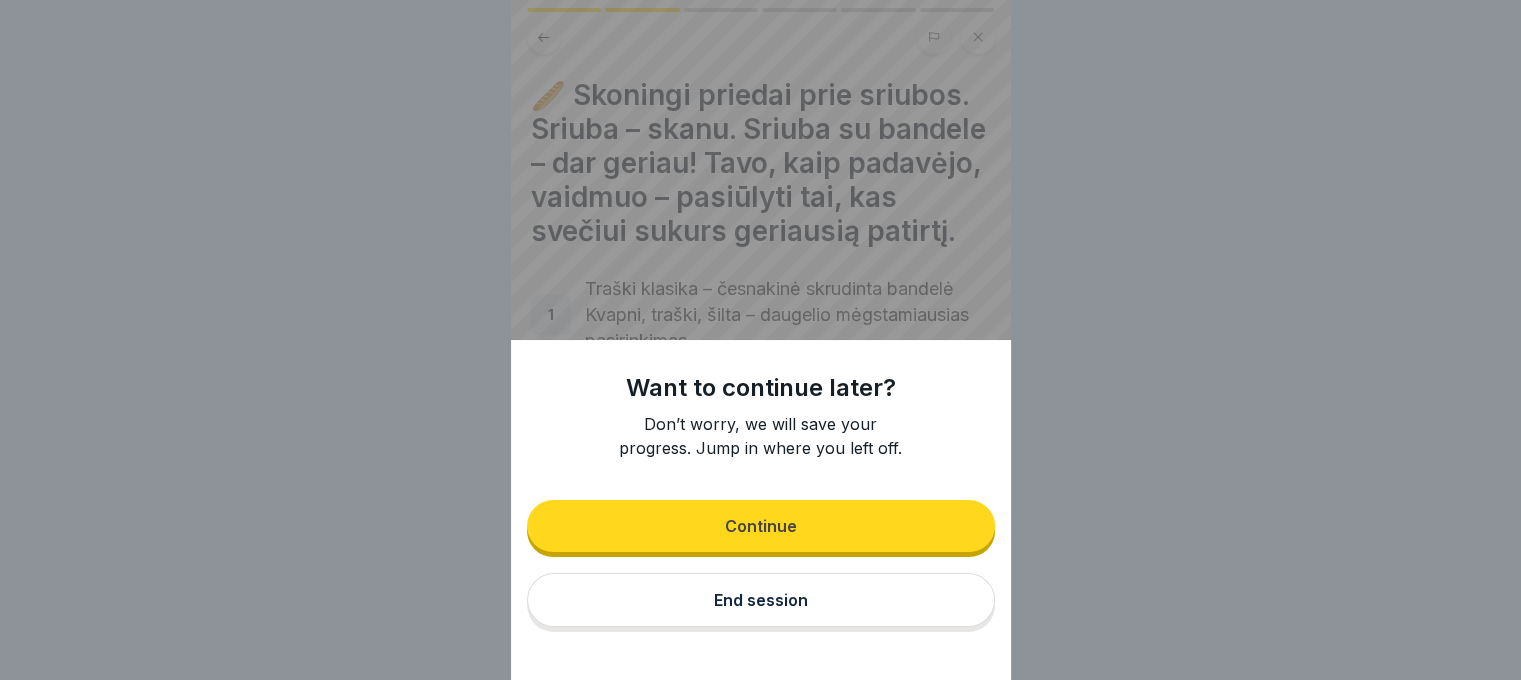 click on "End session" at bounding box center [761, 600] 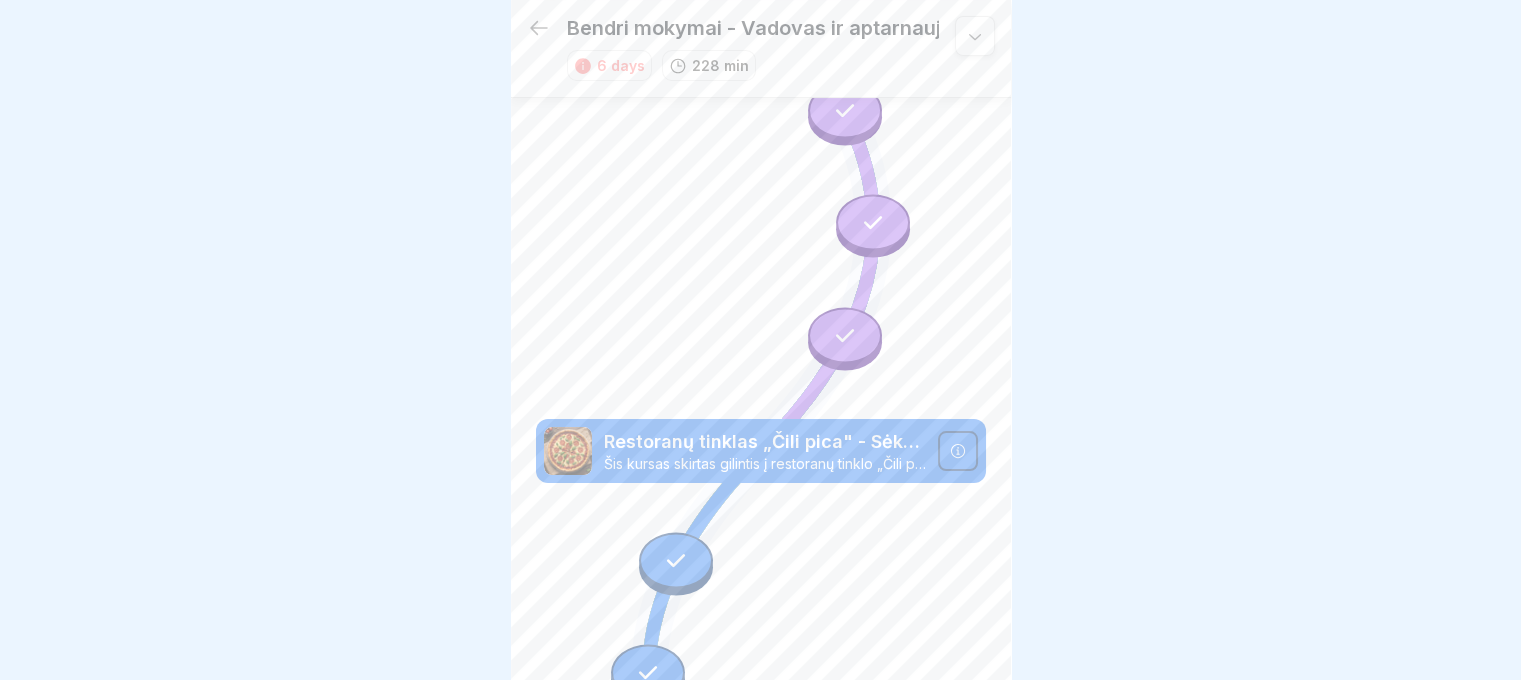 scroll, scrollTop: 0, scrollLeft: 0, axis: both 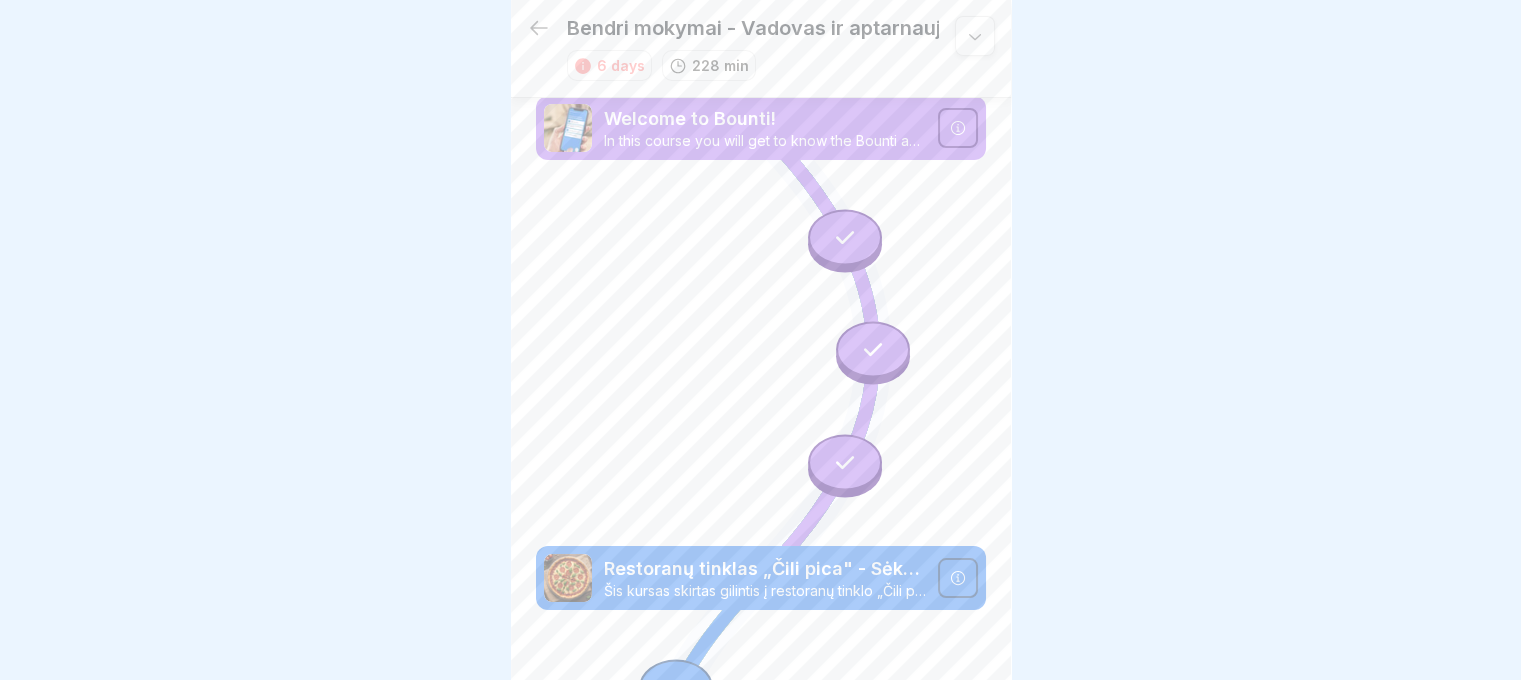 click 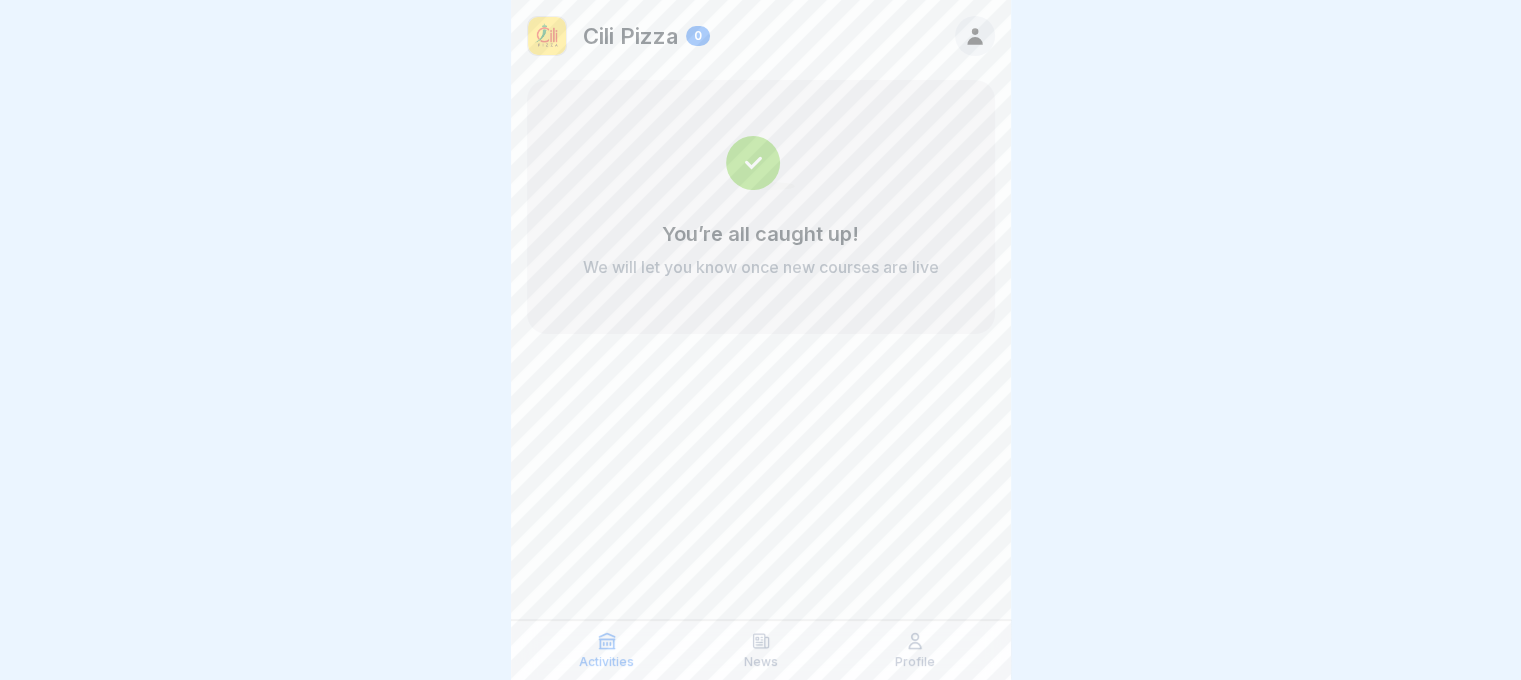 click 